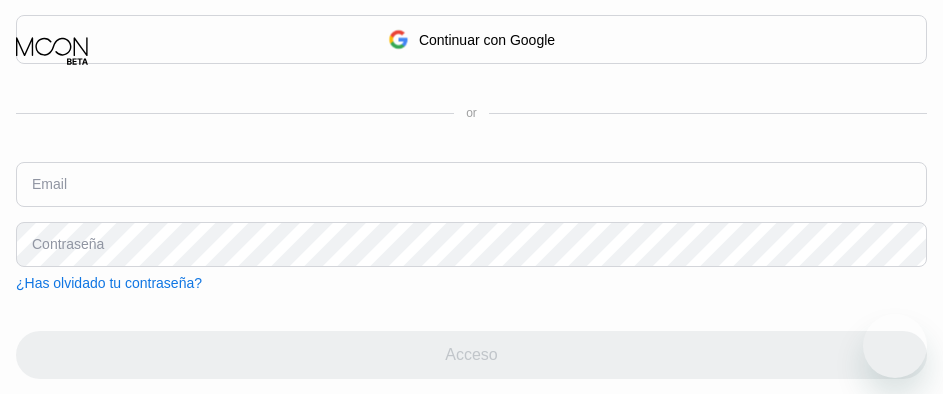 scroll, scrollTop: 0, scrollLeft: 0, axis: both 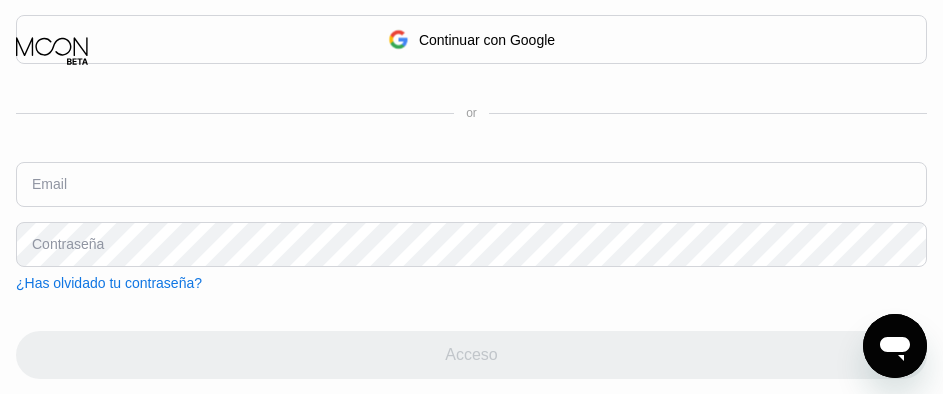 click at bounding box center (471, 184) 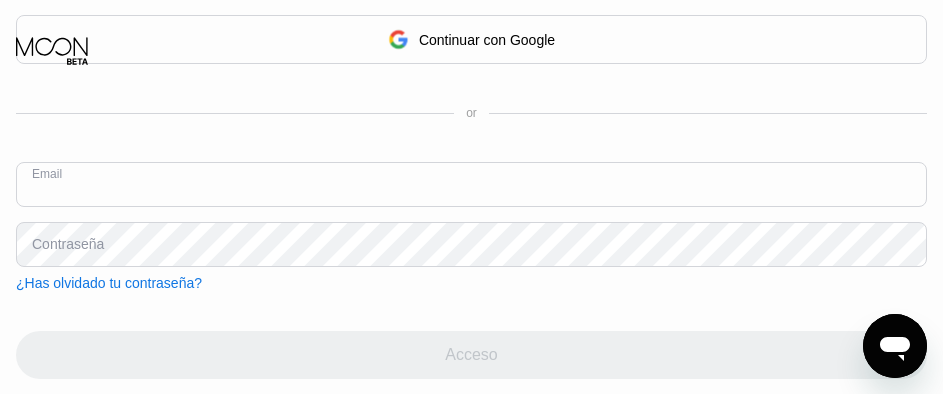 paste on "[EMAIL]" 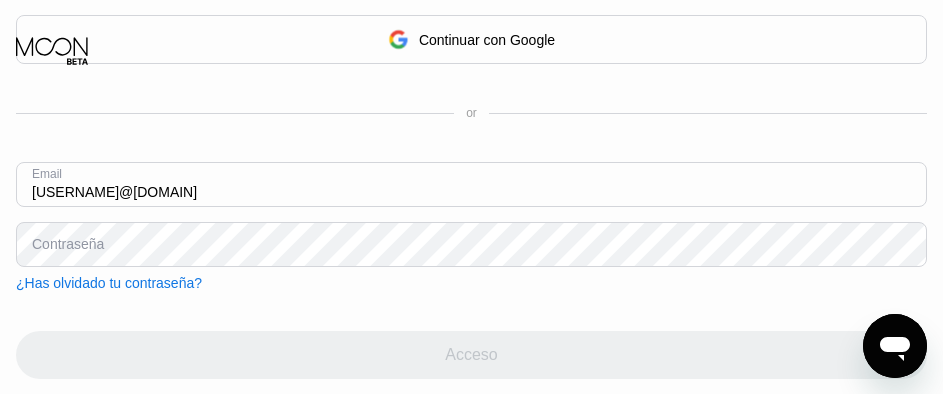type on "[EMAIL]" 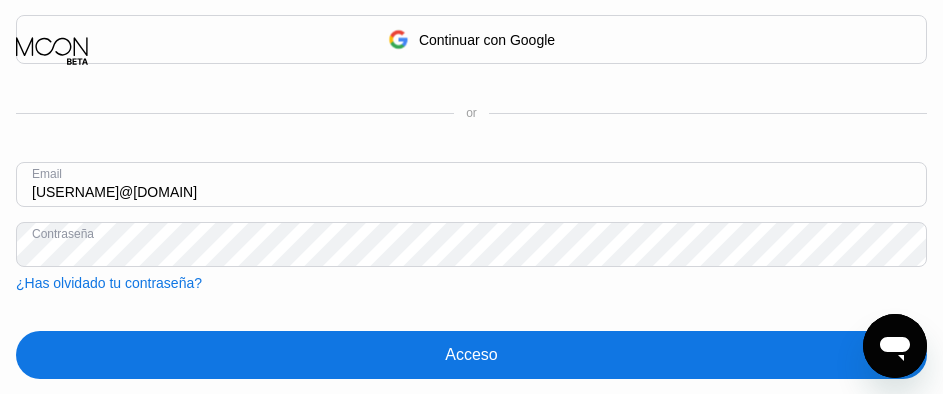 click on "Acceso" at bounding box center (471, 355) 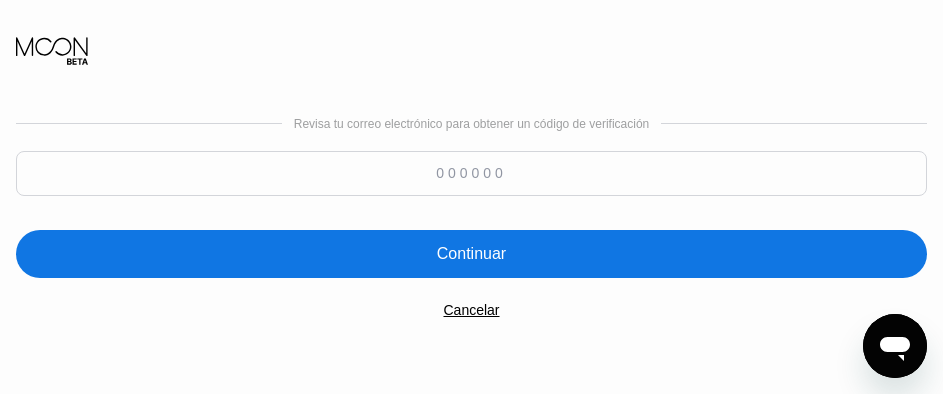 click at bounding box center (471, 173) 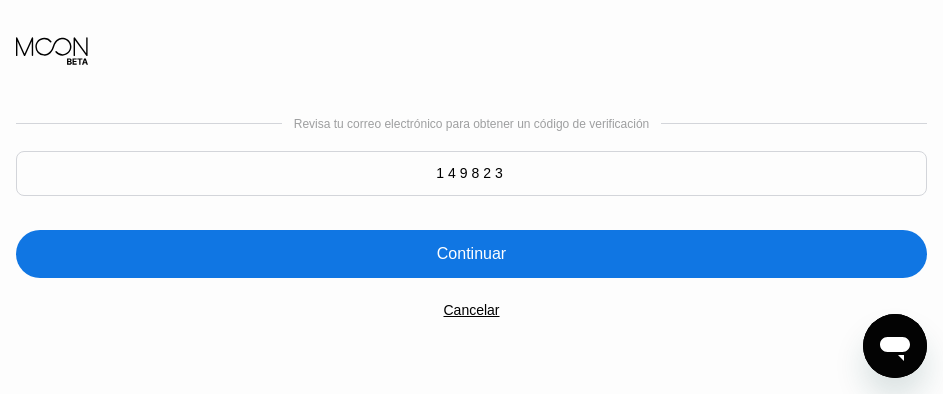type on "149823" 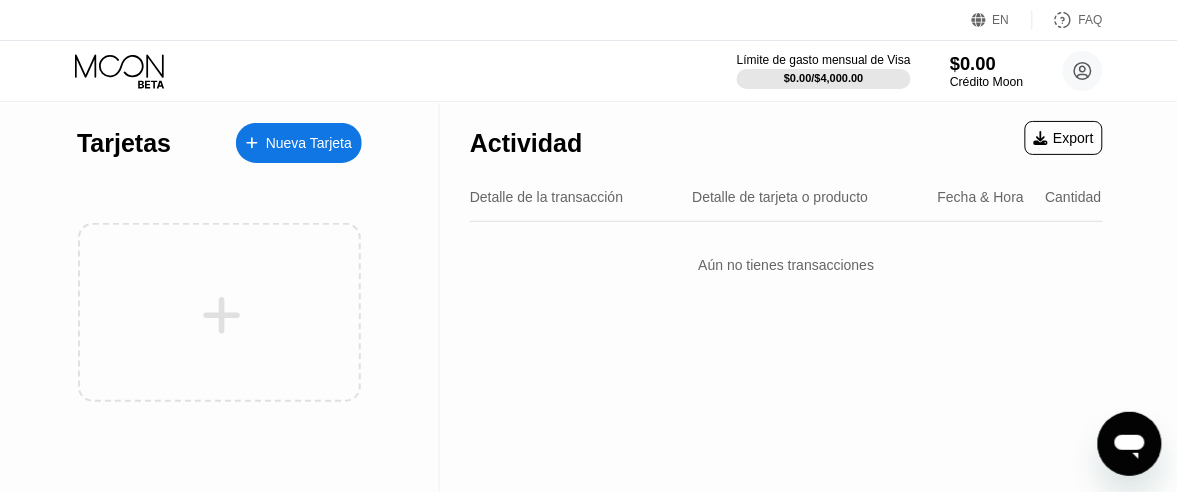 click on "$0.00" at bounding box center [986, 63] 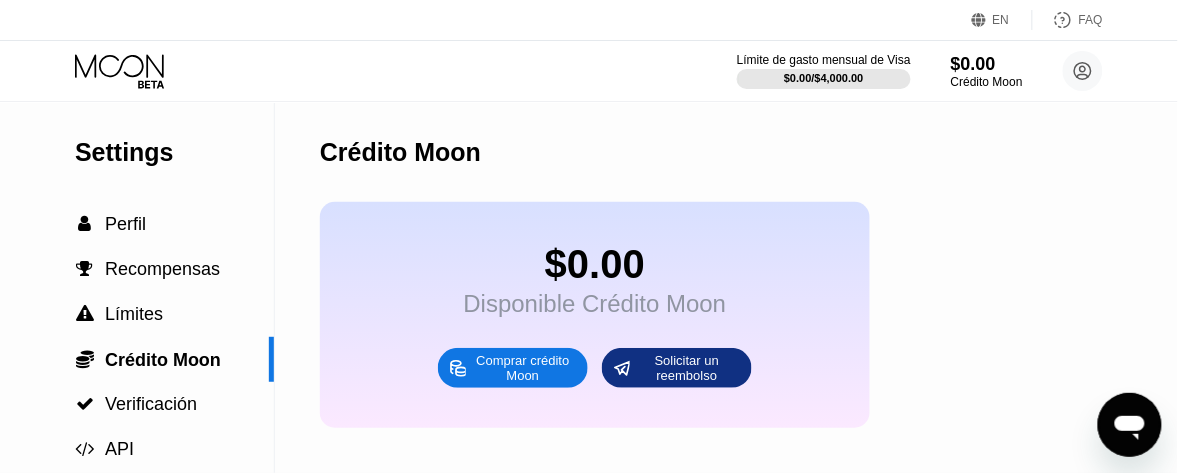click on "Comprar crédito Moon" at bounding box center [523, 368] 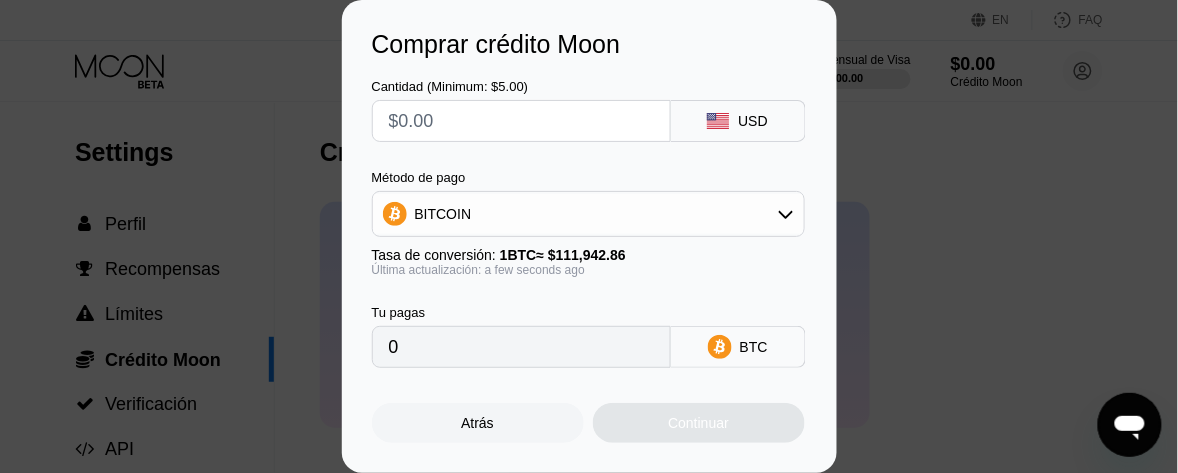 drag, startPoint x: 525, startPoint y: 225, endPoint x: 521, endPoint y: 243, distance: 18.439089 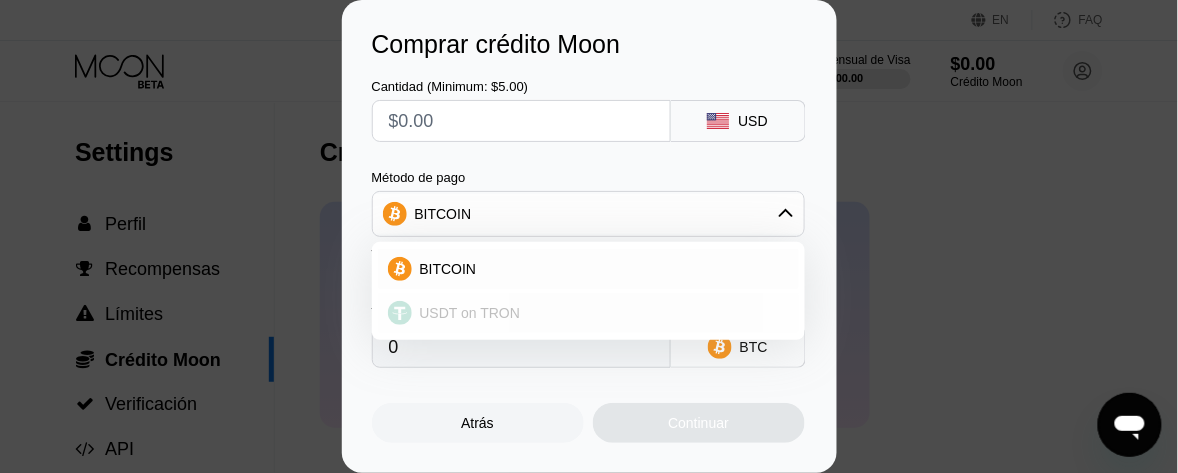 click on "USDT on TRON" at bounding box center (470, 313) 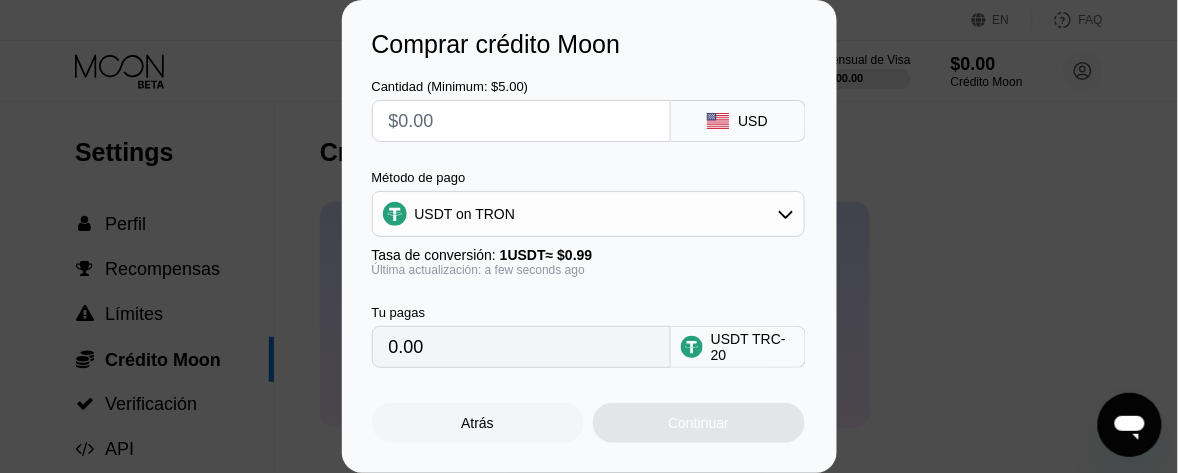 click at bounding box center (521, 121) 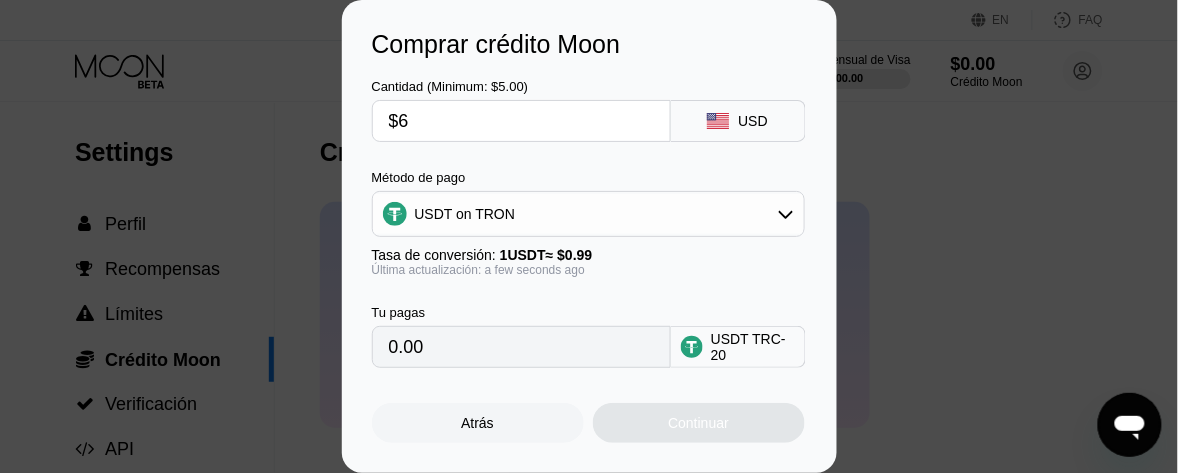 type on "6.06" 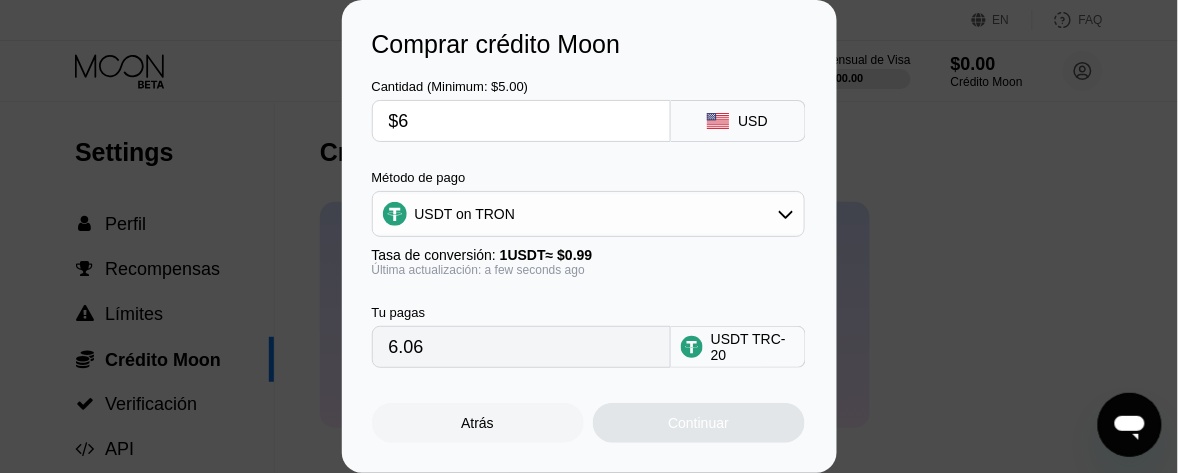 type on "$60" 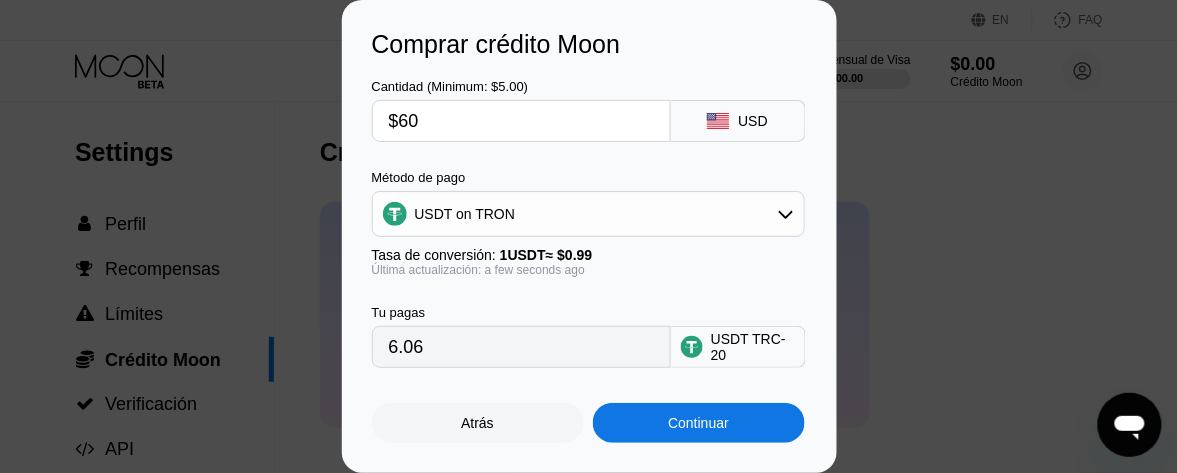 type on "60.61" 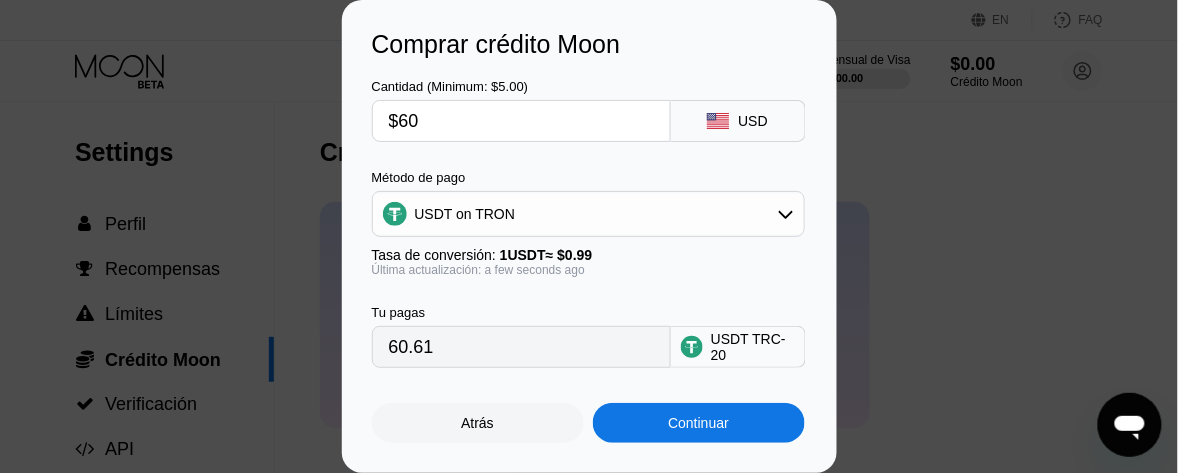 type on "$600" 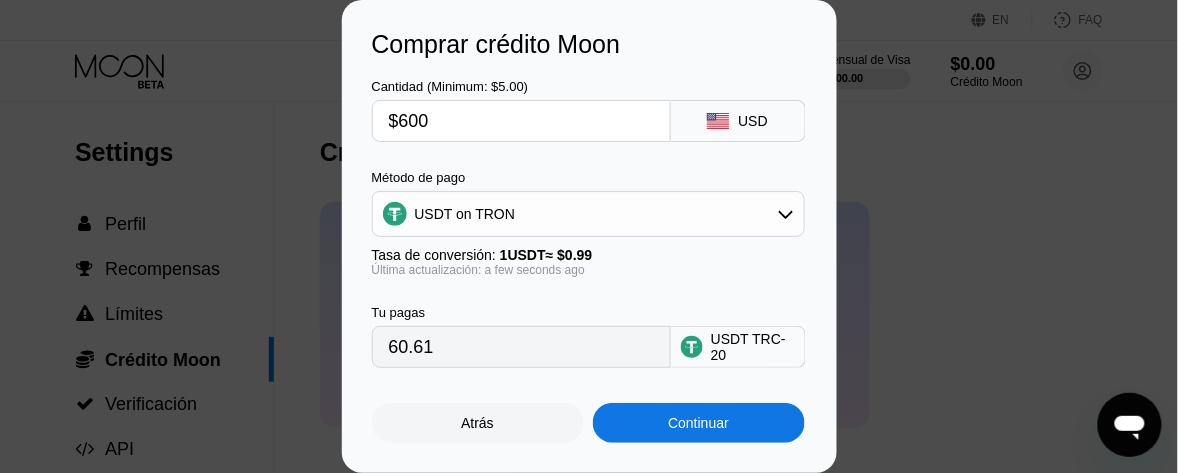 type on "606.06" 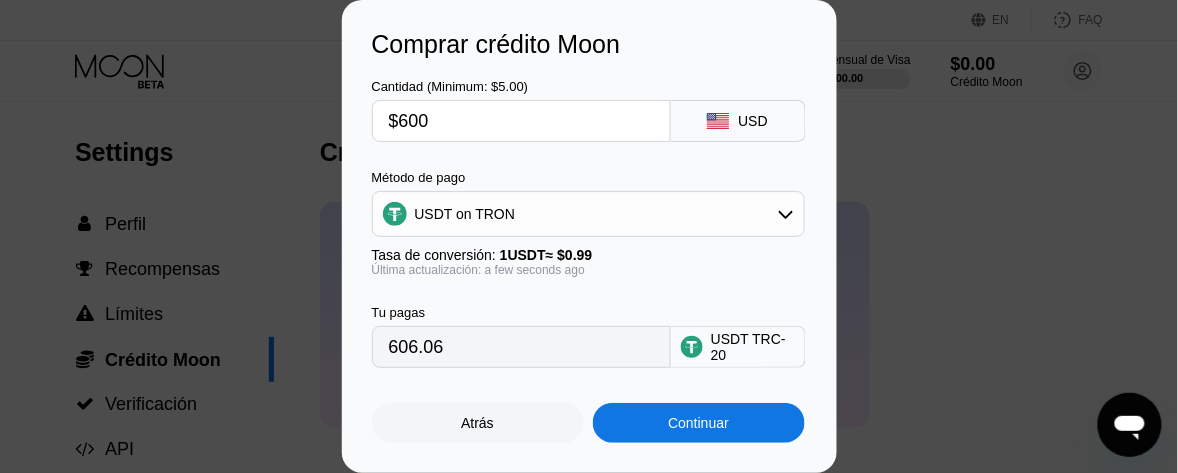 type on "$600" 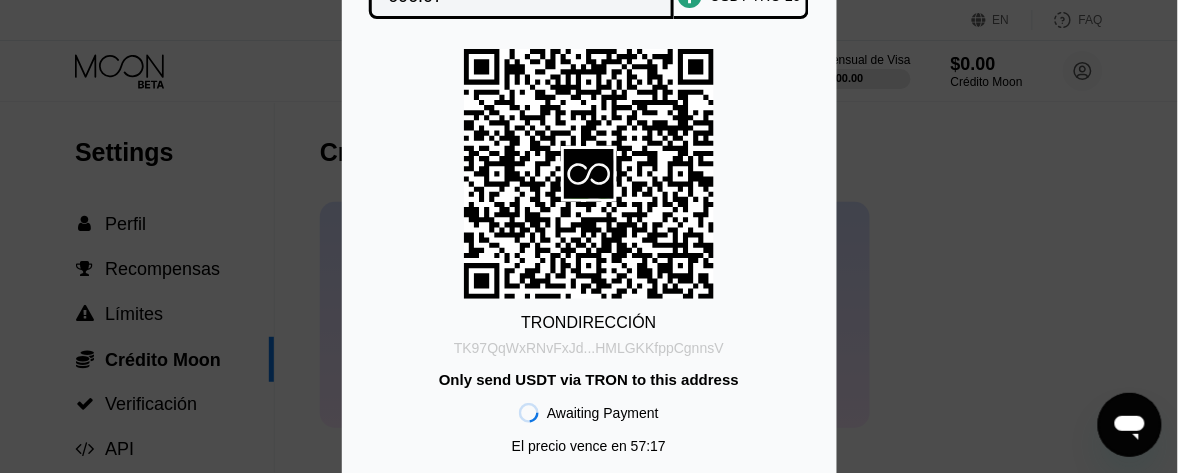 click on "TK97QqWxRNvFxJd...HMLGKKfppCgnnsV" at bounding box center [589, 348] 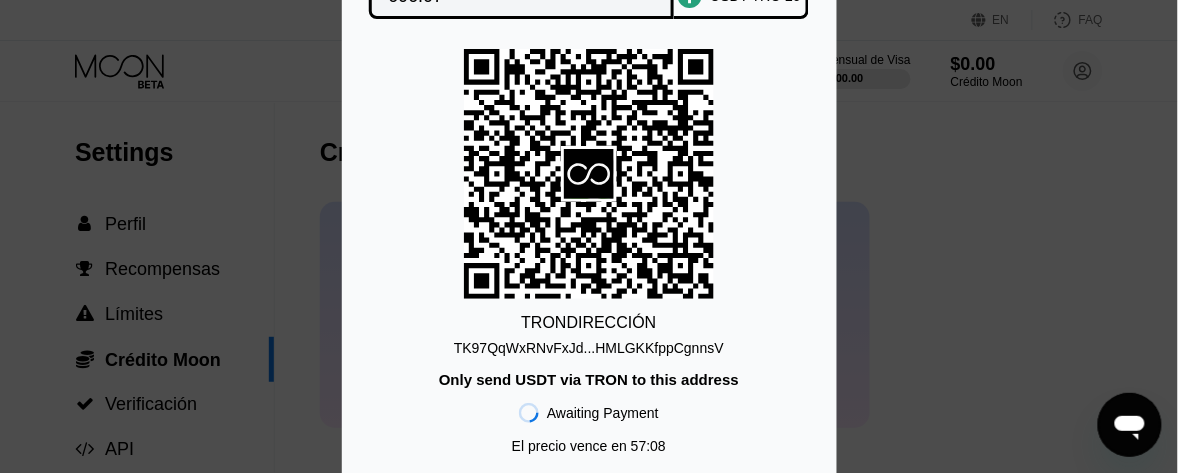 click on "TK97QqWxRNvFxJd...HMLGKKfppCgnnsV" at bounding box center (589, 348) 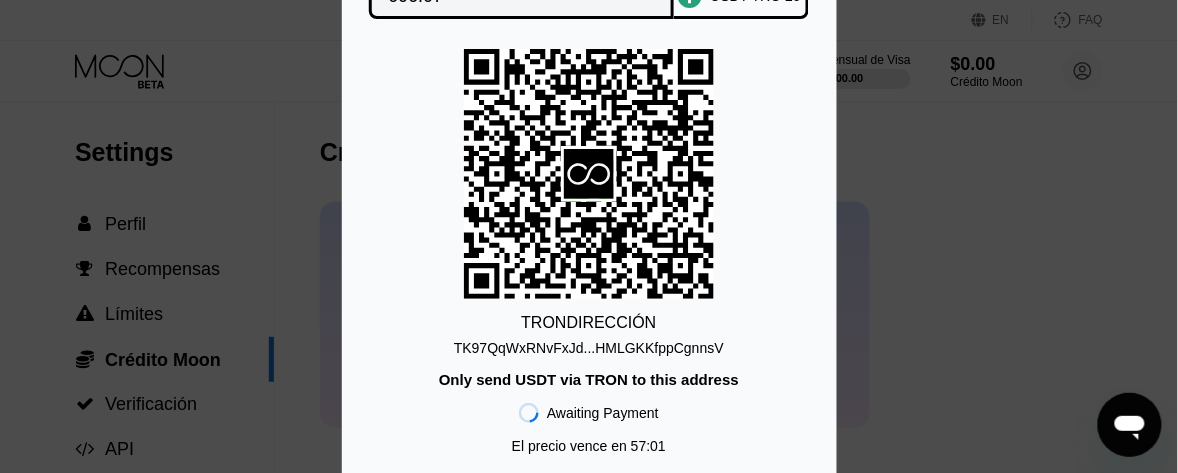 click on "TRON  DIRECCIÓN TK97QqWxRNvFxJd...HMLGKKfppCgnnsV Only send USDT via TRON to this address Awaiting Payment El precio vence en   57 : 01" at bounding box center (589, 256) 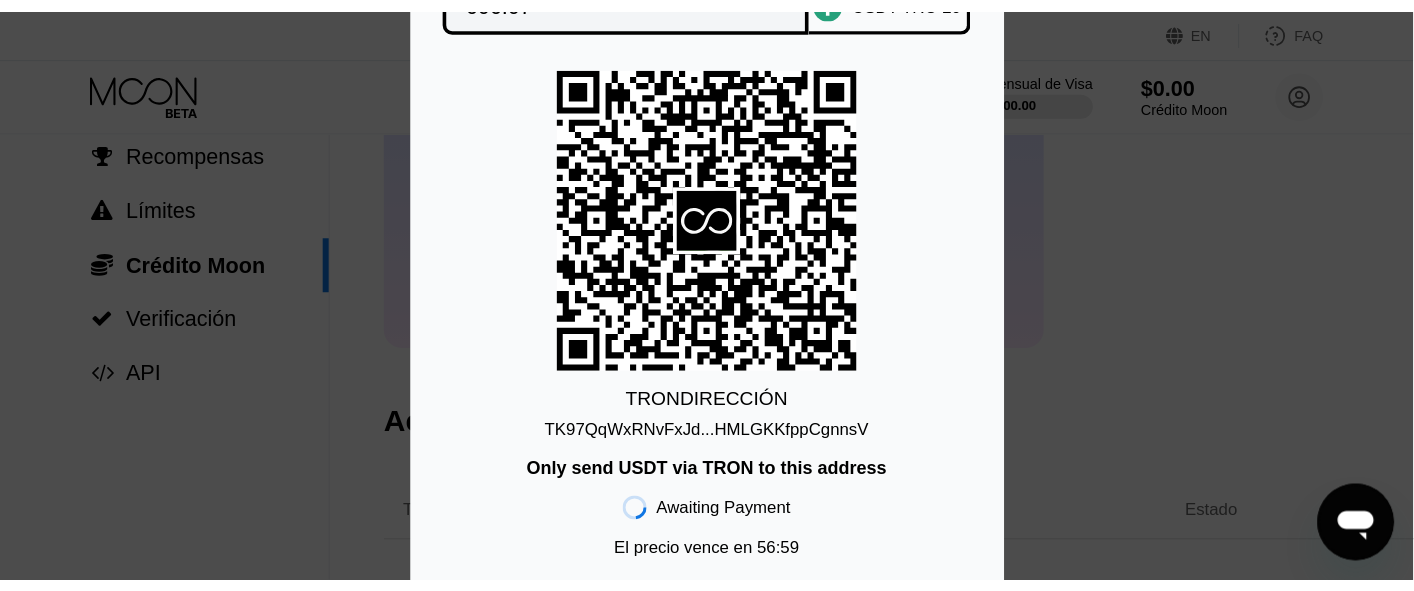 scroll, scrollTop: 0, scrollLeft: 0, axis: both 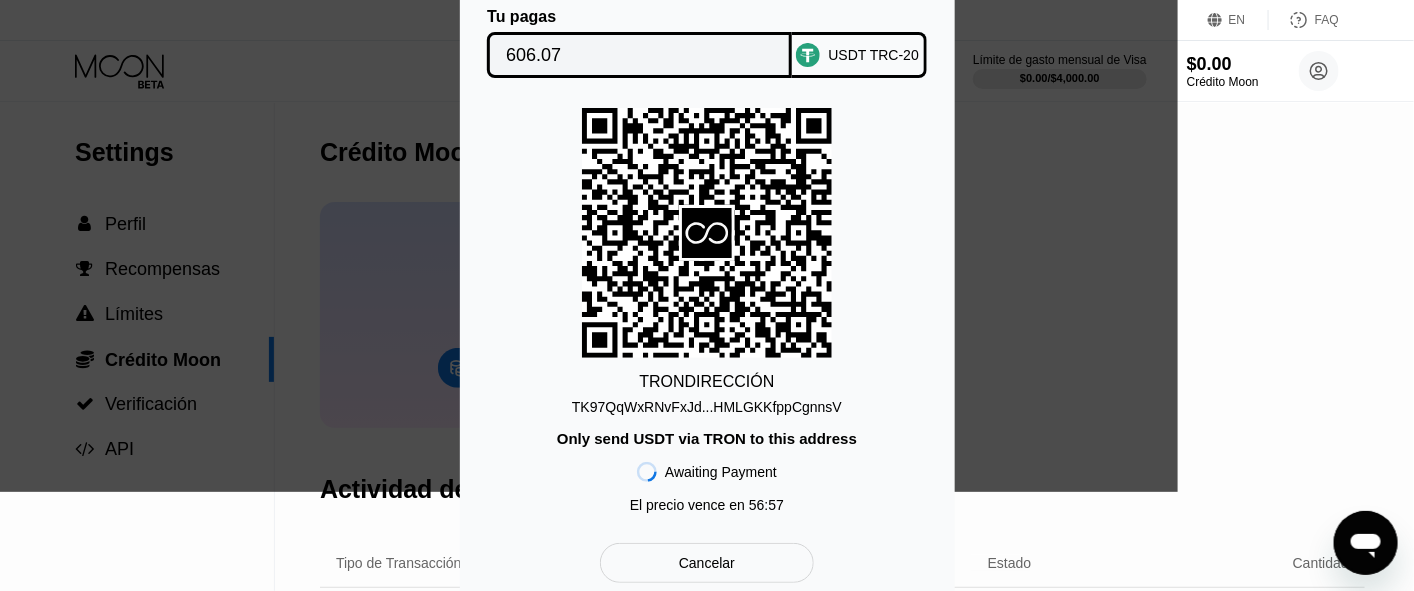 click on "606.07" at bounding box center (639, 55) 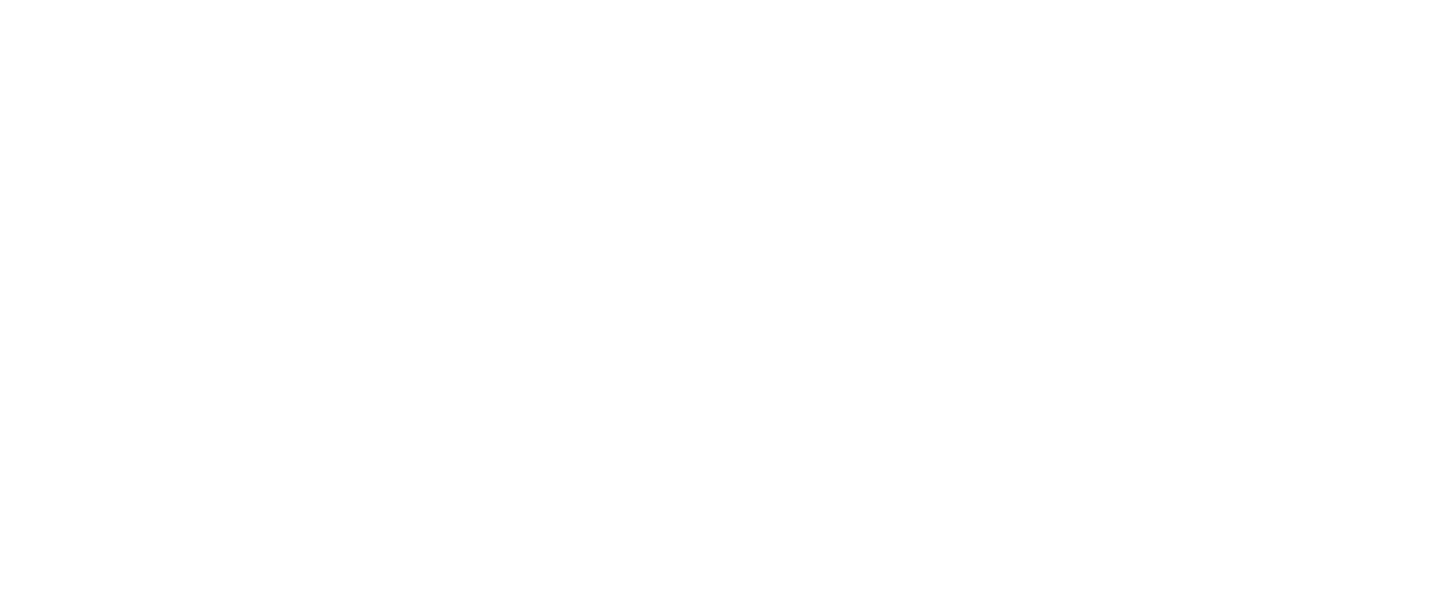 scroll, scrollTop: 0, scrollLeft: 0, axis: both 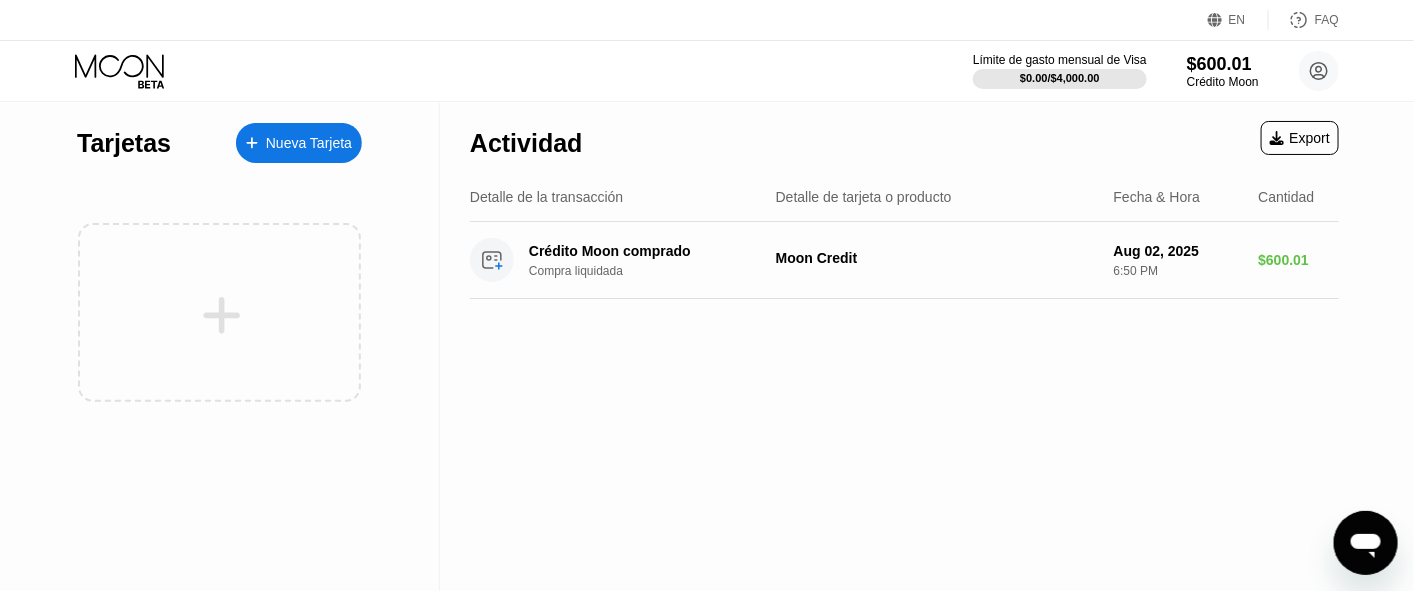 click on "Nueva Tarjeta" at bounding box center (309, 143) 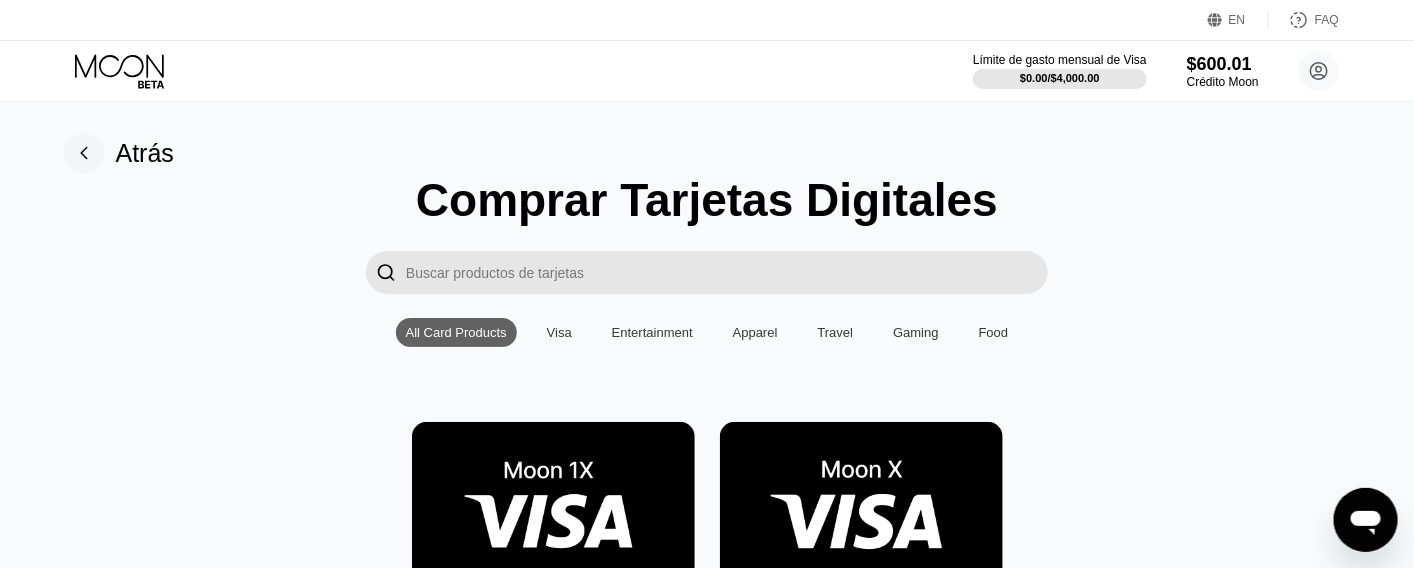 click at bounding box center (861, 511) 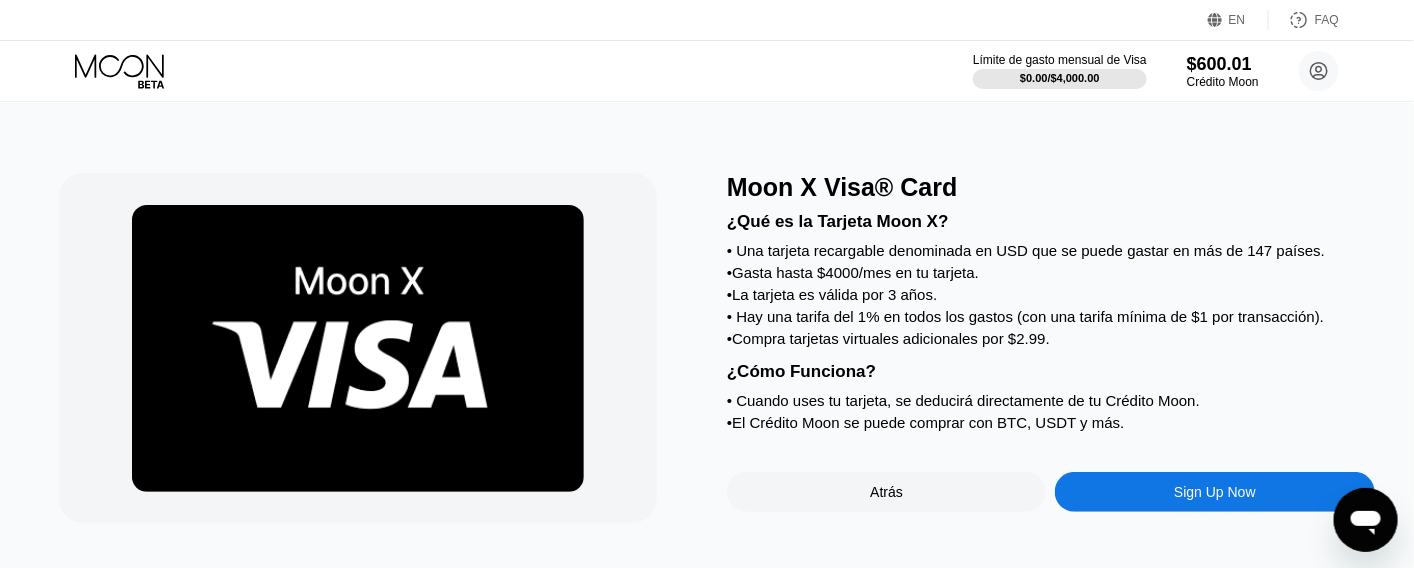 click on "Sign Up Now" at bounding box center [1215, 492] 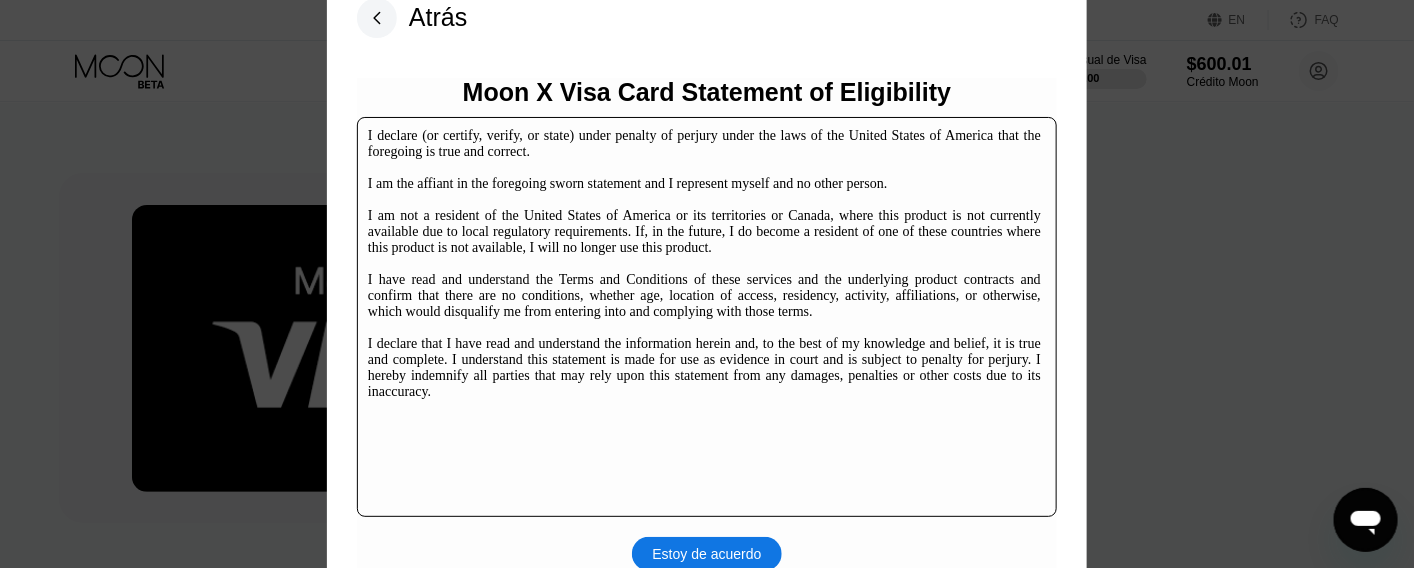 click on "Estoy de acuerdo" at bounding box center [707, 554] 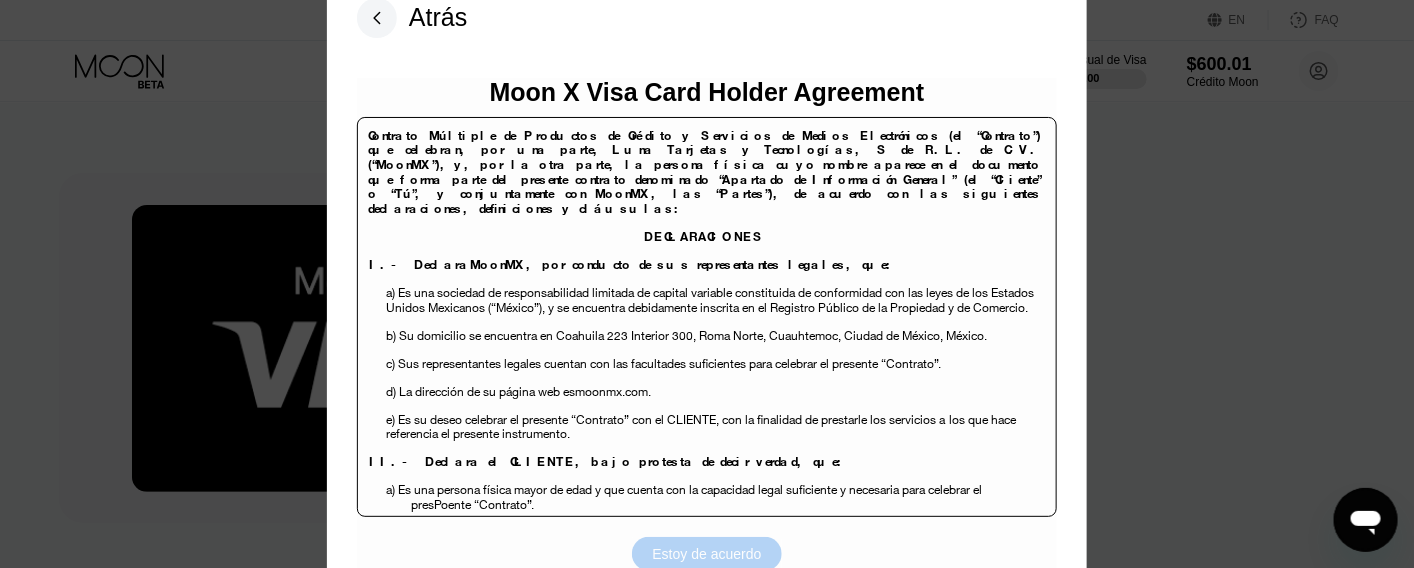 click on "Estoy de acuerdo" at bounding box center [707, 554] 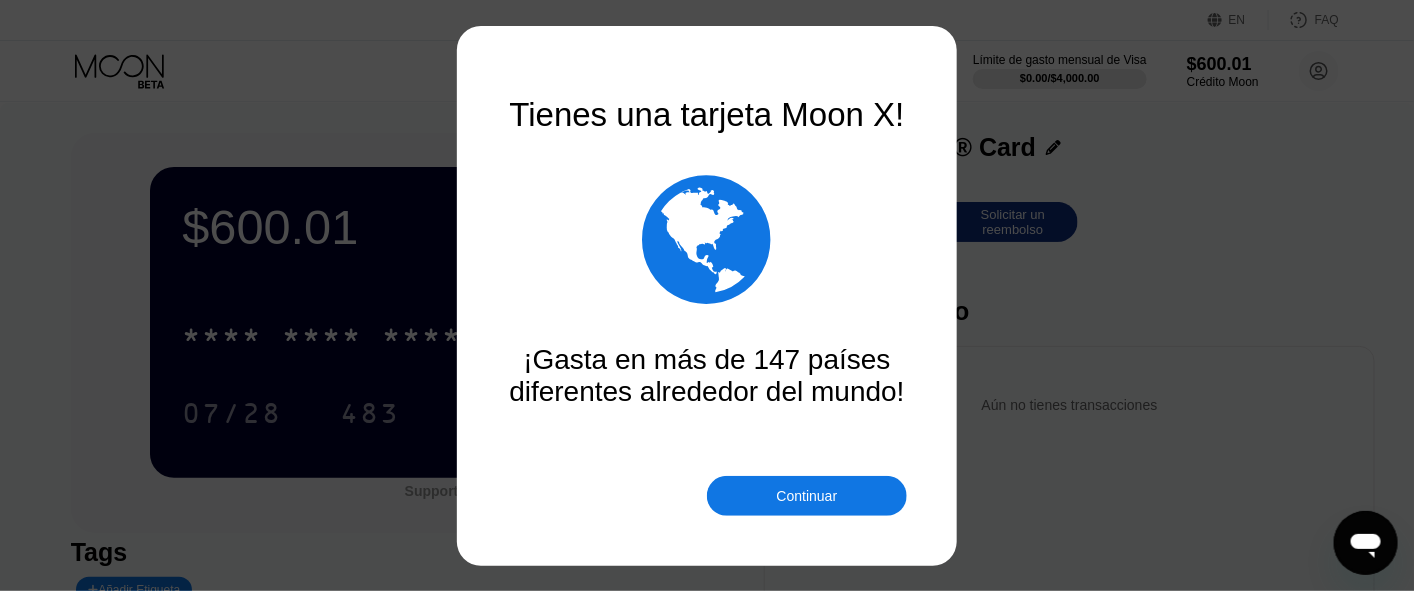 click on "Continuar" at bounding box center (807, 496) 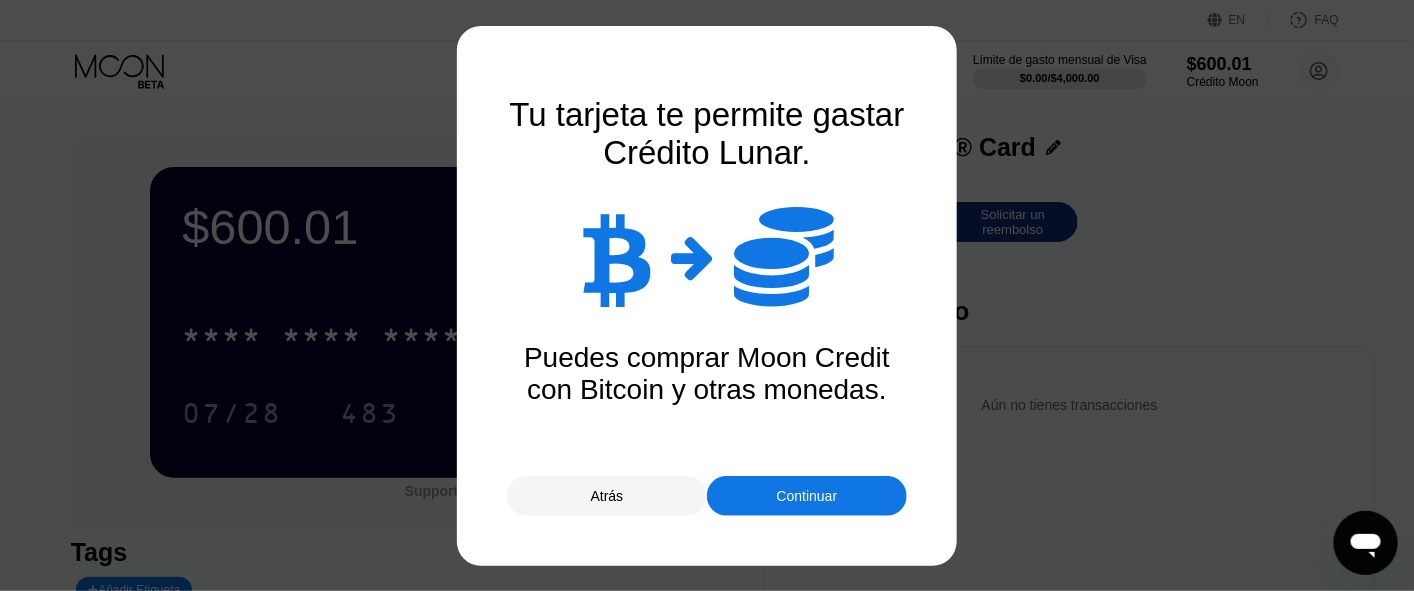 click on "Continuar" at bounding box center (807, 496) 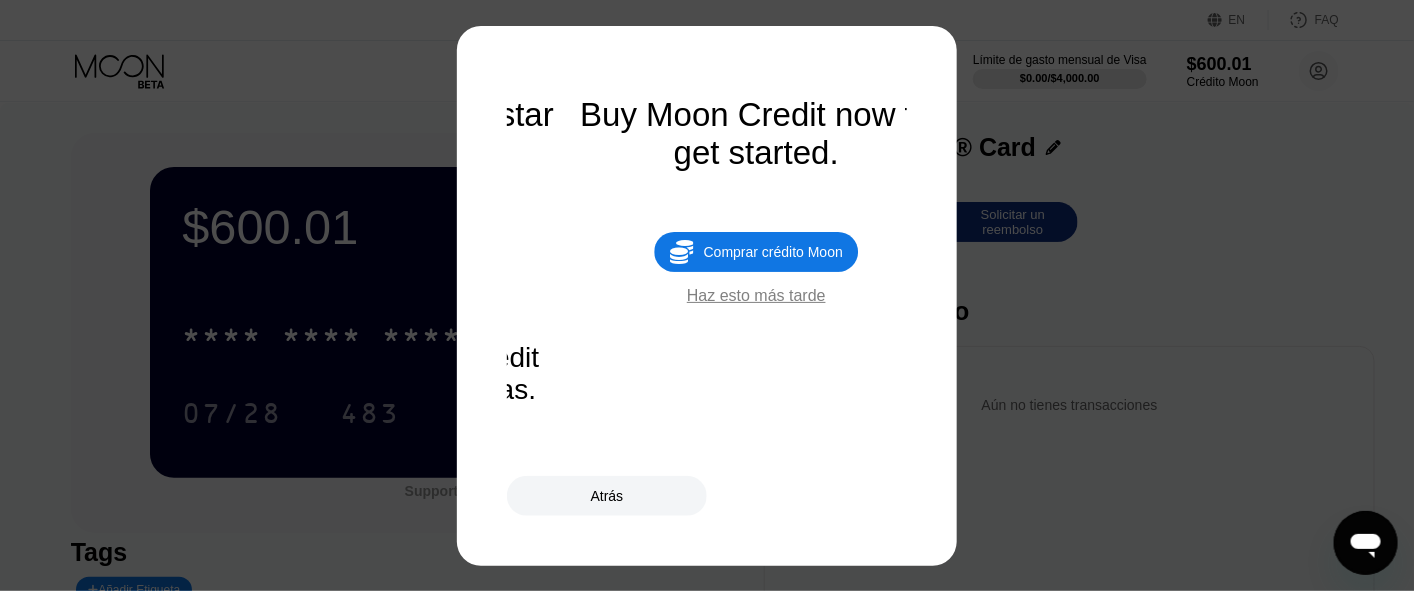 click on "Haz esto más tarde" at bounding box center (756, 296) 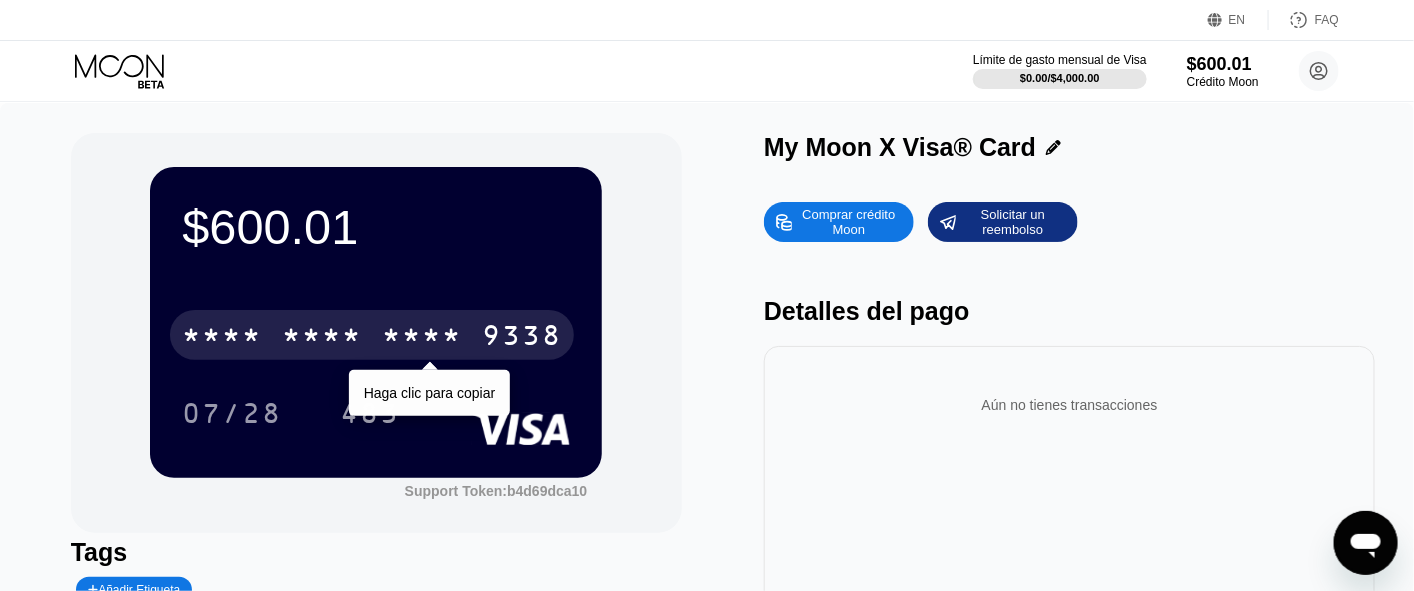 drag, startPoint x: 273, startPoint y: 345, endPoint x: 16, endPoint y: 340, distance: 257.04865 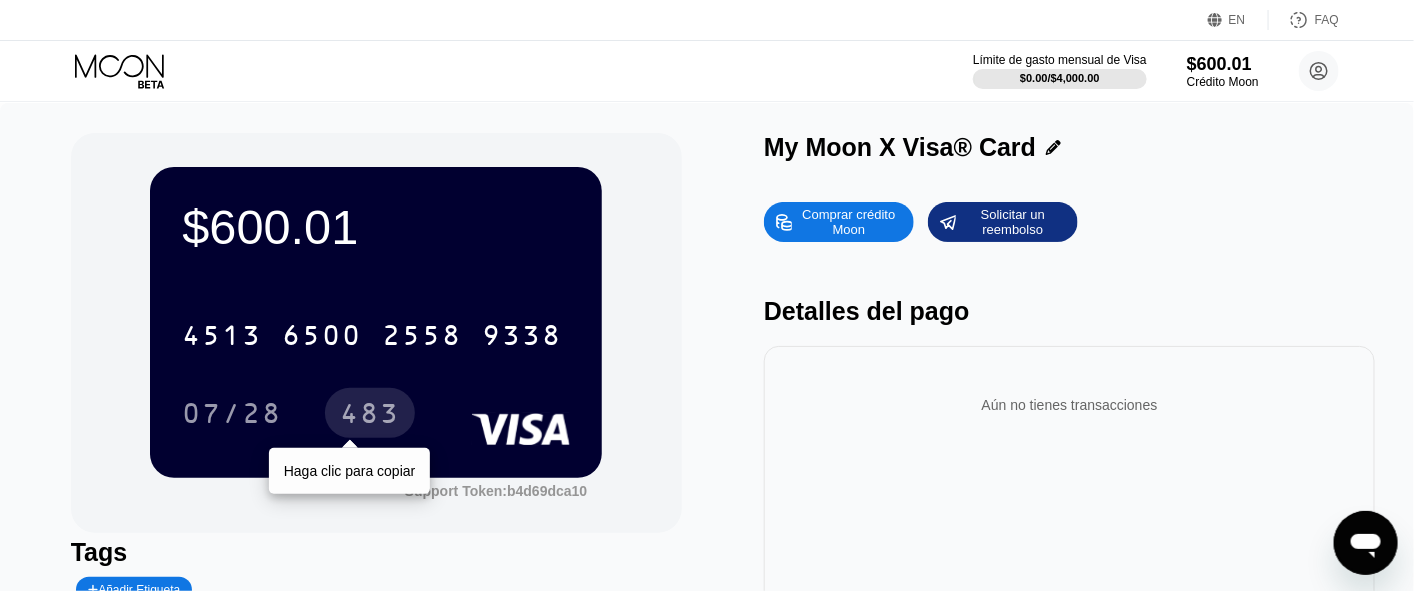 drag, startPoint x: 384, startPoint y: 418, endPoint x: 96, endPoint y: 391, distance: 289.26285 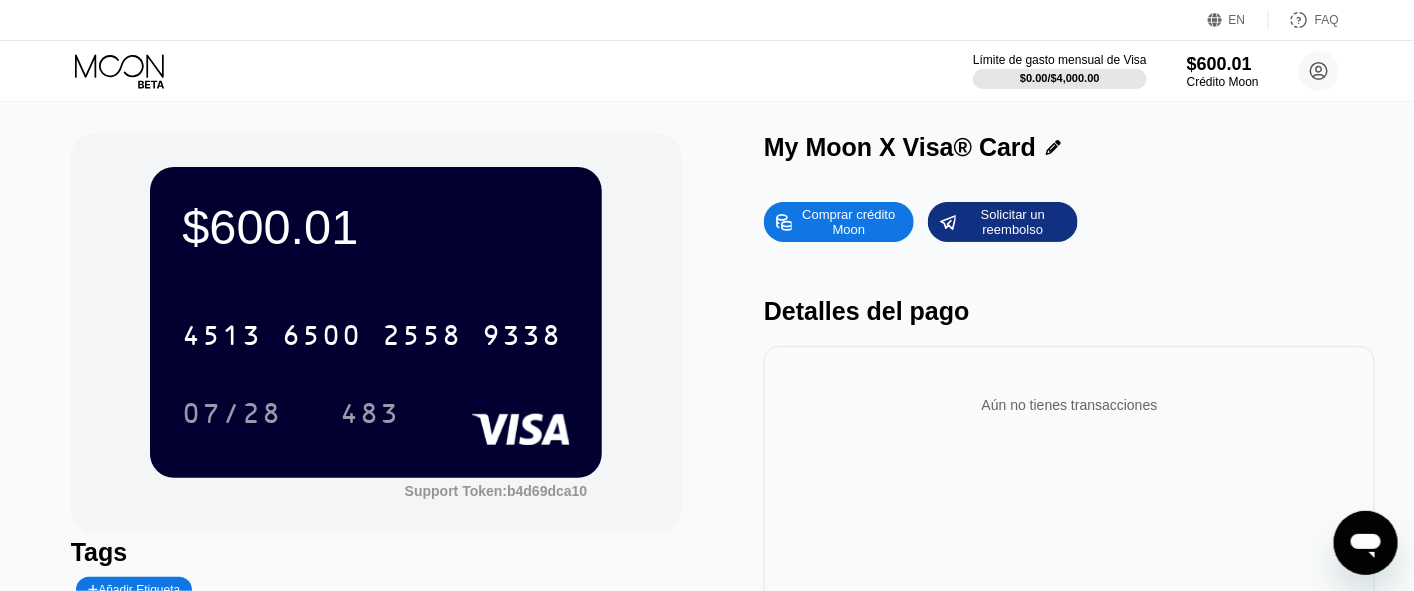 click 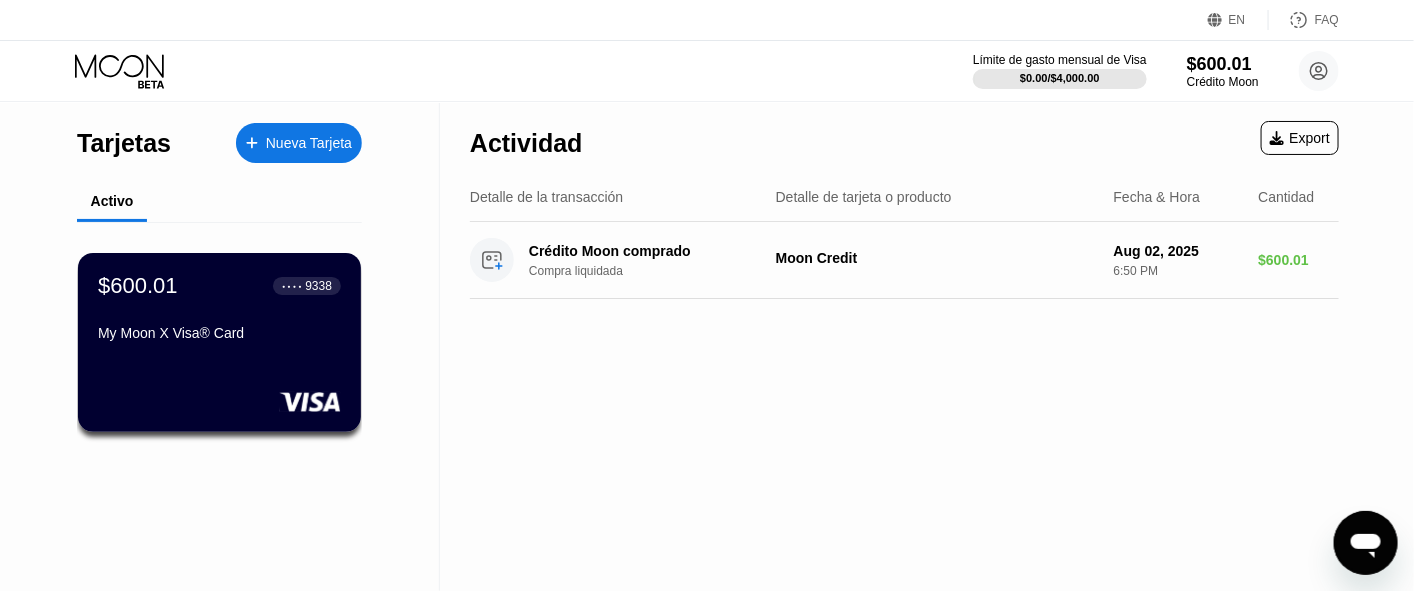 click on "Nueva Tarjeta" at bounding box center [299, 143] 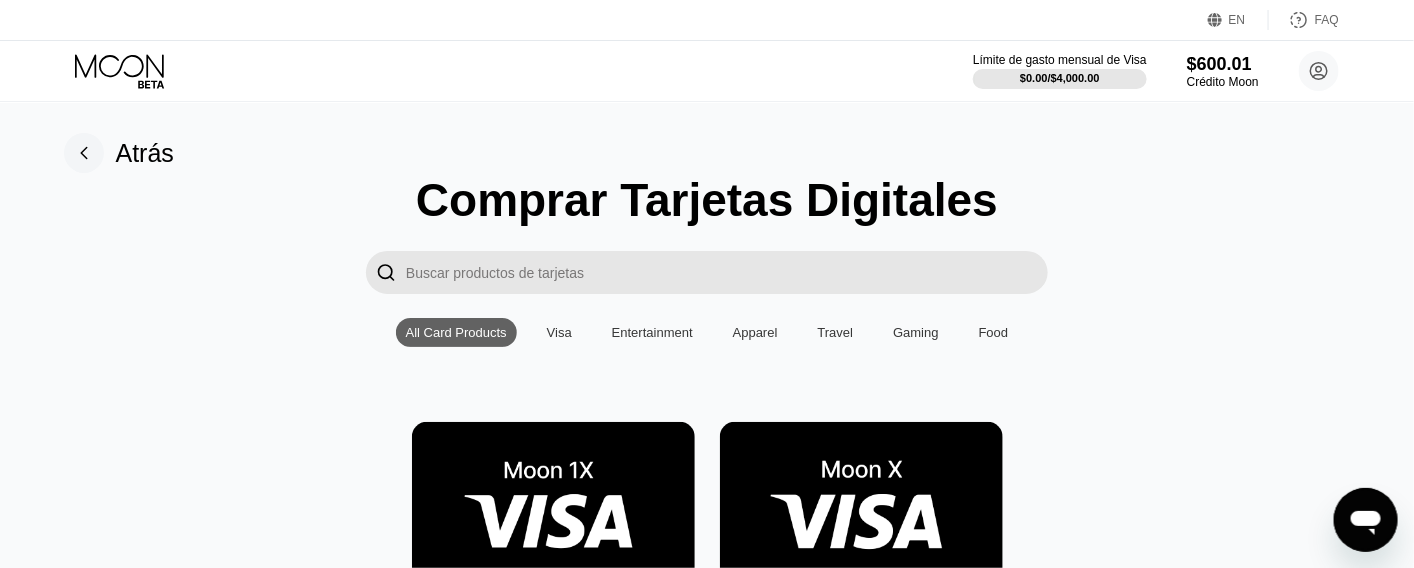 click at bounding box center [861, 511] 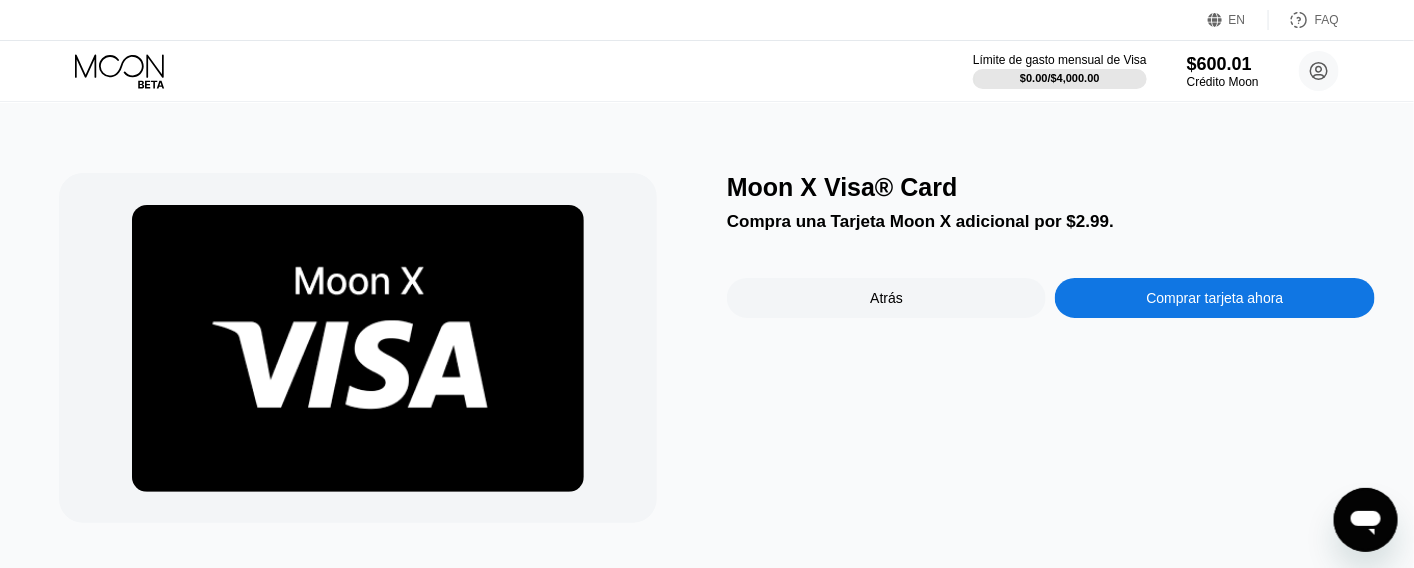 click on "Comprar tarjeta ahora" at bounding box center (1215, 298) 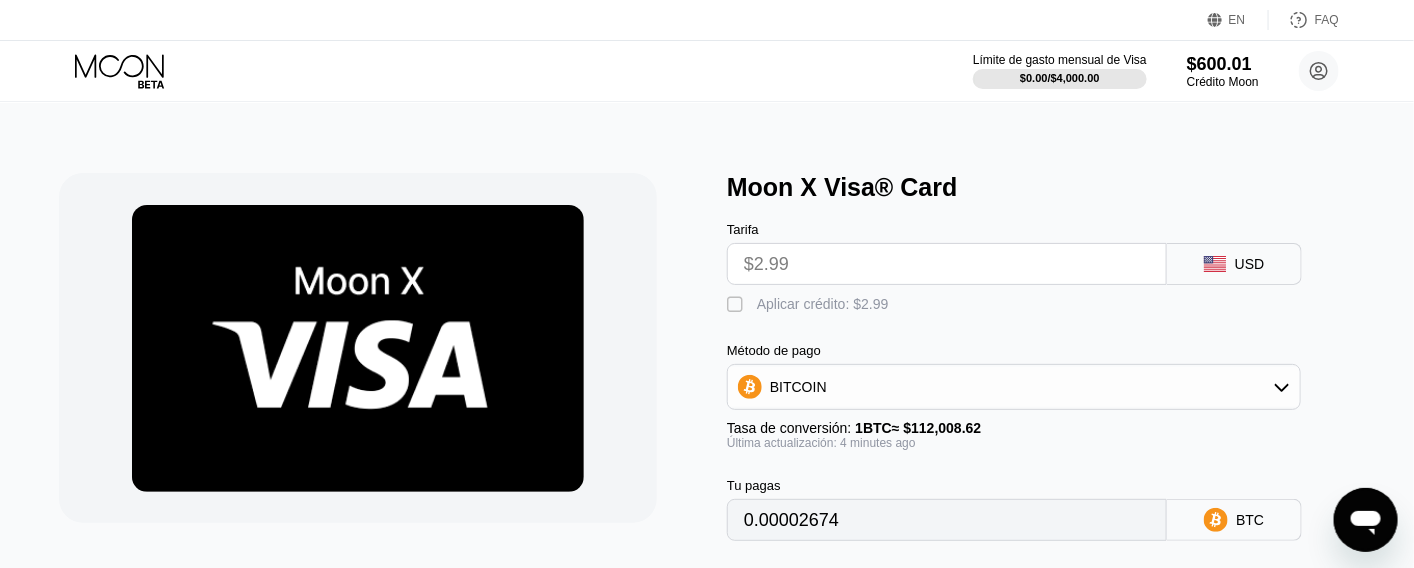 drag, startPoint x: 849, startPoint y: 313, endPoint x: 853, endPoint y: 334, distance: 21.377558 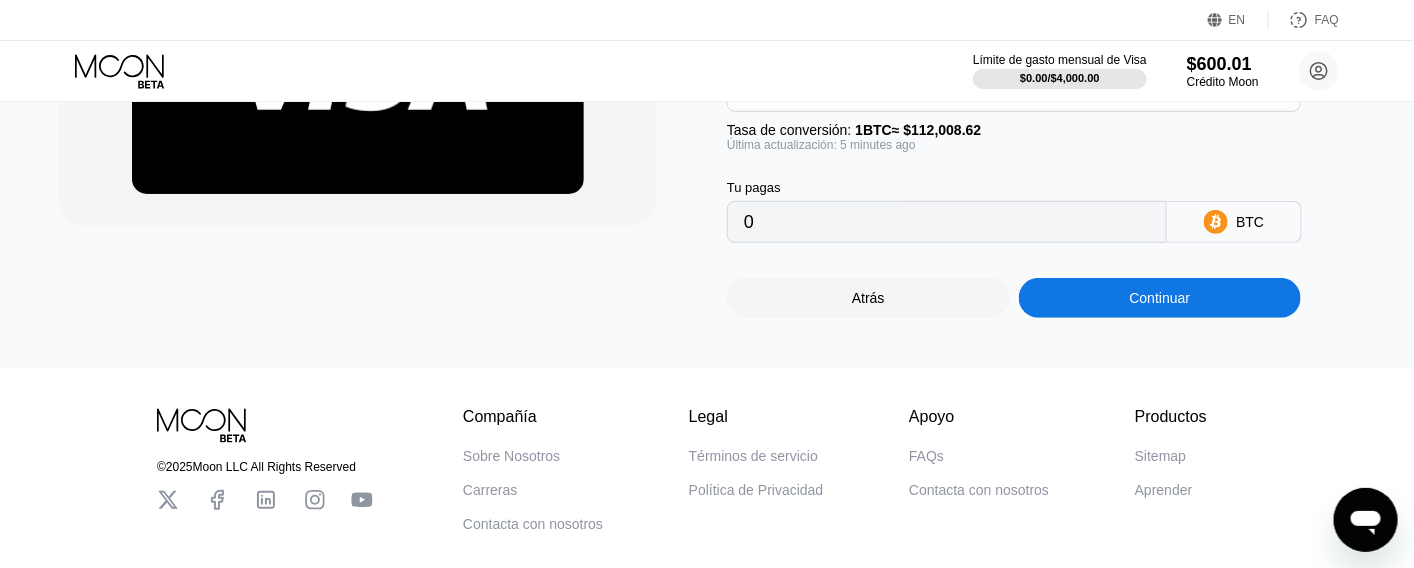 scroll, scrollTop: 300, scrollLeft: 0, axis: vertical 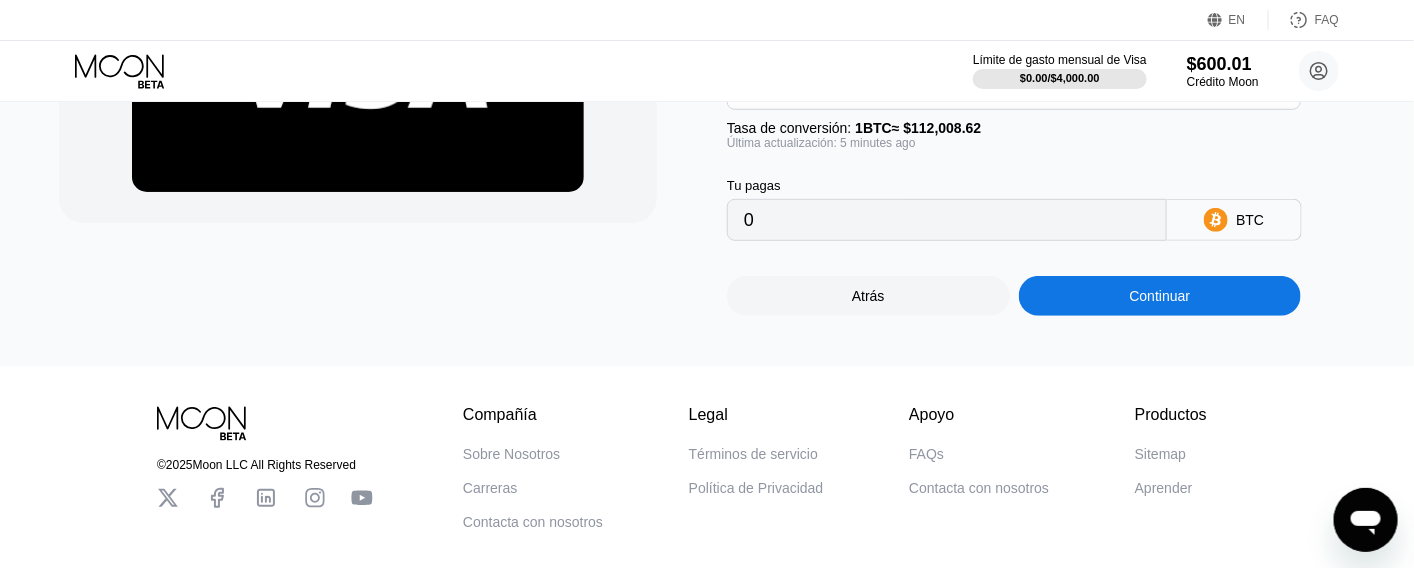 click on "Continuar" at bounding box center [1160, 296] 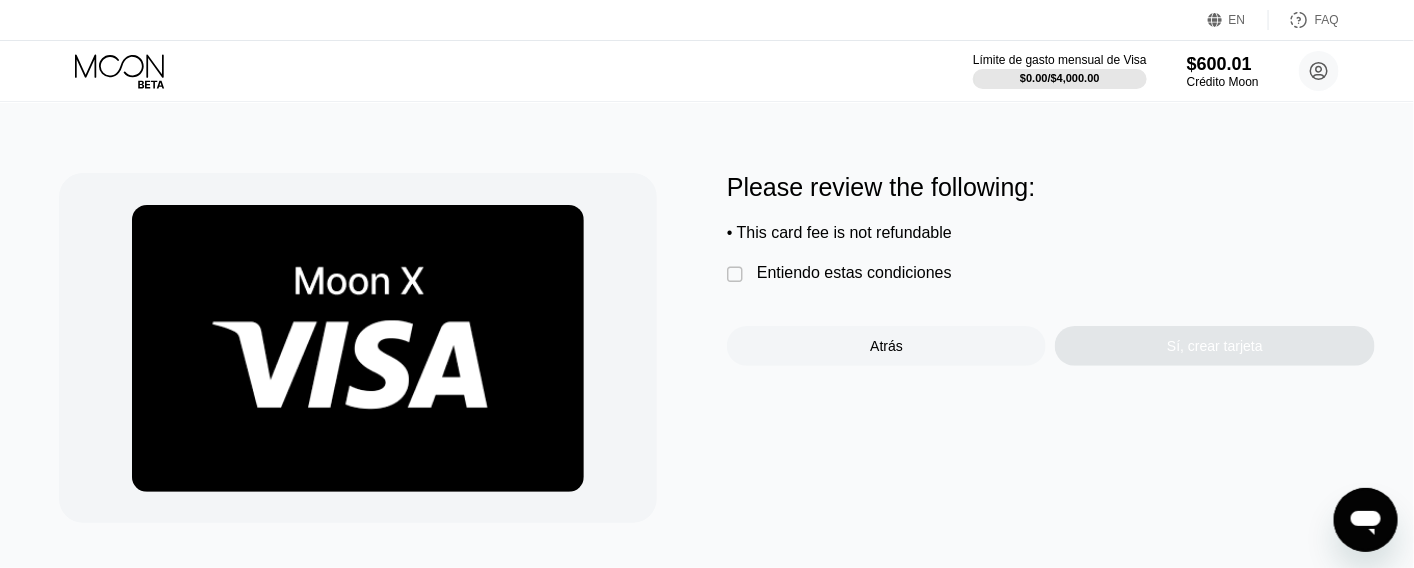 scroll, scrollTop: 0, scrollLeft: 0, axis: both 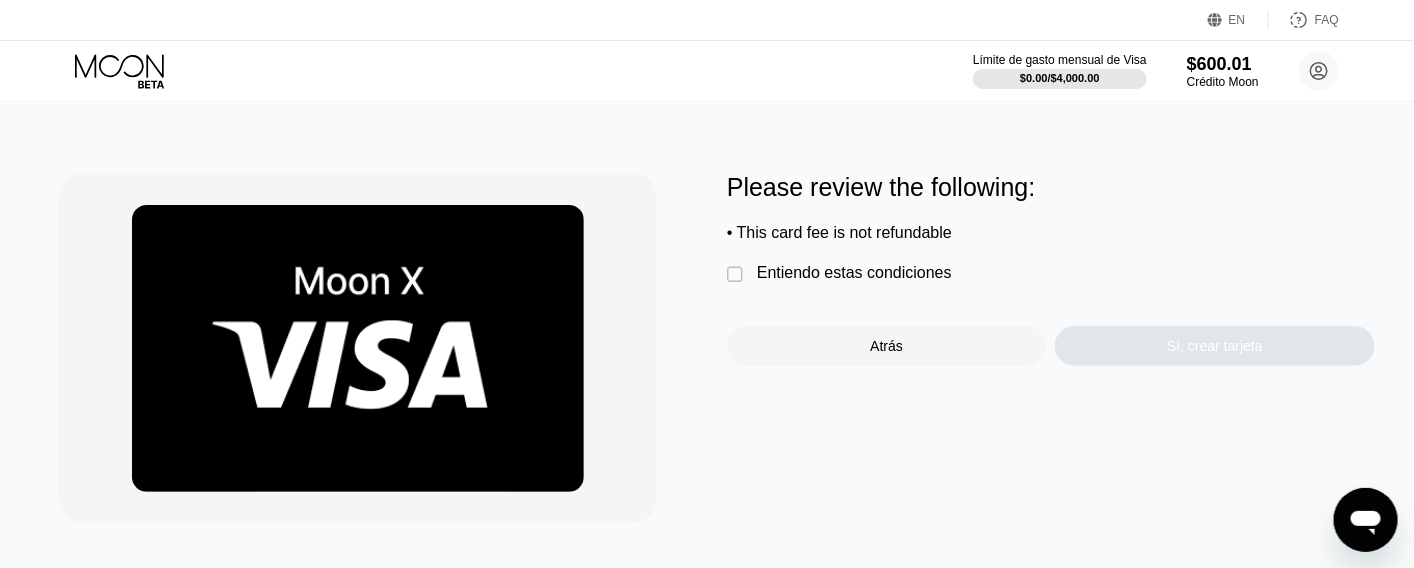 click on "Entiendo estas condiciones" at bounding box center (854, 273) 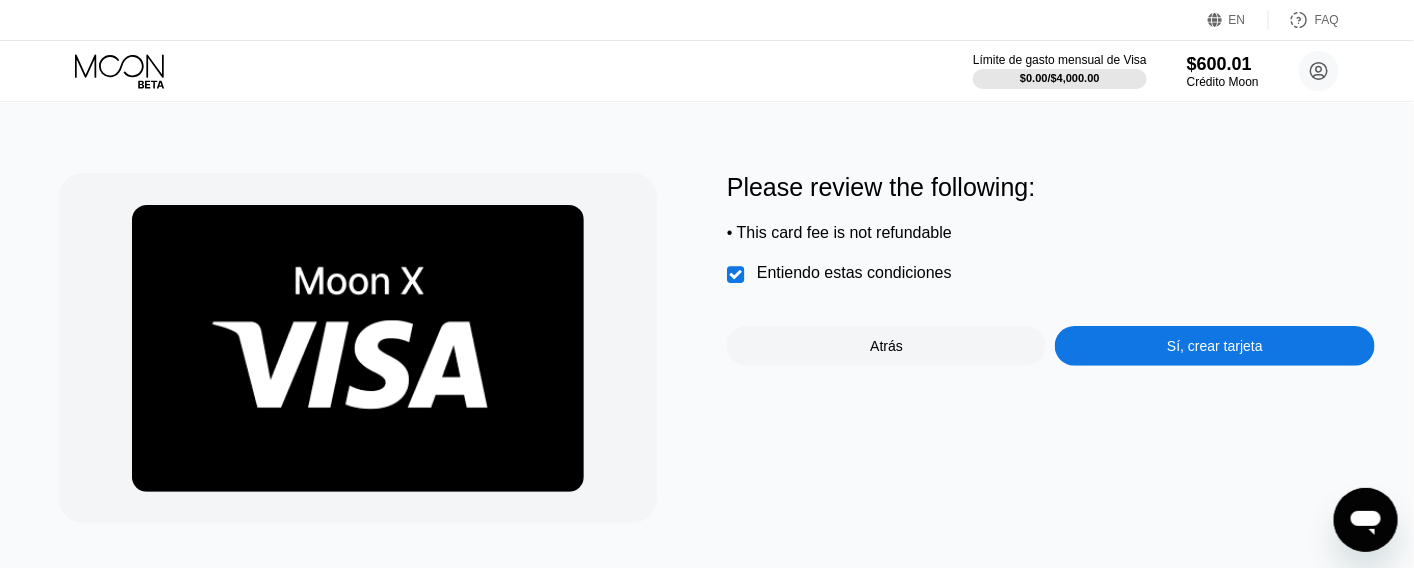 click on "Please review the following: • This card fee is not refundable  Entiendo estas condiciones Atrás Sí, crear tarjeta" at bounding box center [1051, 269] 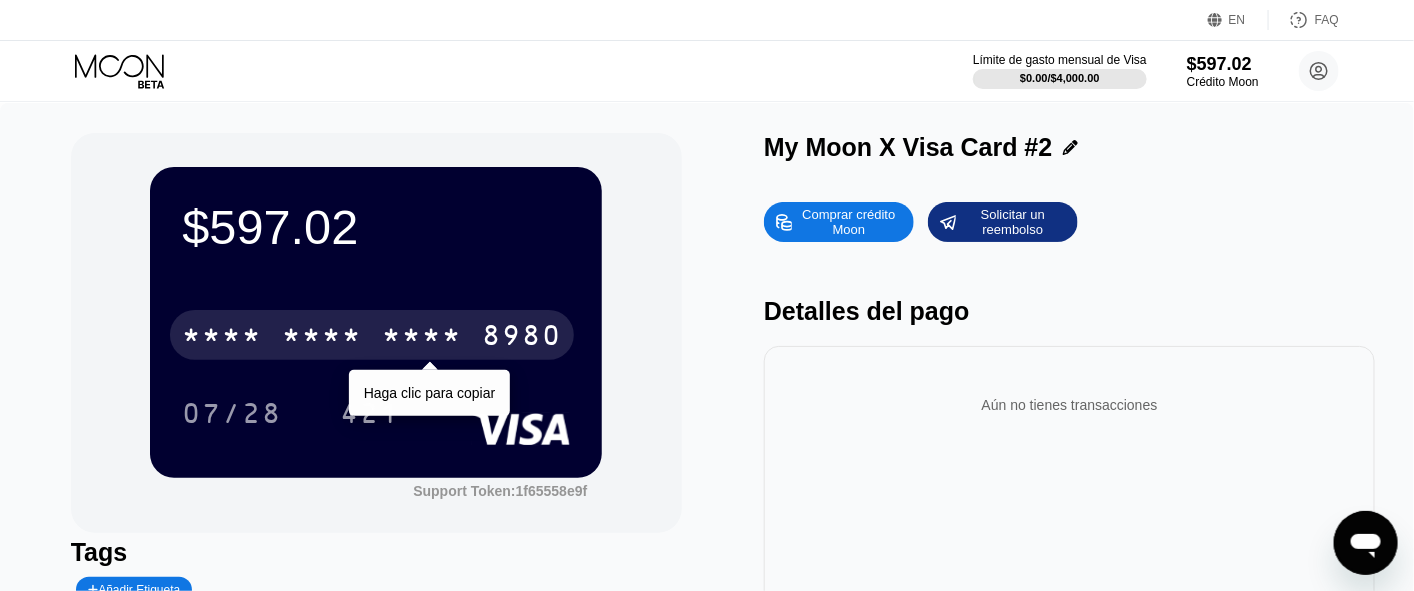 click on "* * * * * * * * * * * * 8980" at bounding box center [372, 335] 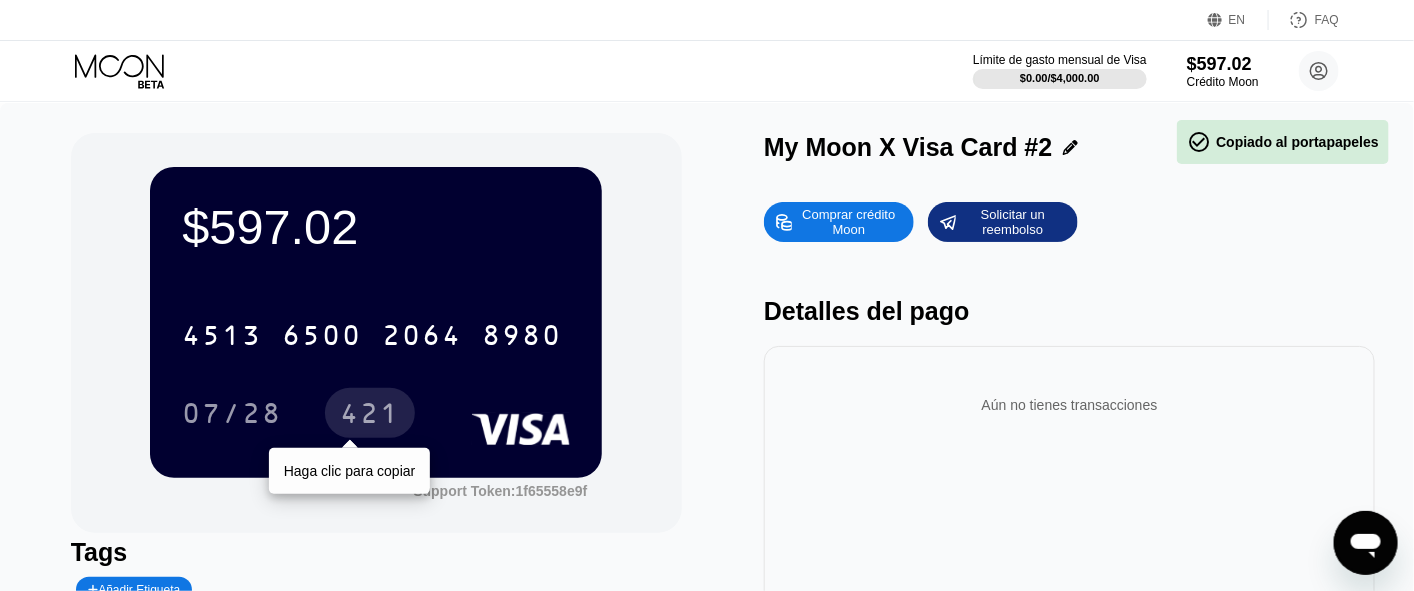 drag, startPoint x: 384, startPoint y: 411, endPoint x: 214, endPoint y: 411, distance: 170 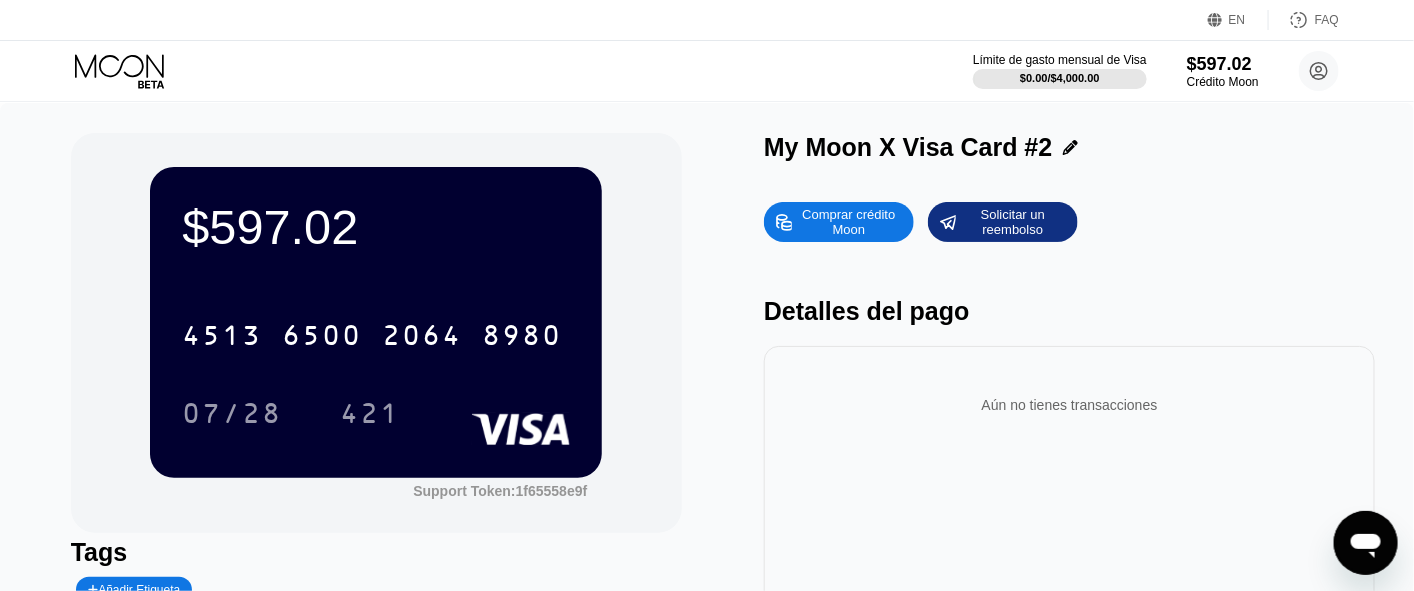 click 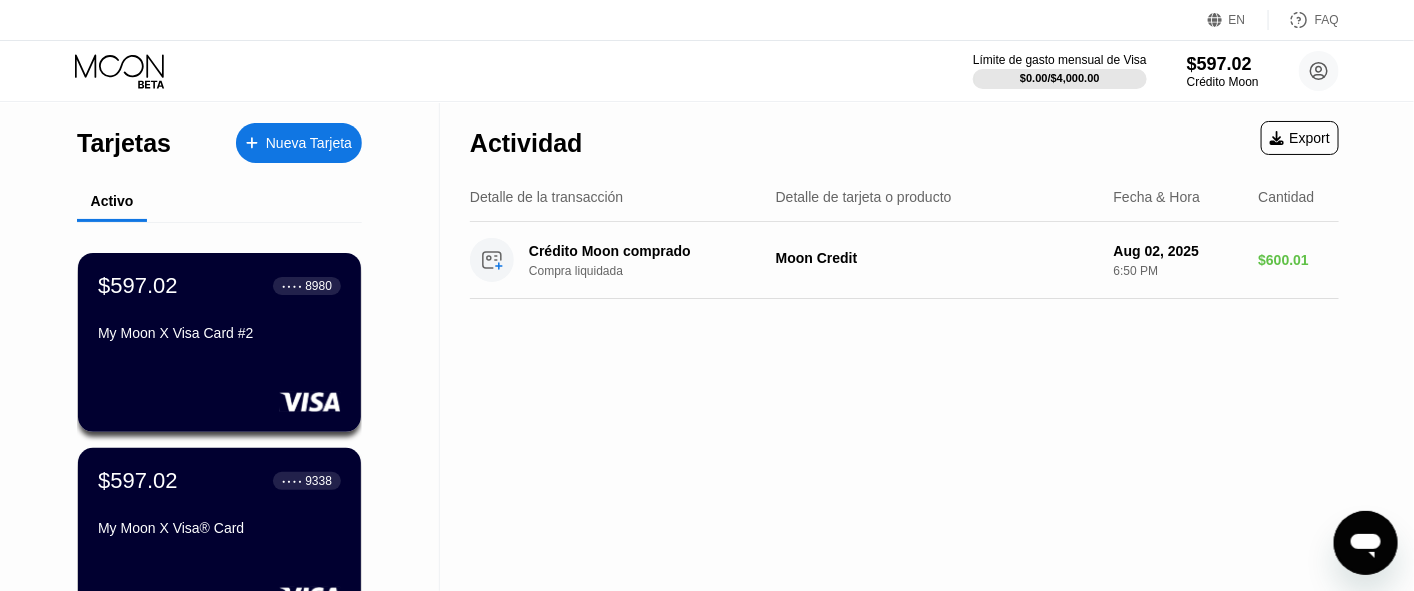 click on "Nueva Tarjeta" at bounding box center (309, 143) 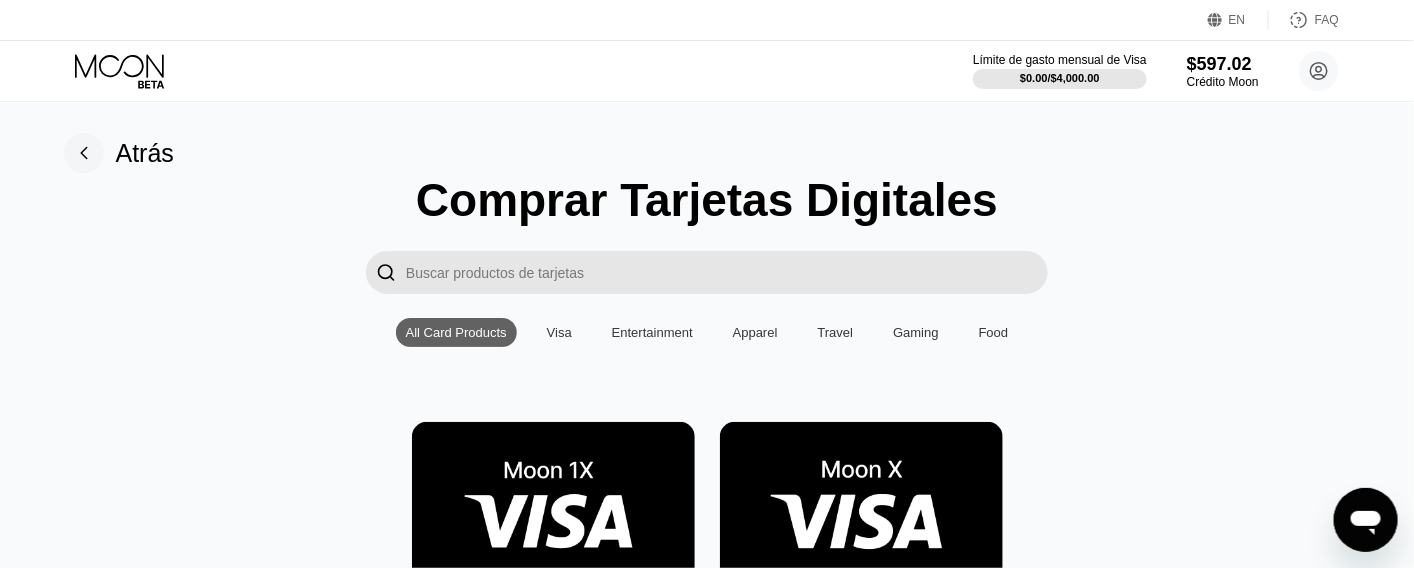 click at bounding box center (861, 511) 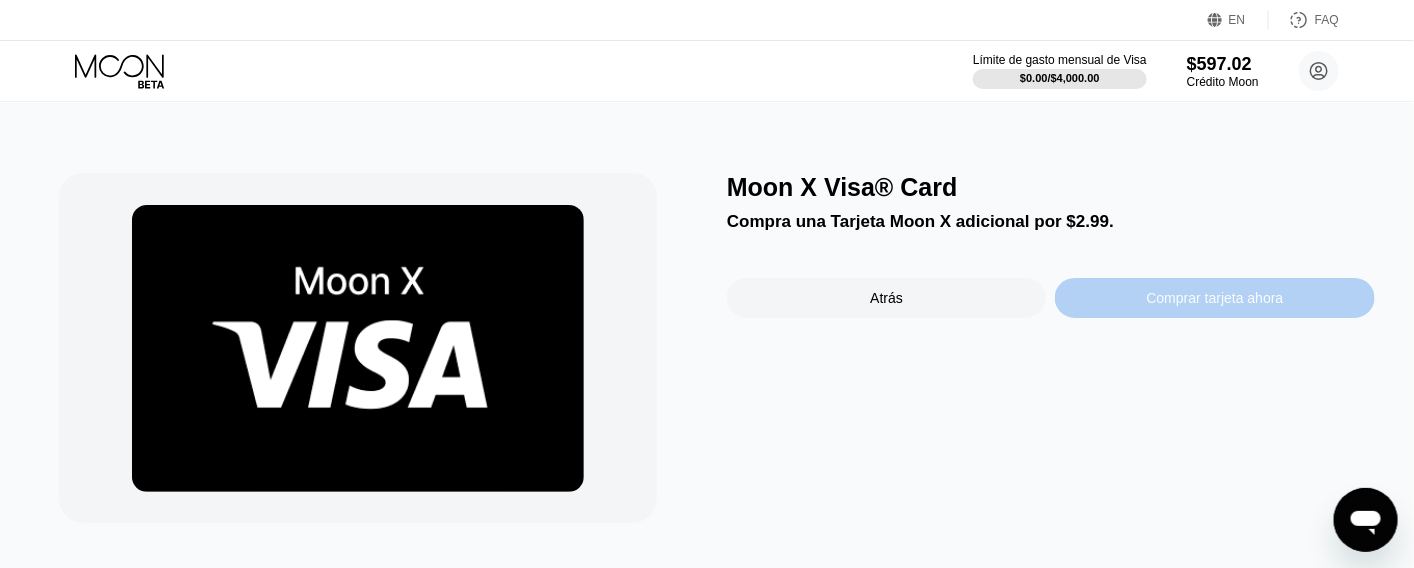 click on "Comprar tarjeta ahora" at bounding box center (1215, 298) 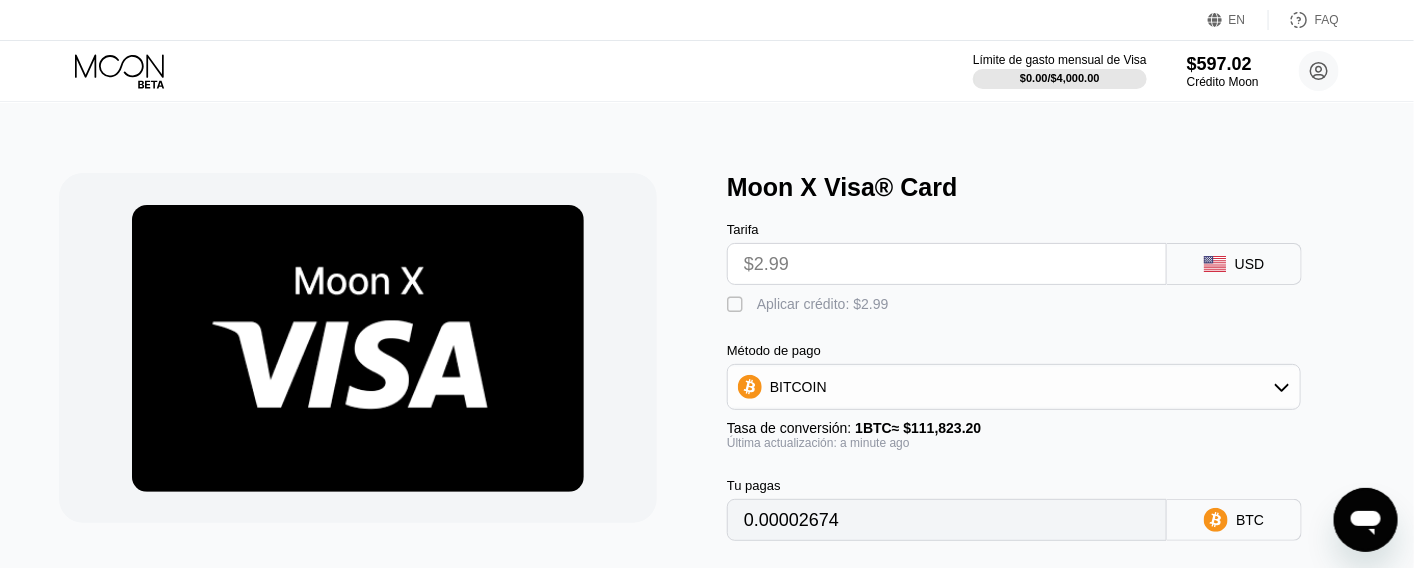 drag, startPoint x: 765, startPoint y: 309, endPoint x: 775, endPoint y: 312, distance: 10.440307 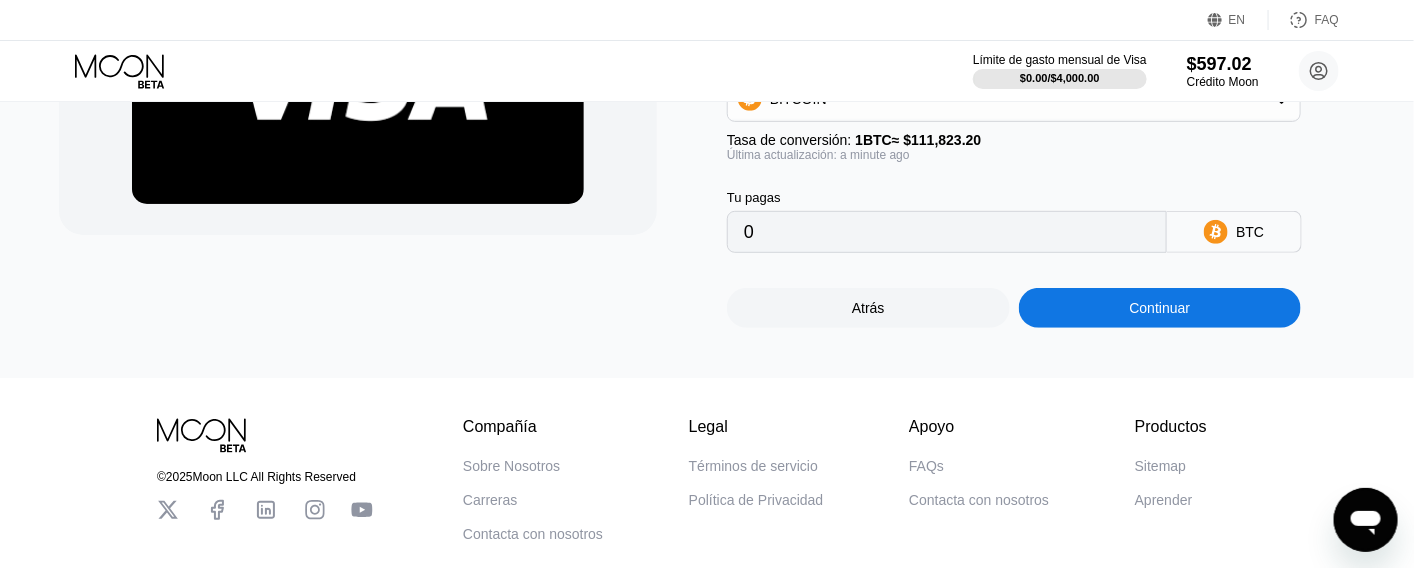 scroll, scrollTop: 300, scrollLeft: 0, axis: vertical 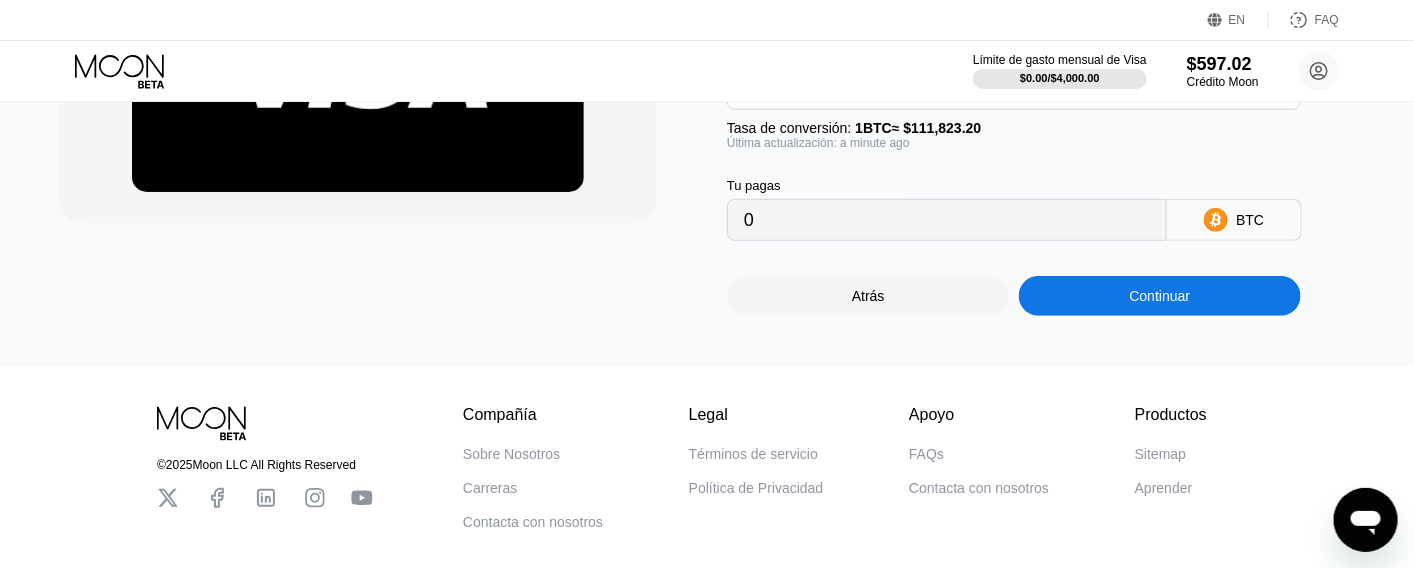 click on "Continuar" at bounding box center (1160, 296) 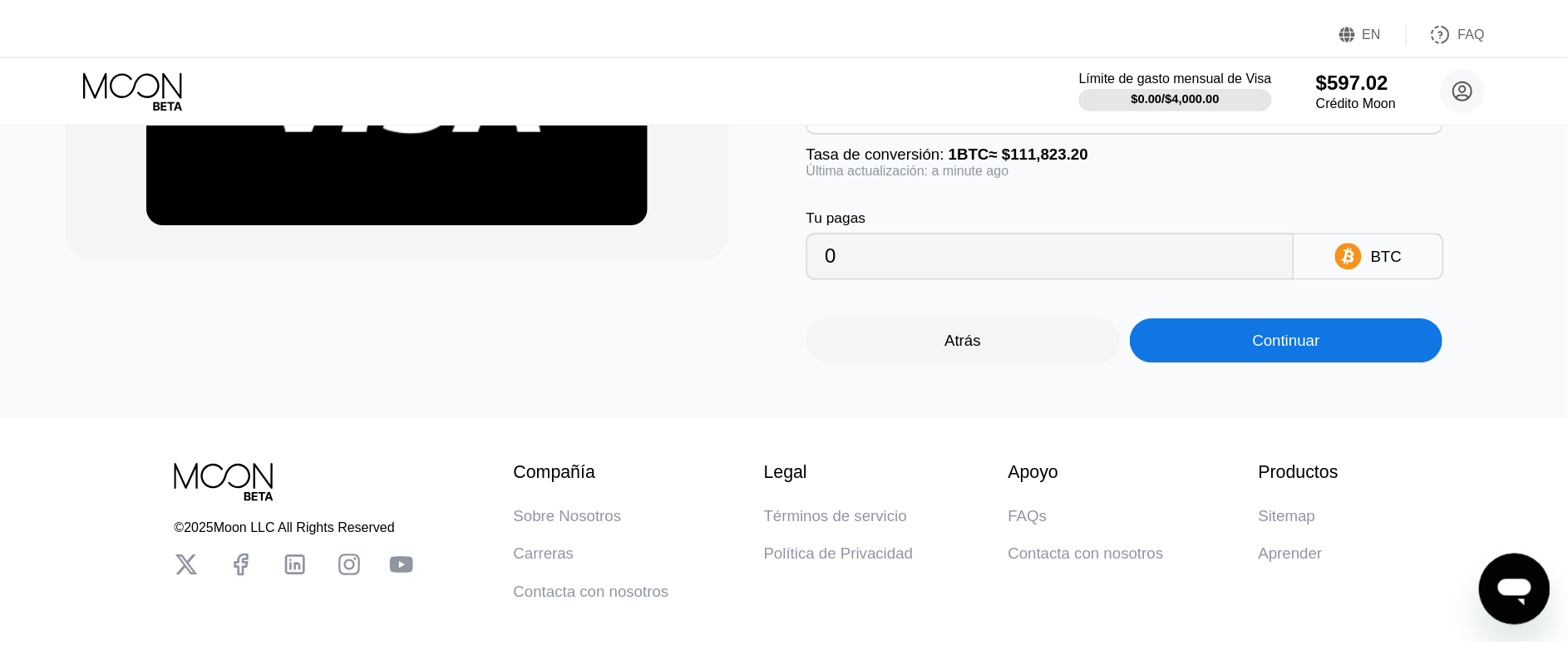 scroll, scrollTop: 0, scrollLeft: 0, axis: both 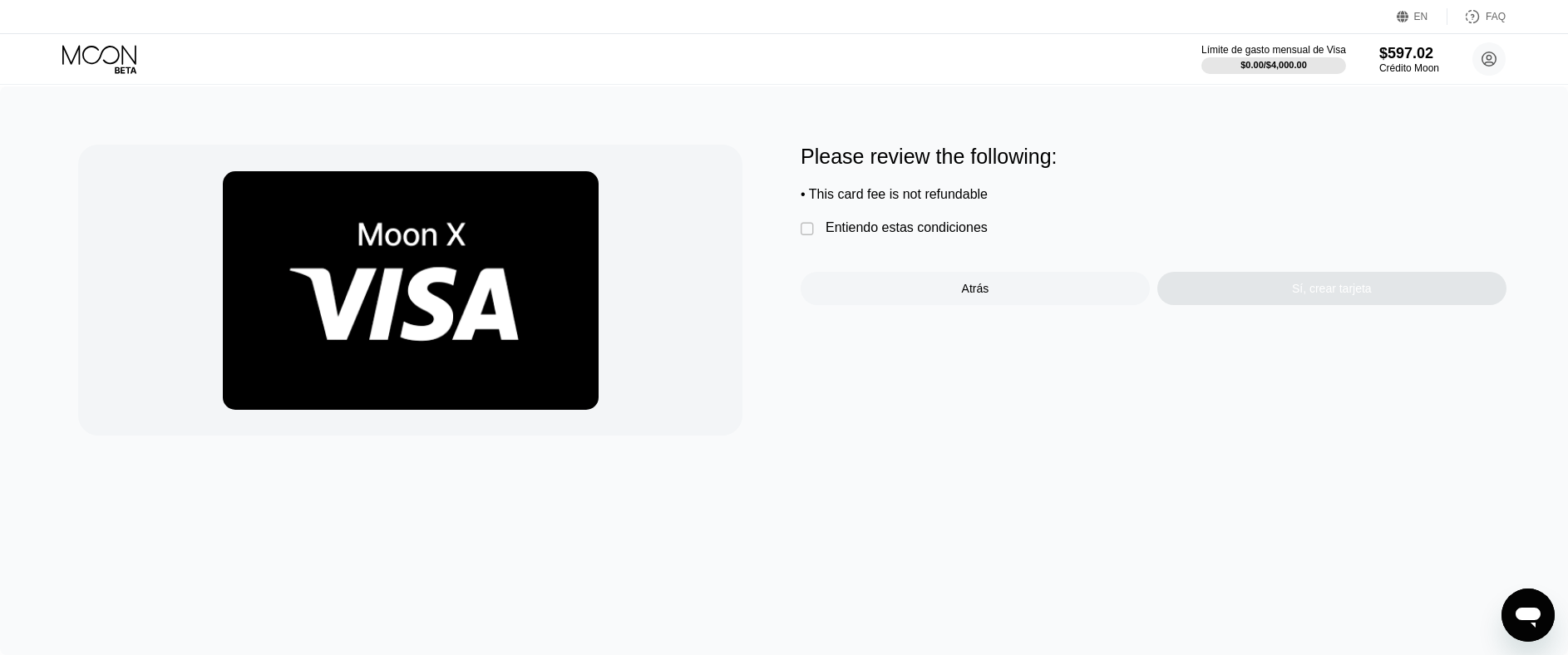 drag, startPoint x: 863, startPoint y: 239, endPoint x: 876, endPoint y: 239, distance: 13 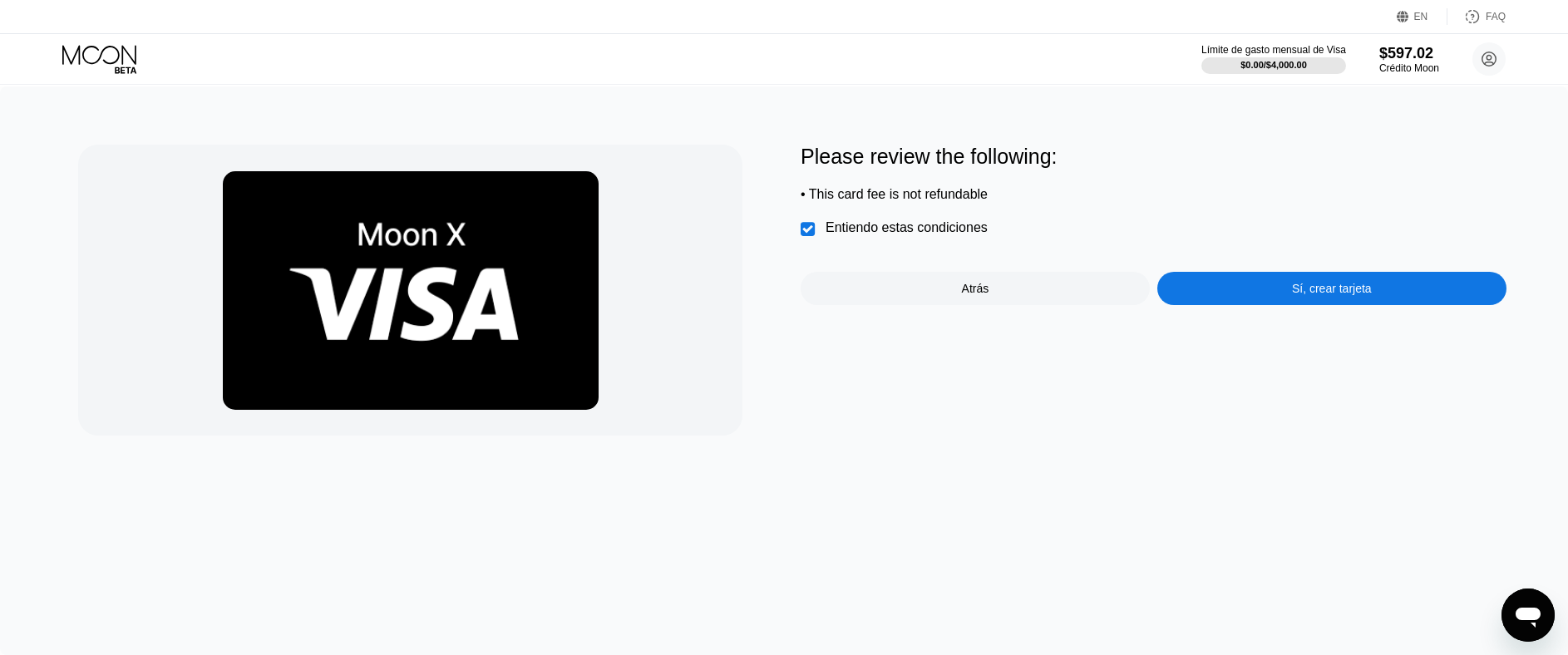 click on "Sí, crear tarjeta" at bounding box center (1332, 288) 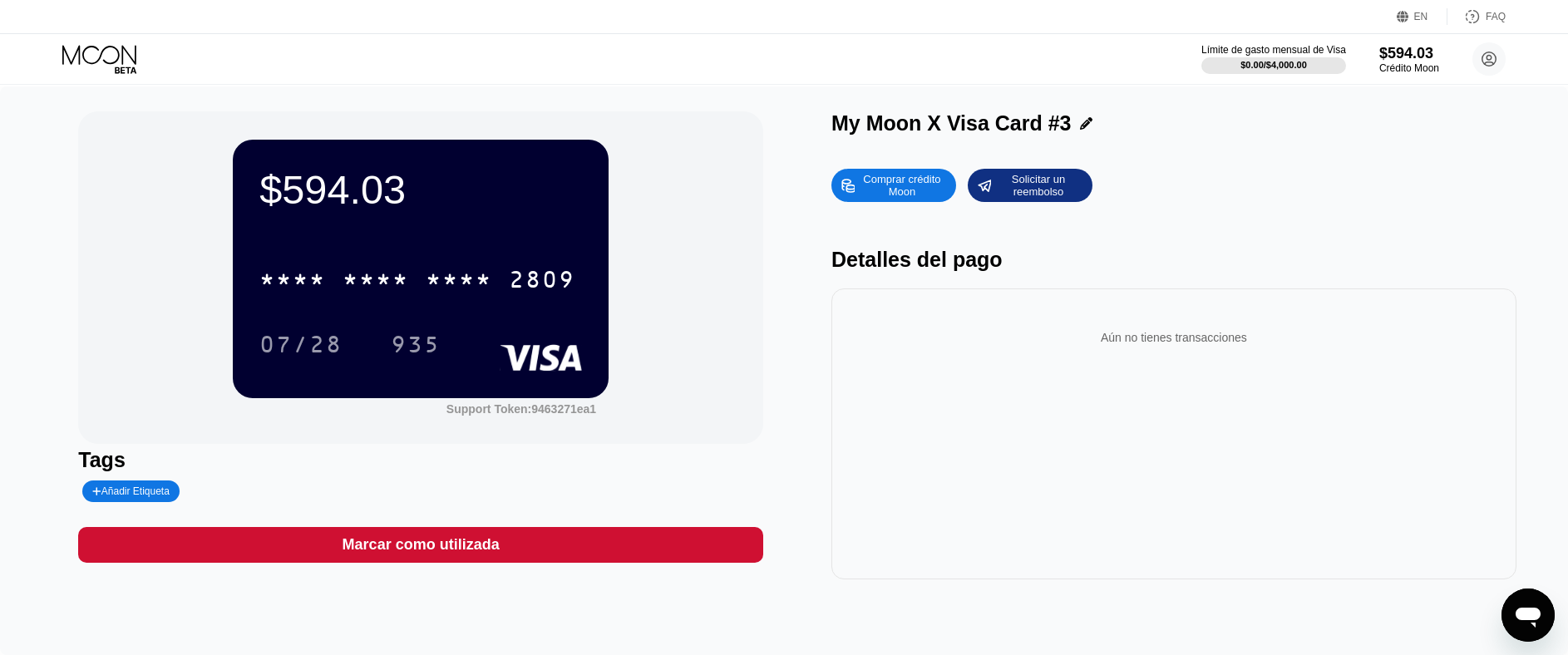 drag, startPoint x: 414, startPoint y: 288, endPoint x: 391, endPoint y: 289, distance: 23.021729 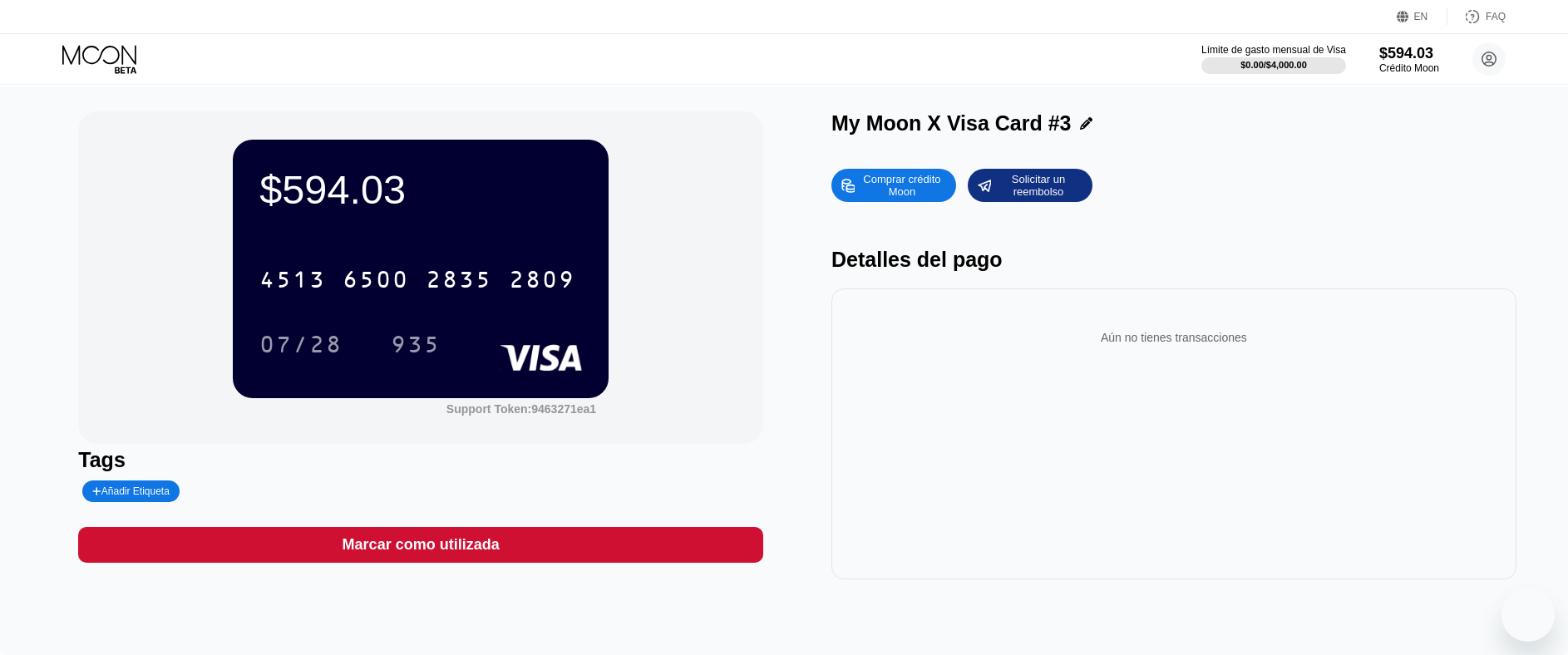 scroll, scrollTop: 0, scrollLeft: 0, axis: both 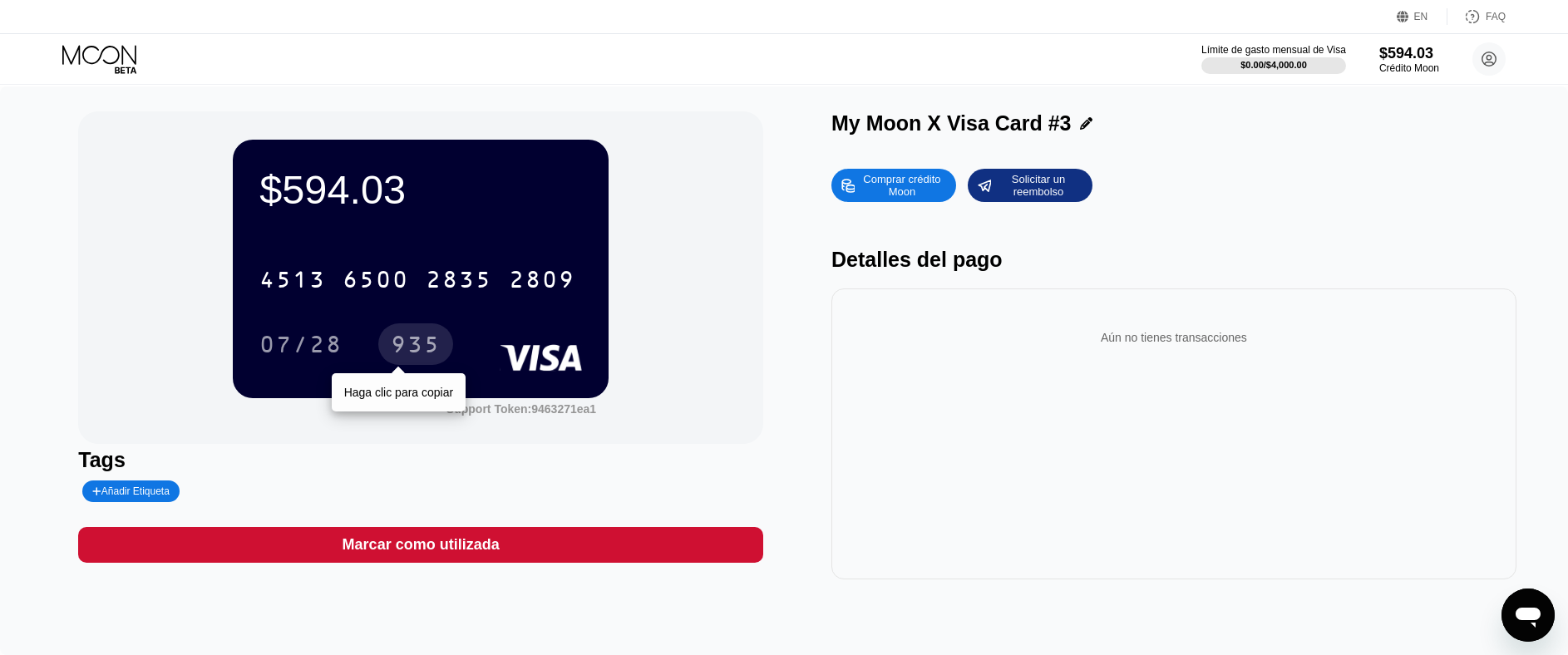 click on "935" at bounding box center (416, 347) 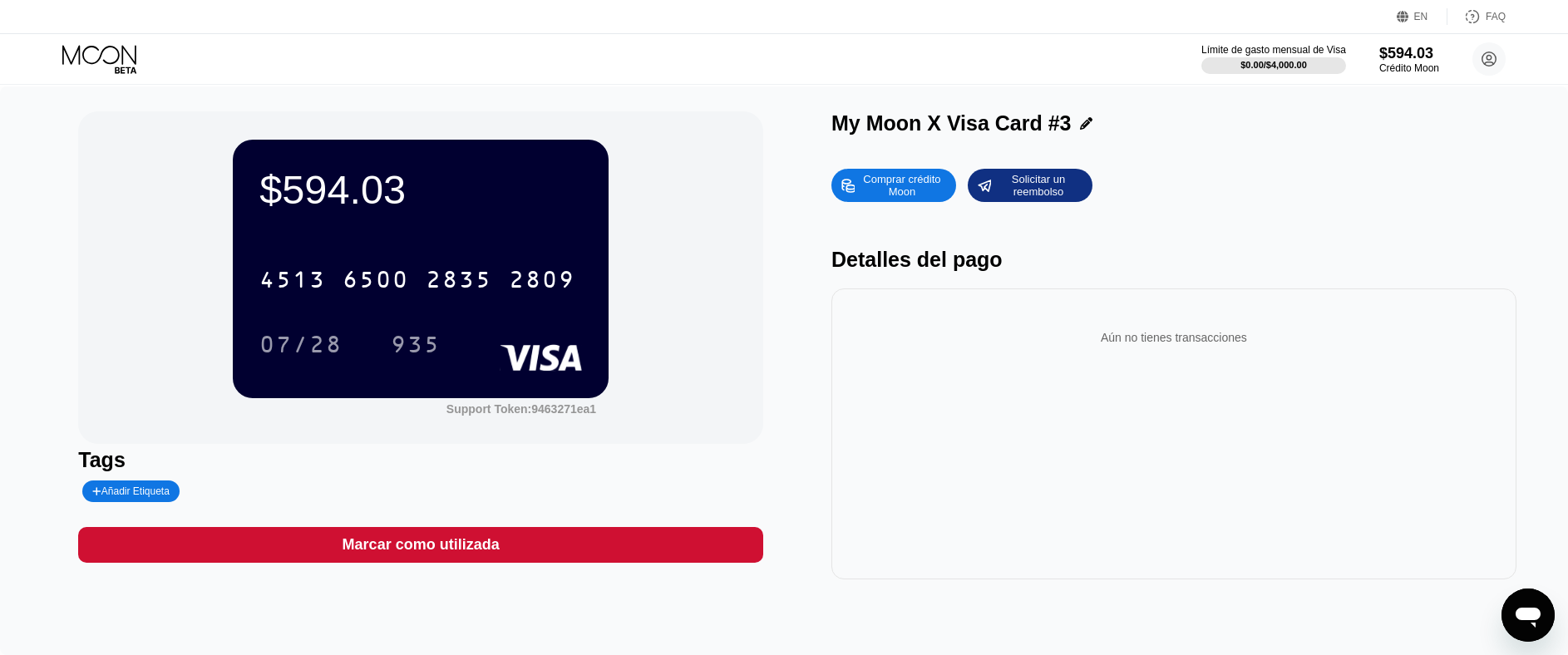 click 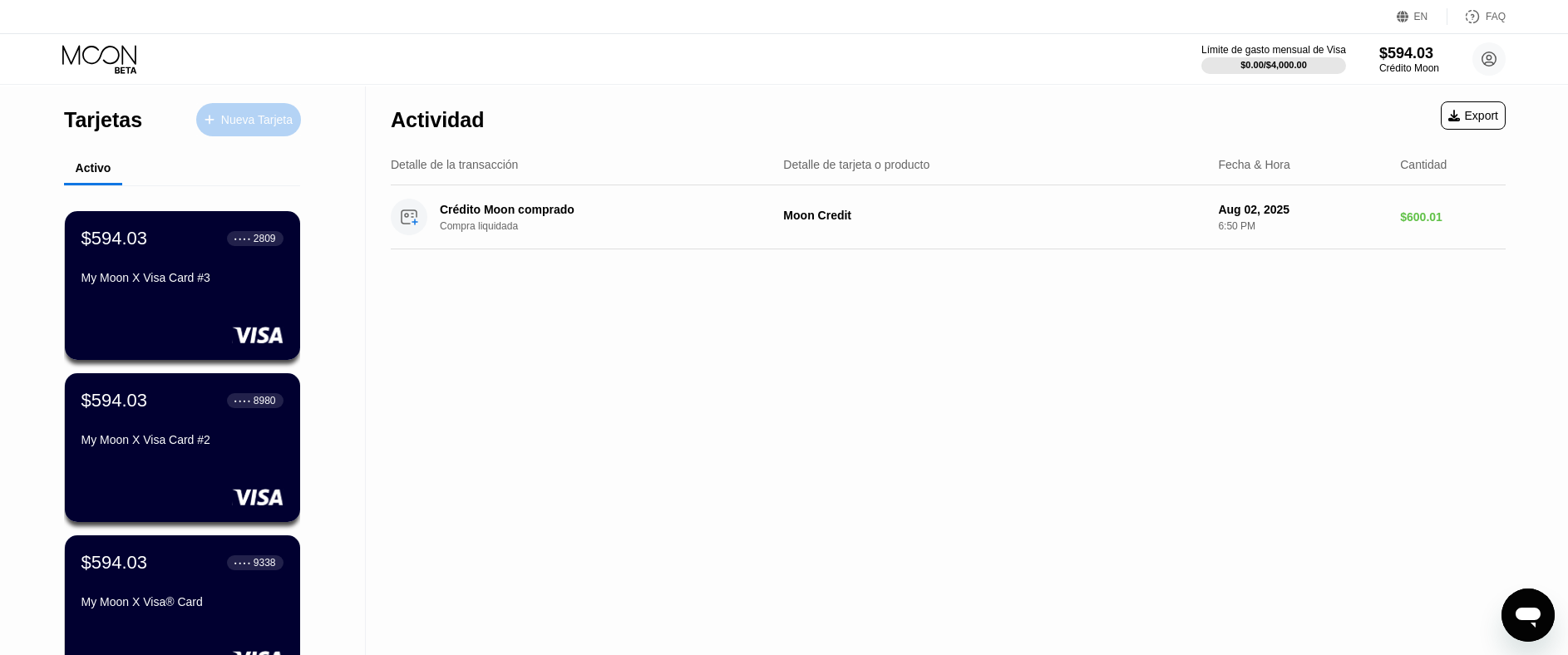 drag, startPoint x: 254, startPoint y: 120, endPoint x: 382, endPoint y: 2, distance: 174.09193 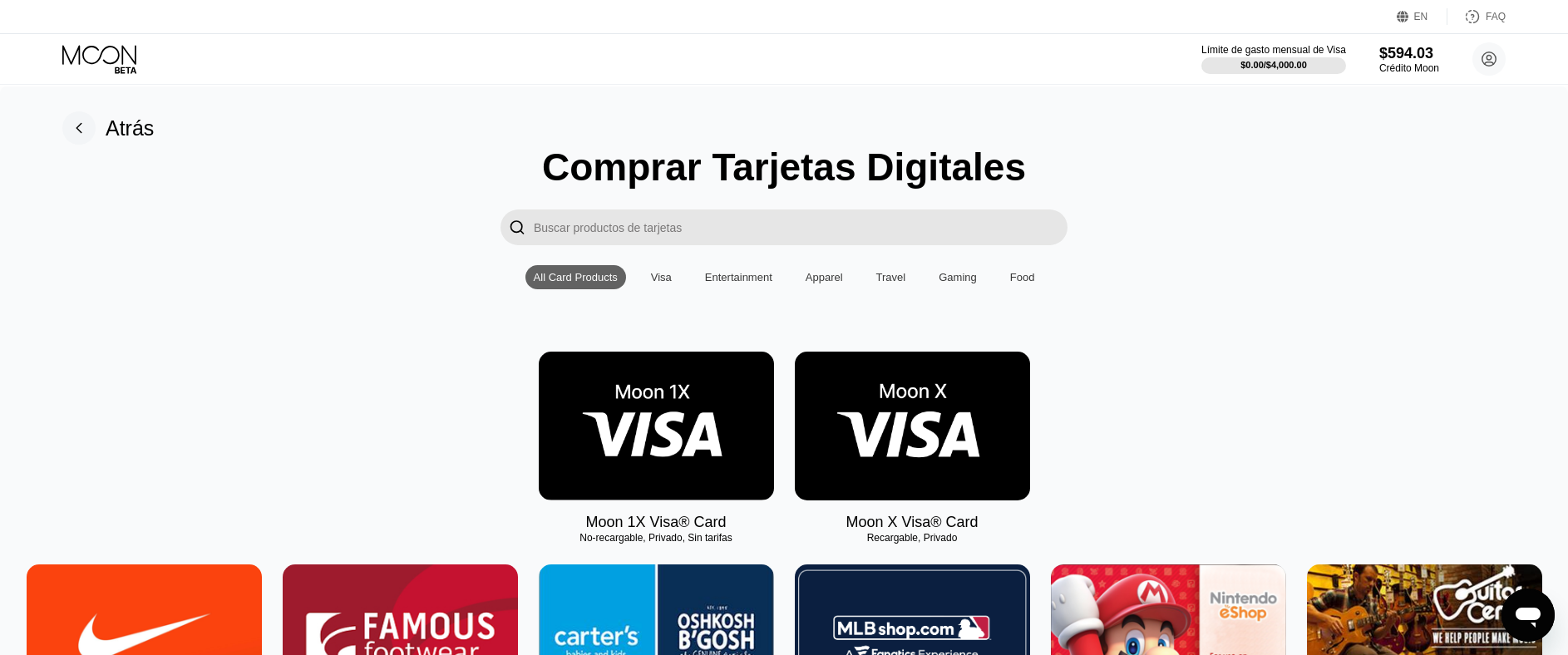 drag, startPoint x: 973, startPoint y: 436, endPoint x: 993, endPoint y: 304, distance: 133.5066 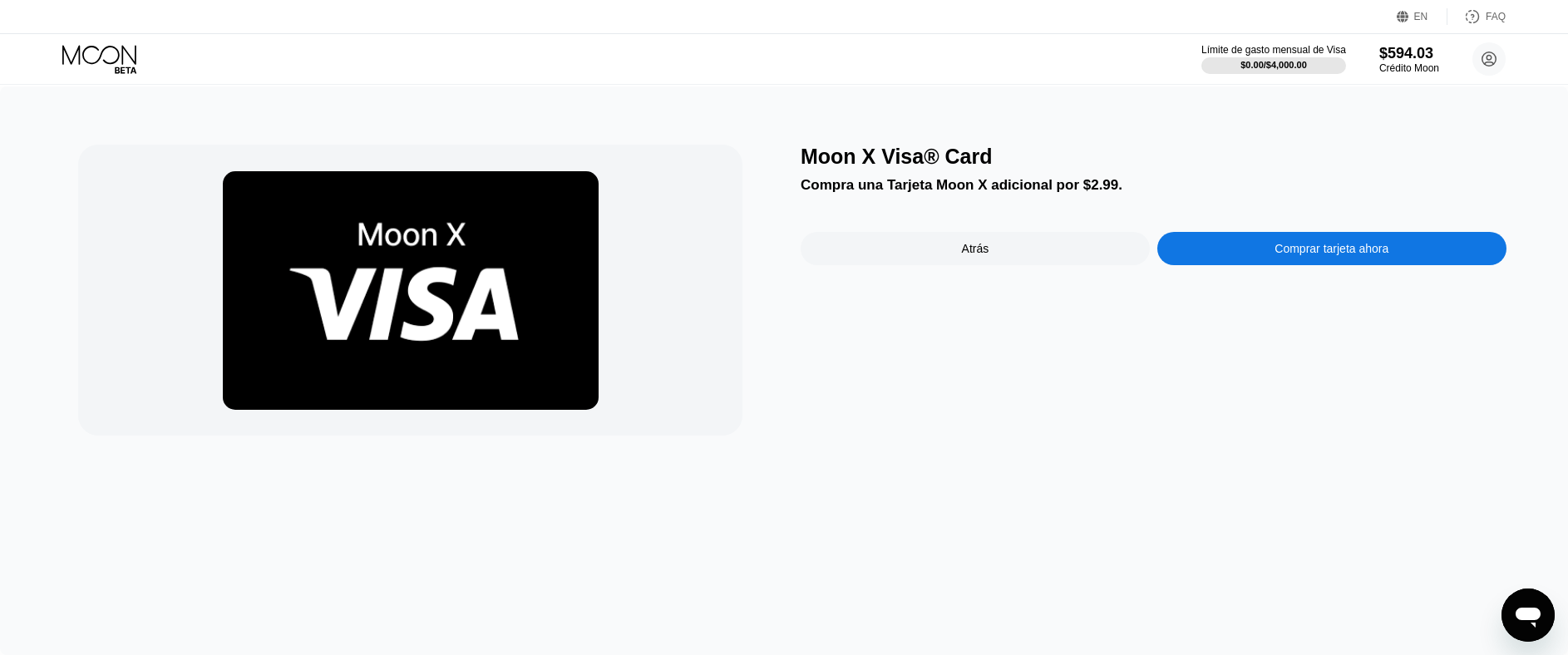 click on "Moon X Visa® Card Compra una Tarjeta Moon X adicional por $2.99. Atrás Comprar tarjeta ahora" at bounding box center [1153, 290] 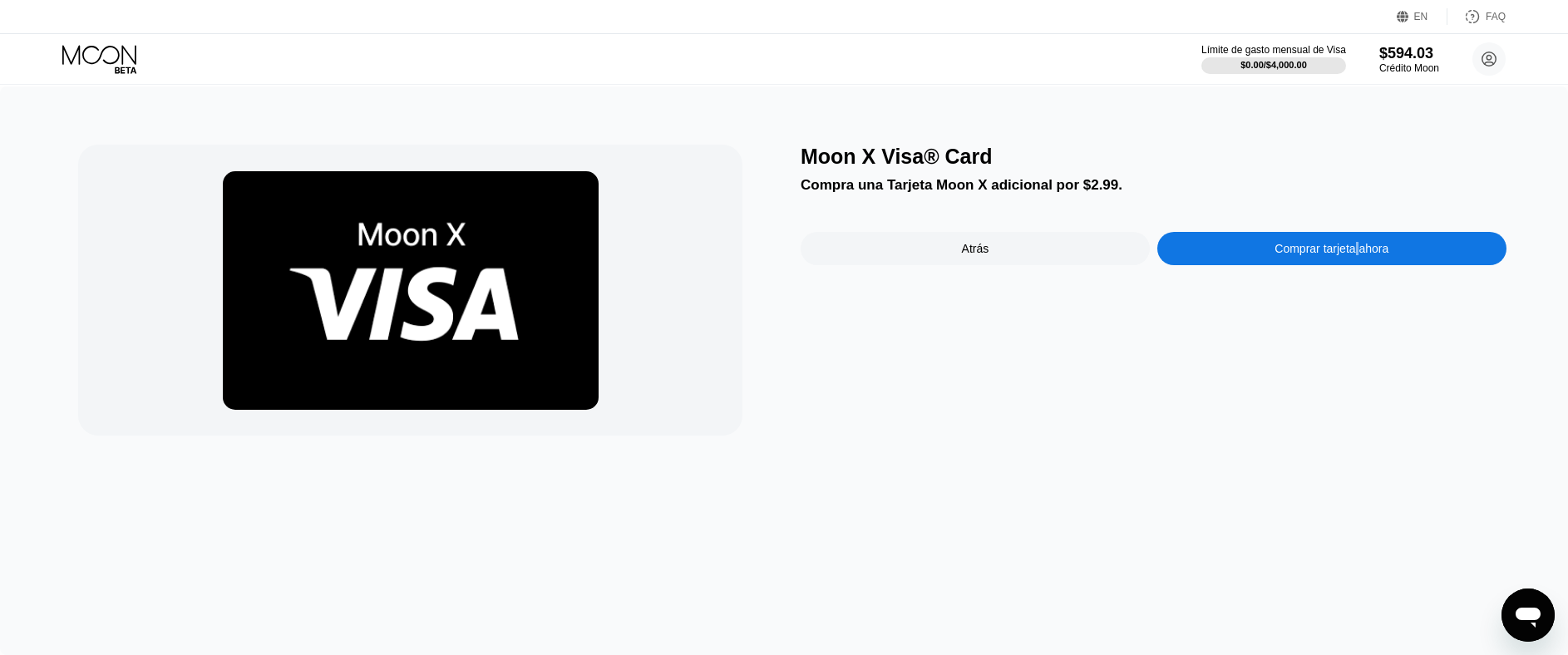 click on "Moon X Visa® Card Compra una Tarjeta Moon X adicional por $2.99. Atrás Comprar tarjeta ahora" at bounding box center (1153, 290) 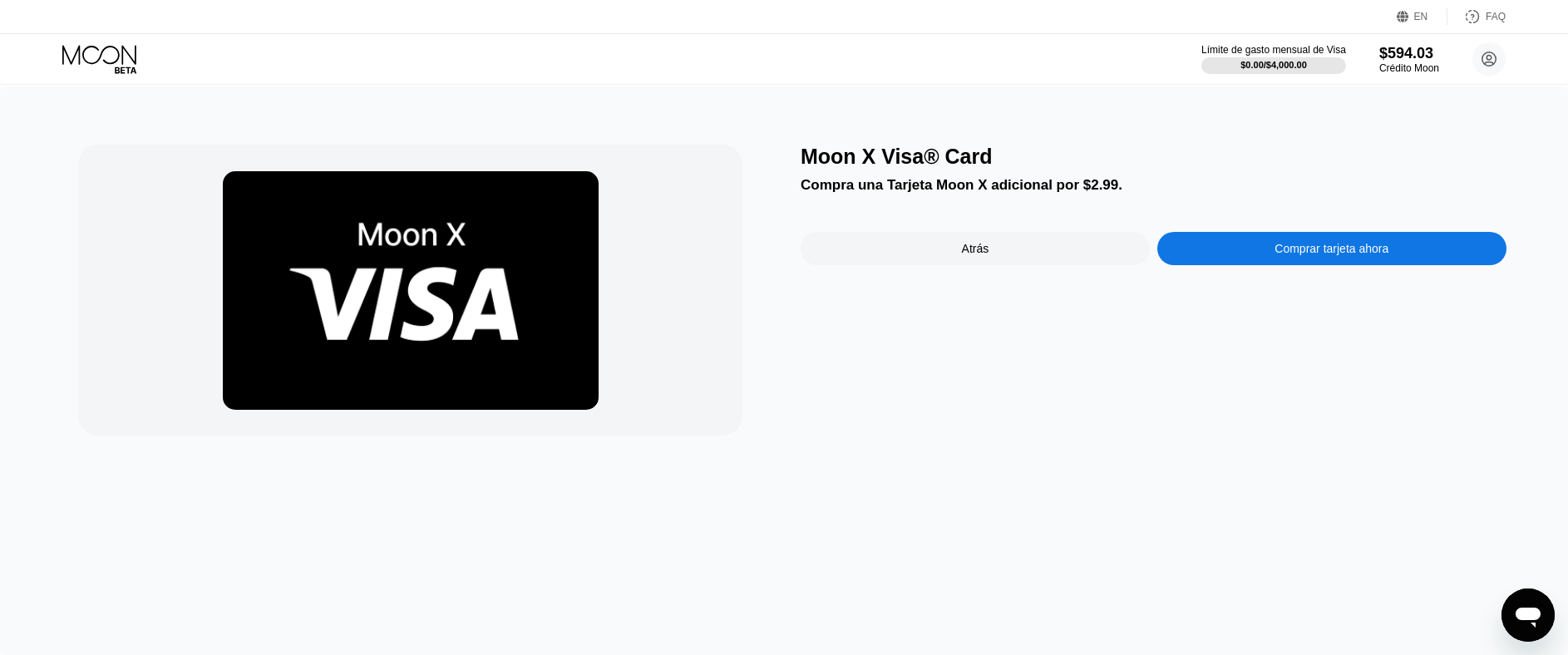 click on "Comprar tarjeta ahora" at bounding box center (1331, 249) 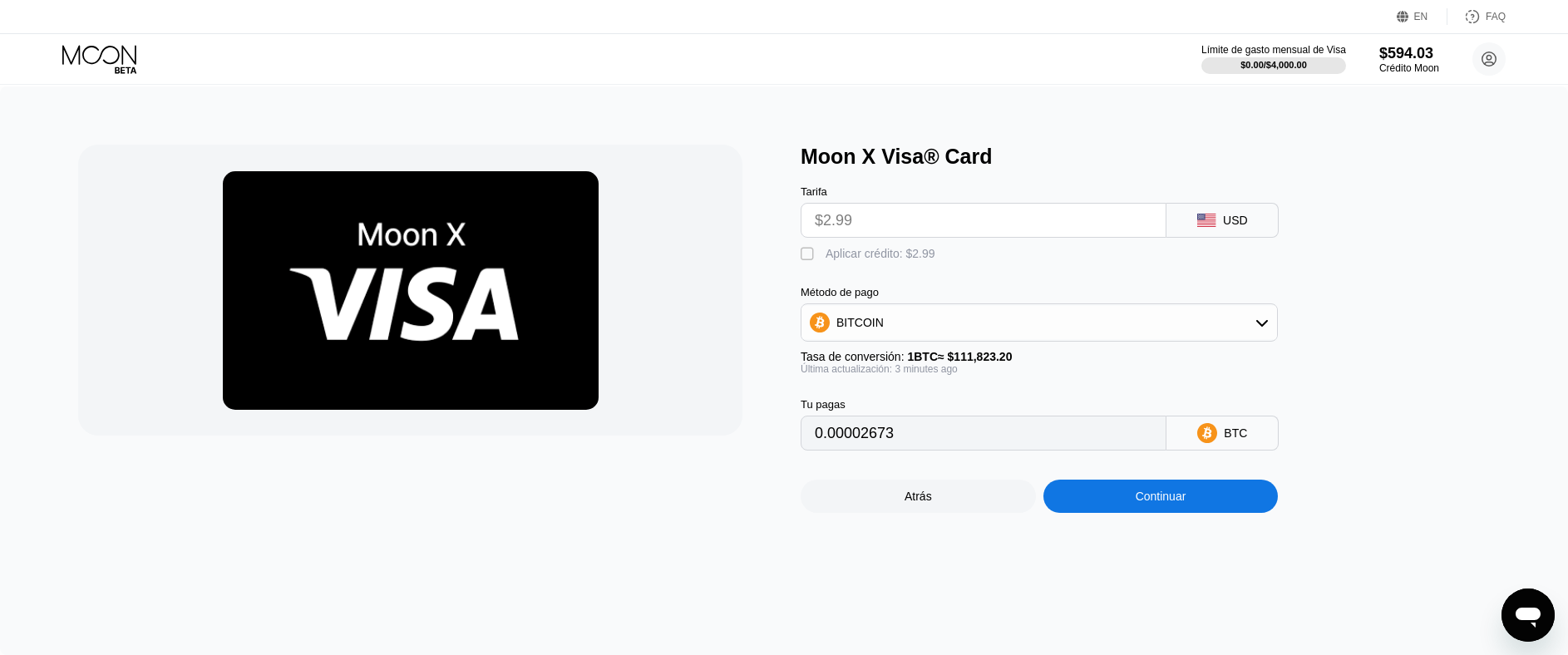 click on "Aplicar crédito: $2.99" at bounding box center [880, 254] 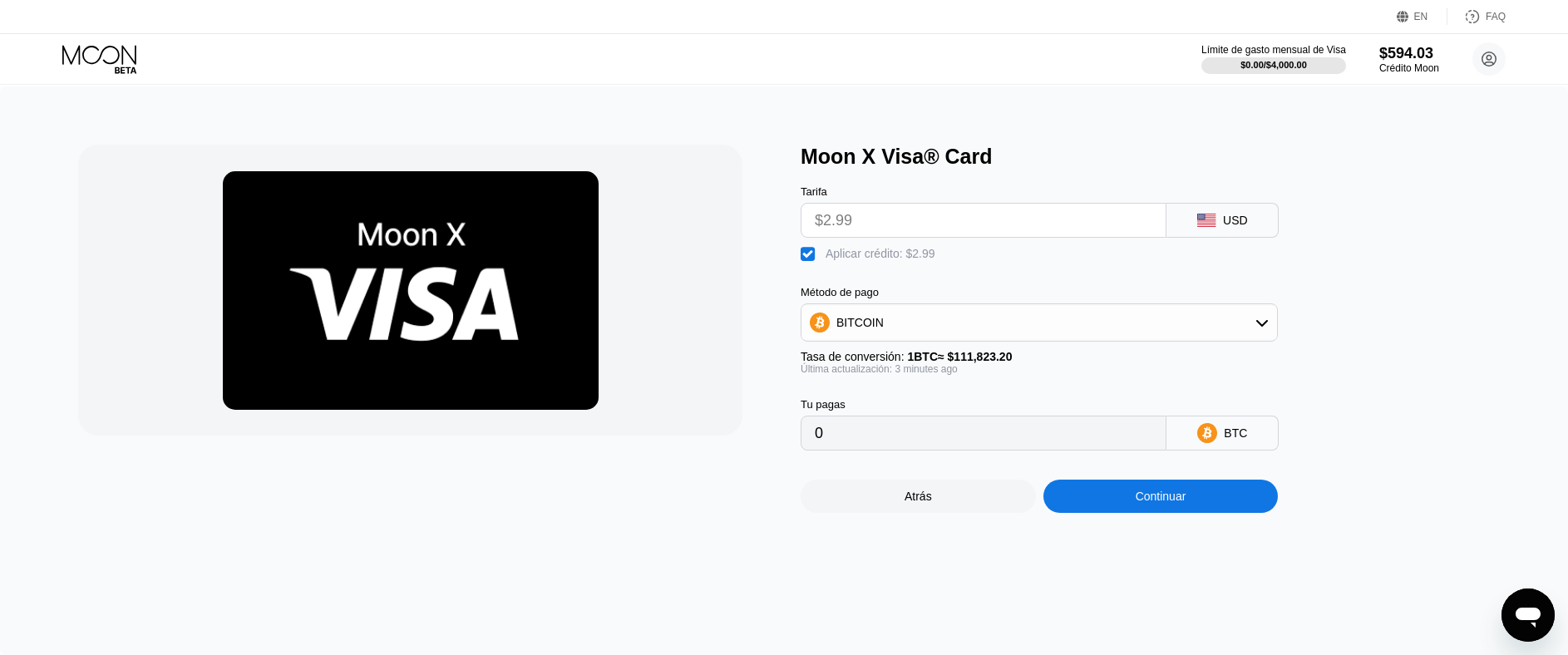 click on "Continuar" at bounding box center (1161, 496) 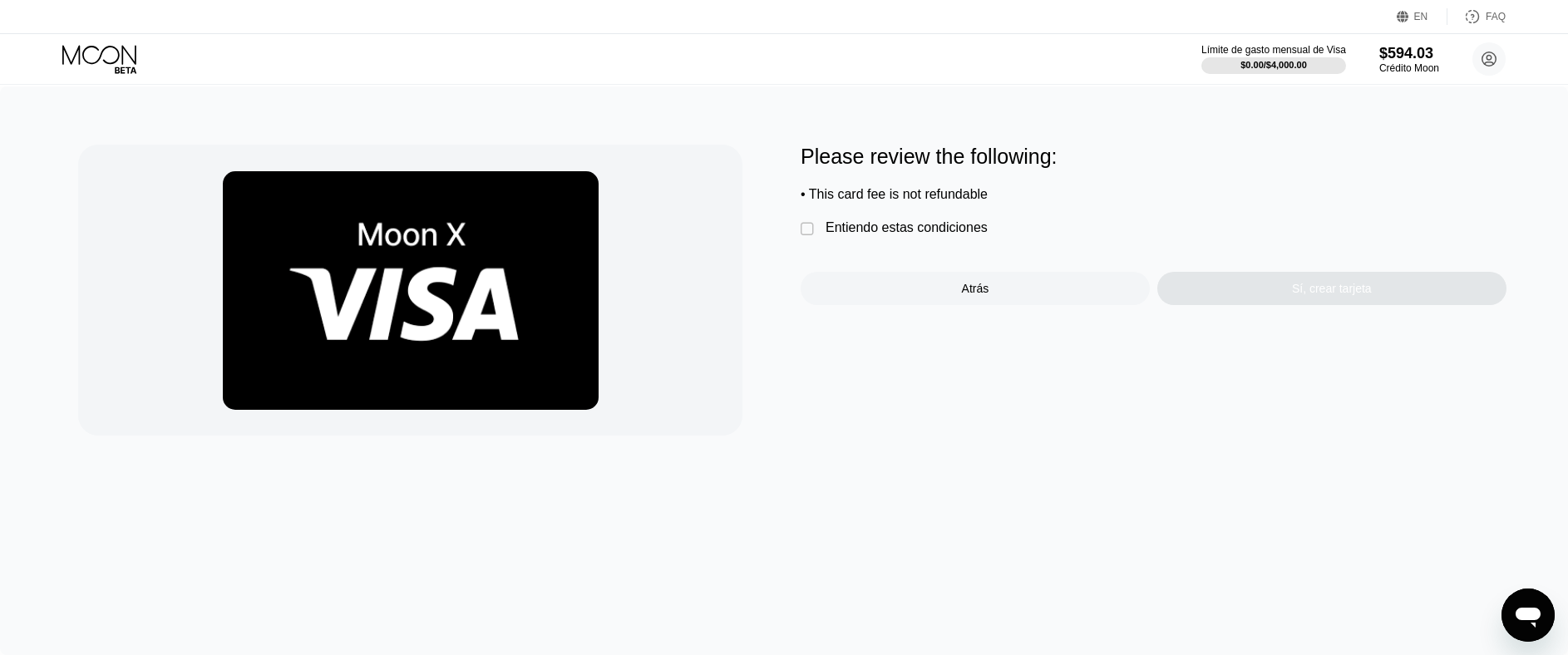 click on "Entiendo estas condiciones" at bounding box center (906, 228) 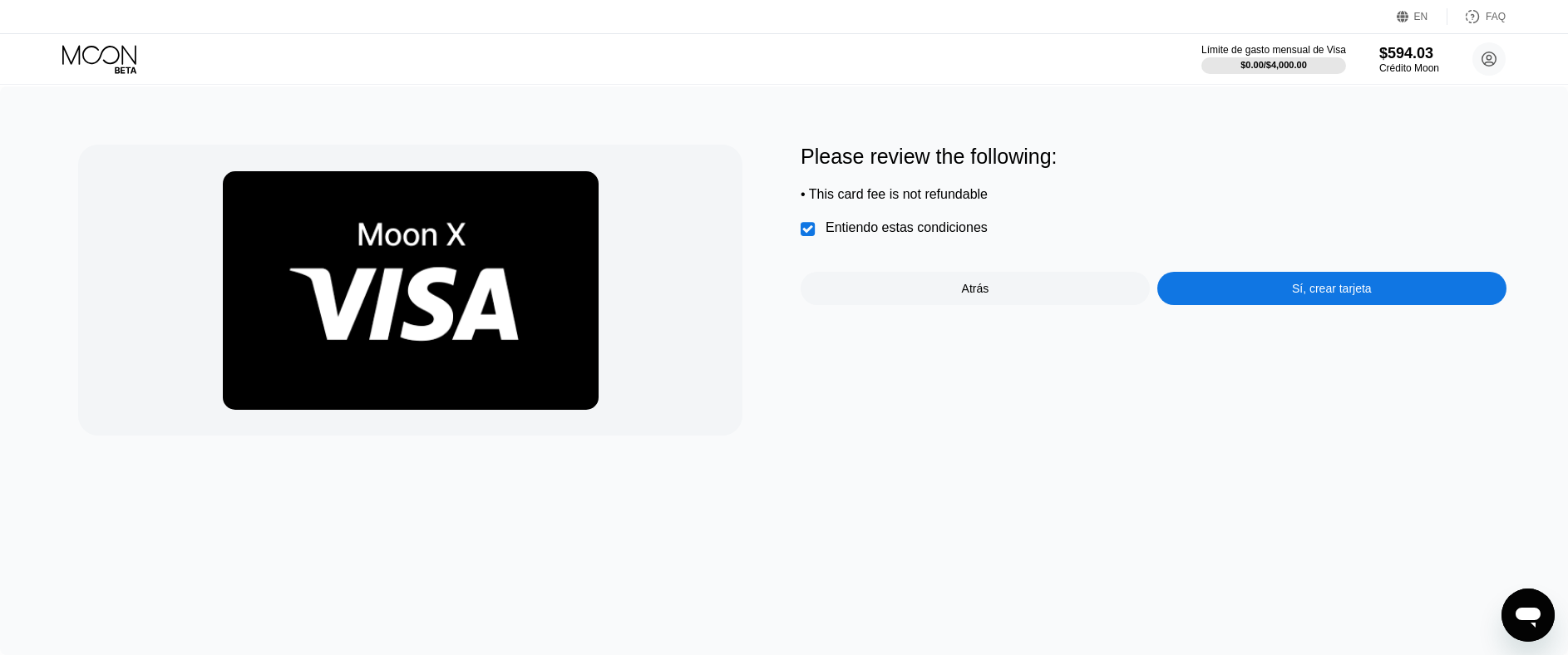 click on "Sí, crear tarjeta" at bounding box center (1332, 288) 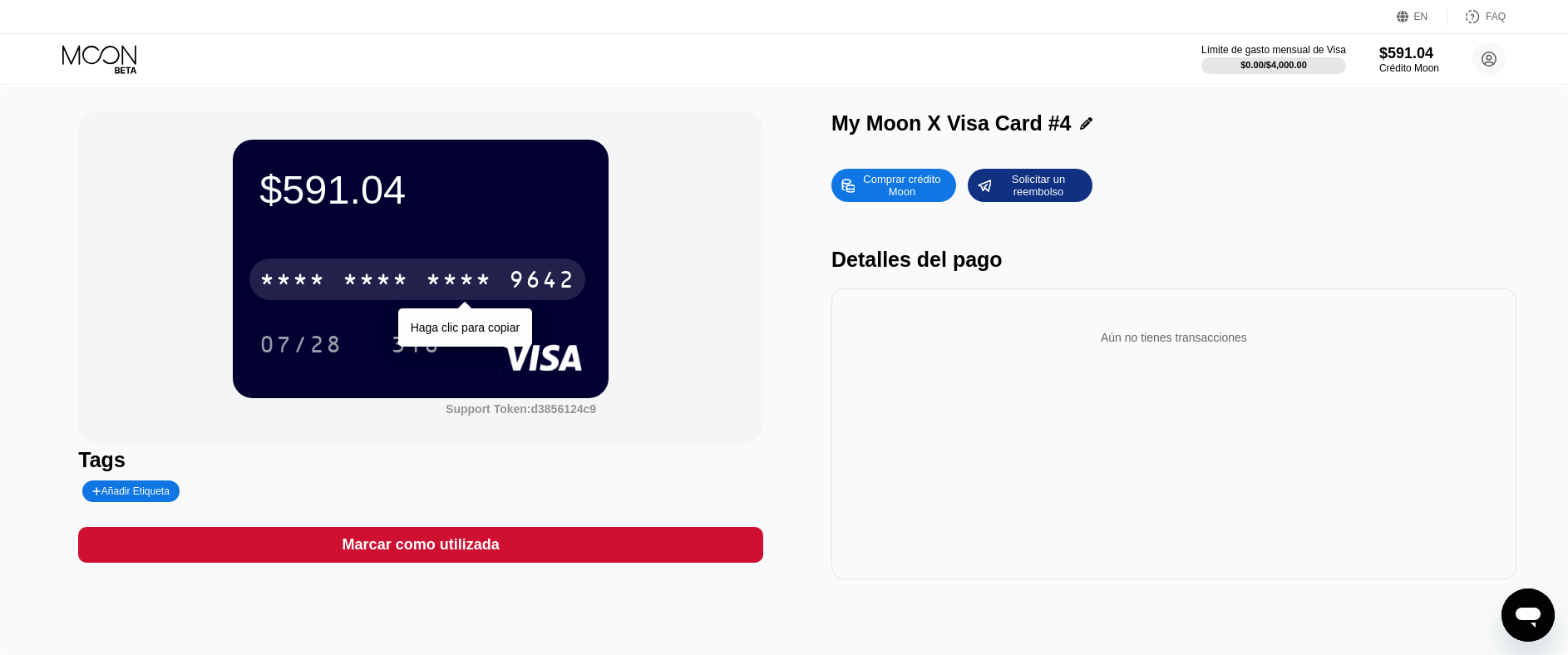 drag, startPoint x: 434, startPoint y: 291, endPoint x: 78, endPoint y: 283, distance: 356.08988 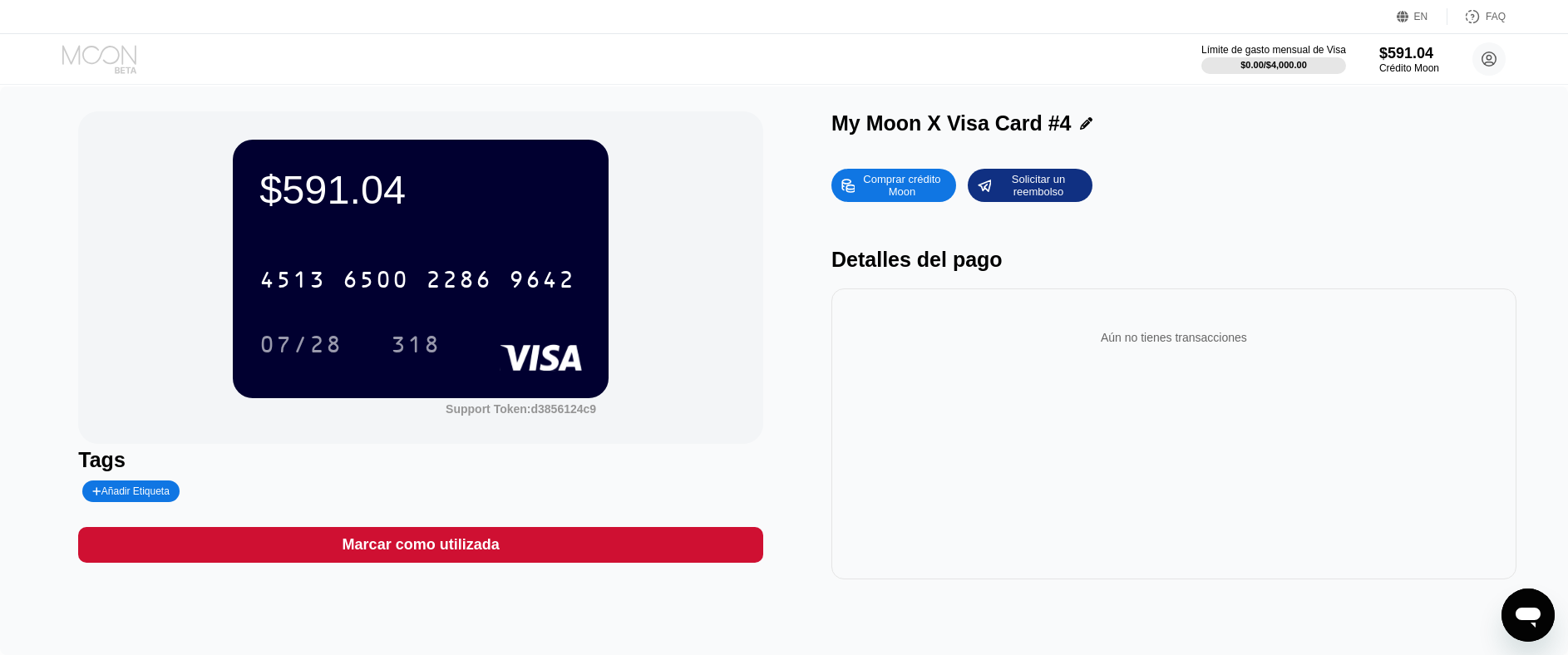 drag, startPoint x: 103, startPoint y: 53, endPoint x: 135, endPoint y: 2, distance: 60.207973 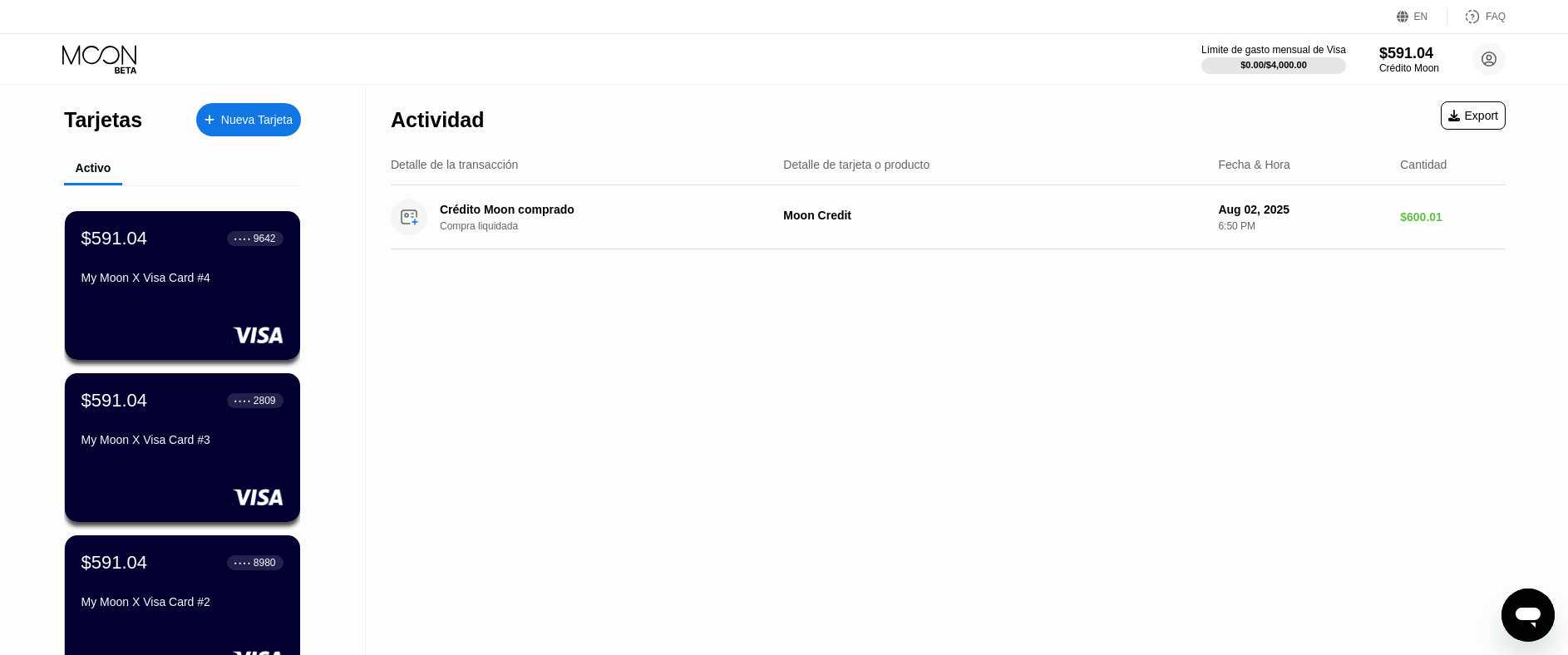 click on "Nueva Tarjeta" at bounding box center [257, 120] 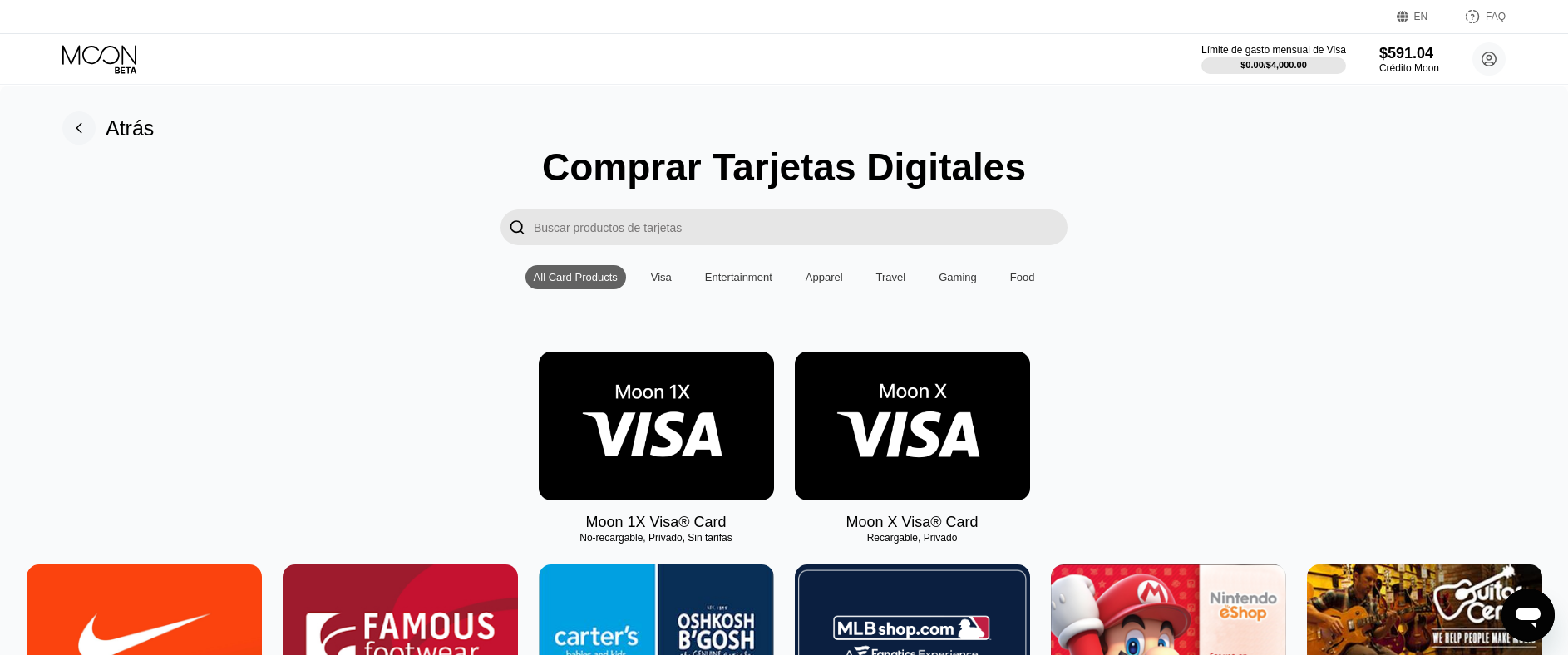 click at bounding box center (912, 426) 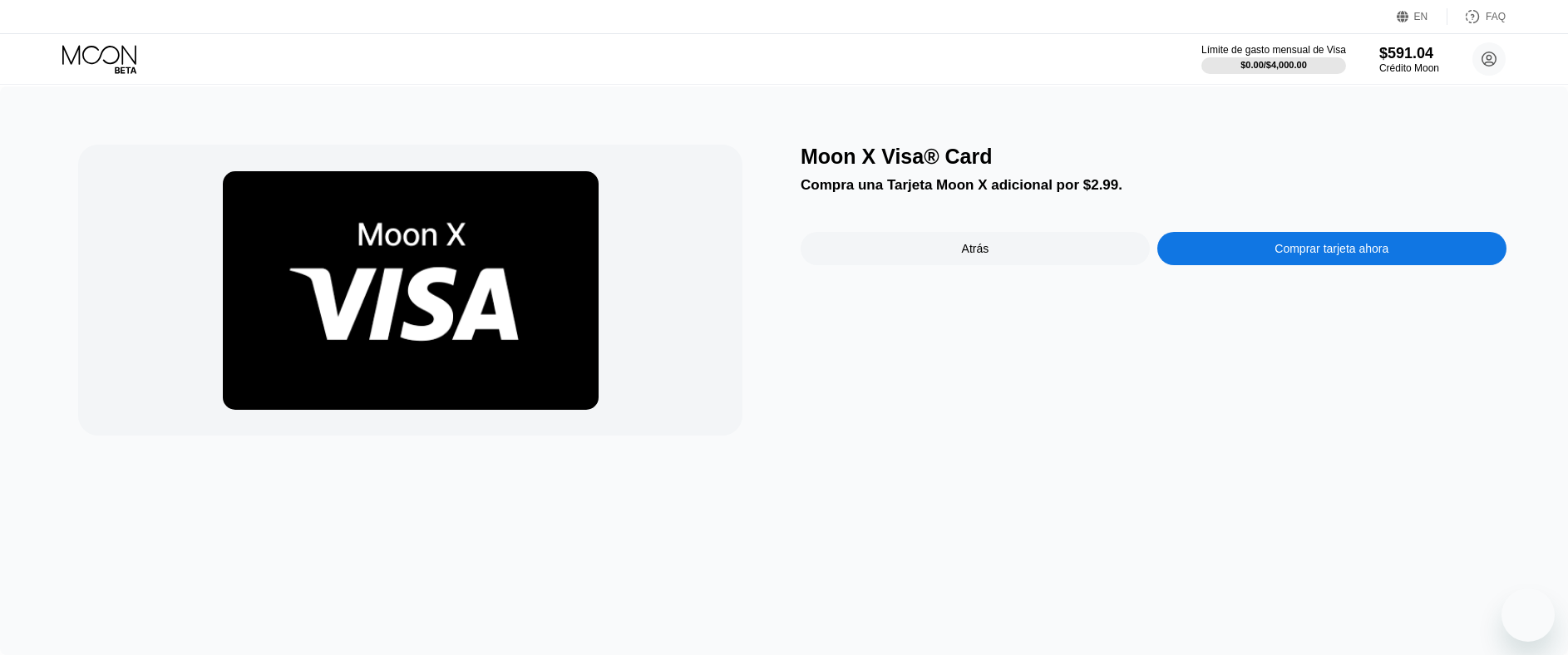 scroll, scrollTop: 0, scrollLeft: 0, axis: both 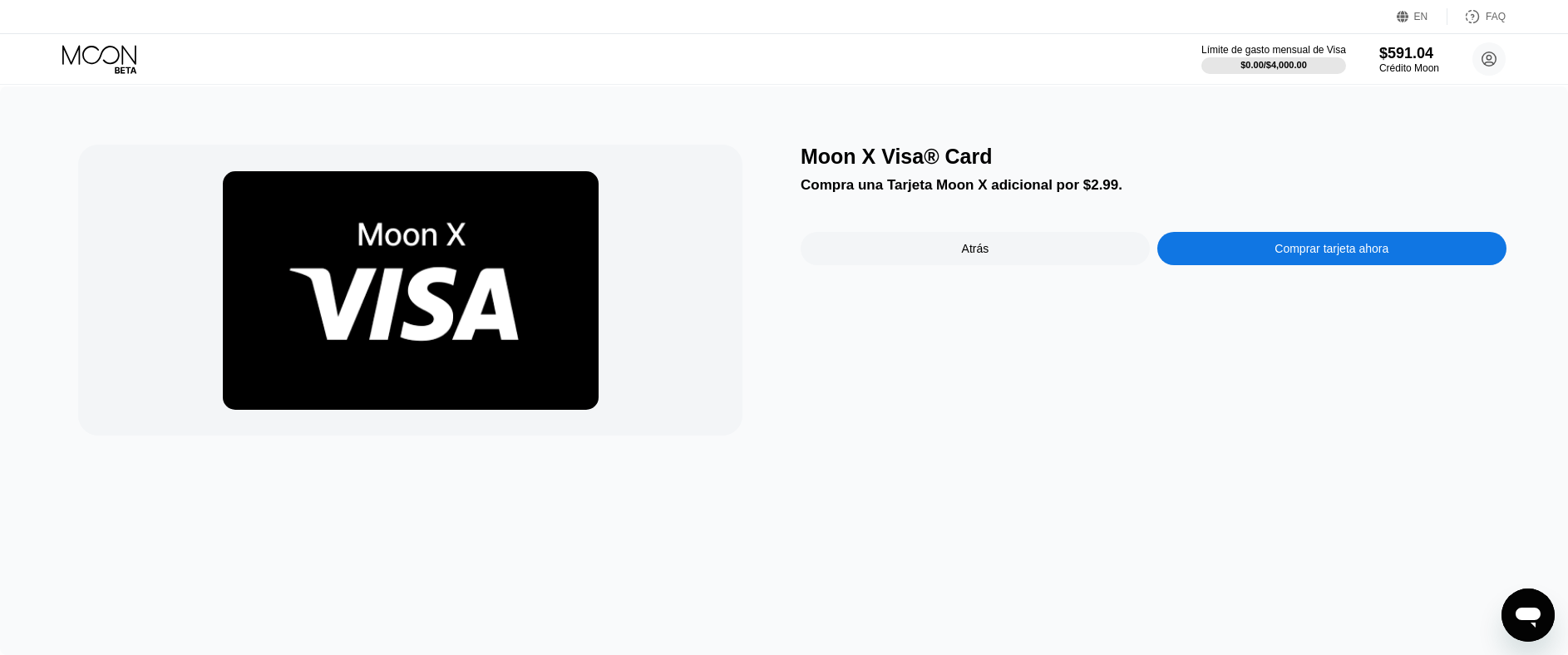 click on "Moon X Visa® Card Compra una Tarjeta Moon X adicional por $2.99. Atrás Comprar tarjeta ahora" at bounding box center [1153, 290] 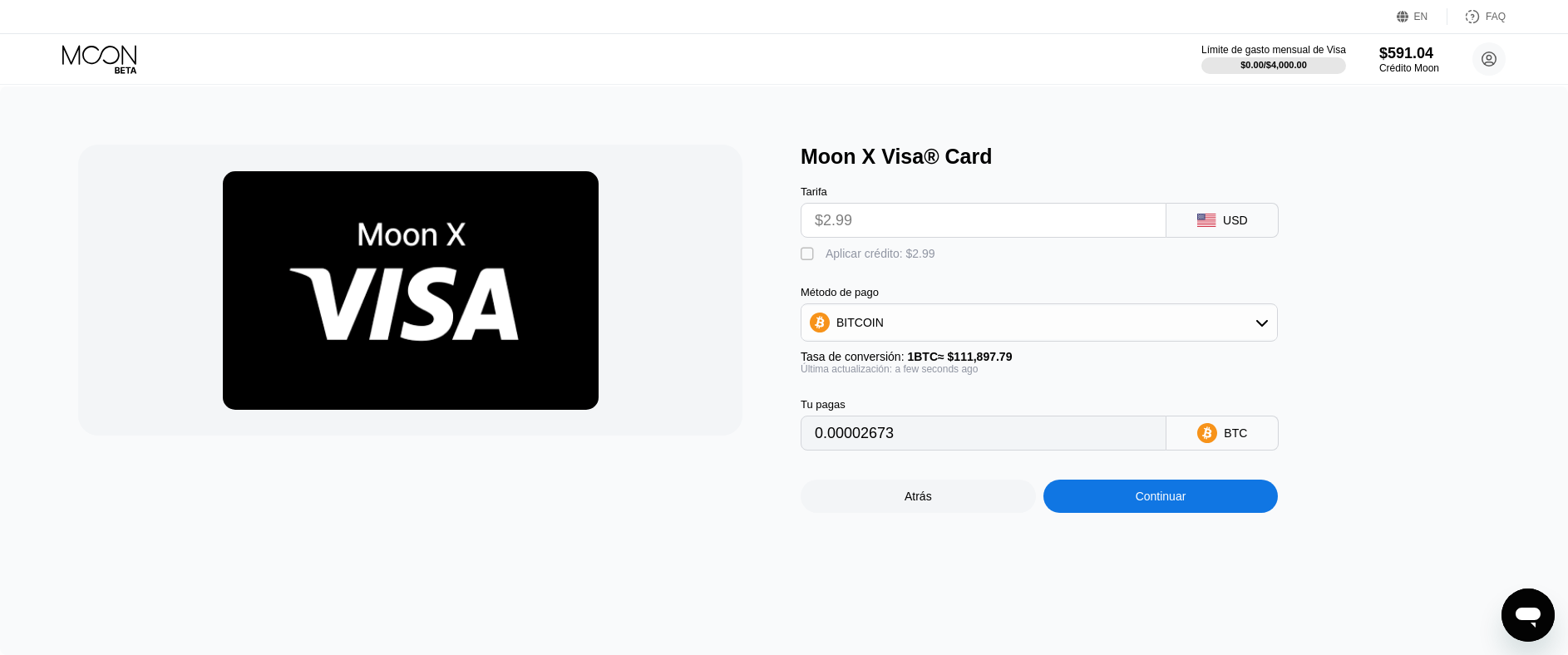 click on " Aplicar crédito: $2.99" at bounding box center [1067, 250] 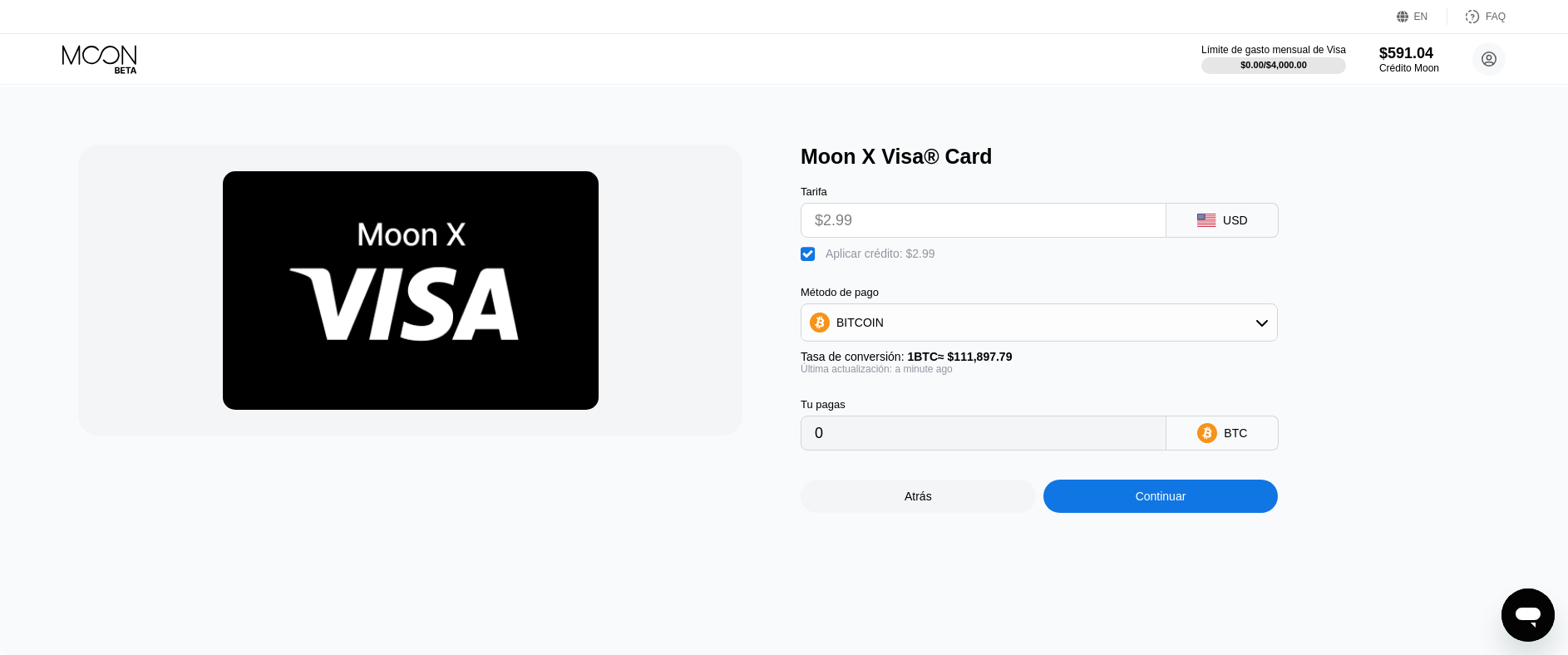 click on "Continuar" at bounding box center (1161, 496) 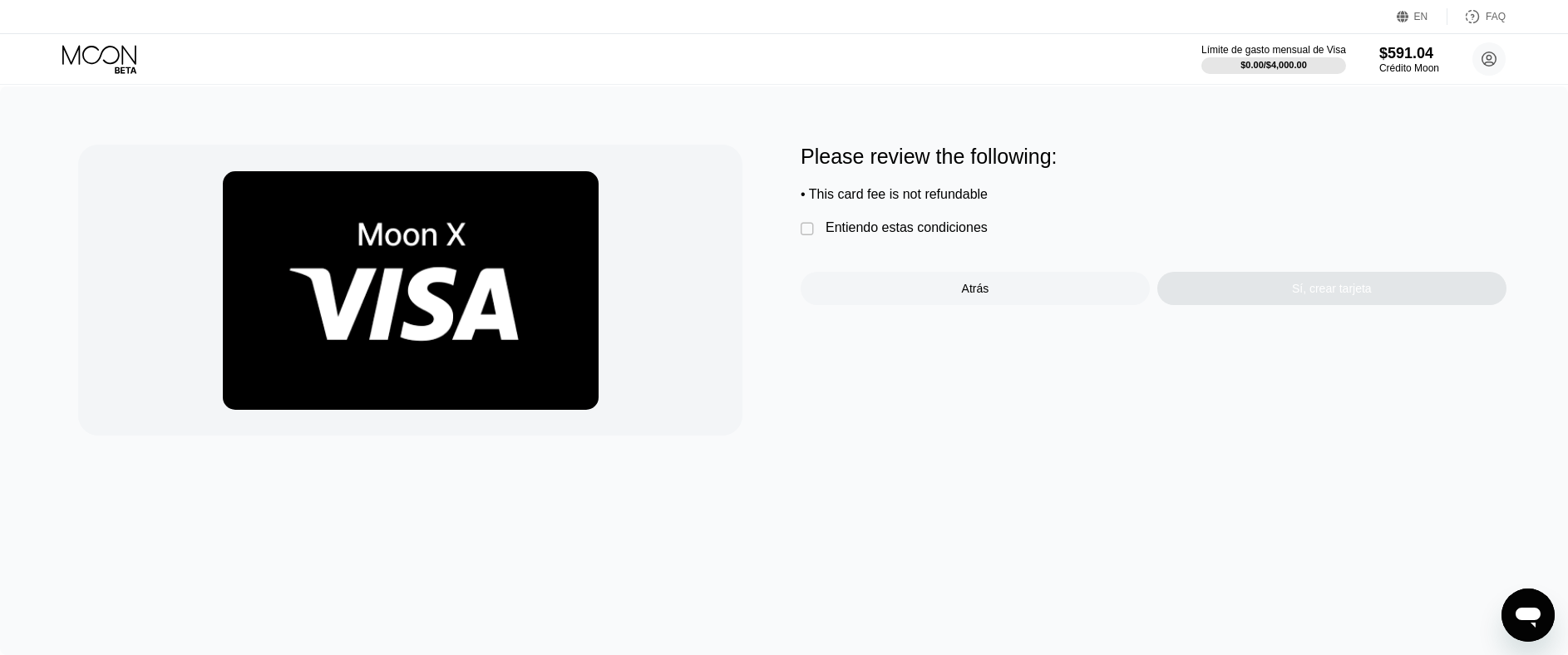 click on "Entiendo estas condiciones" at bounding box center (906, 228) 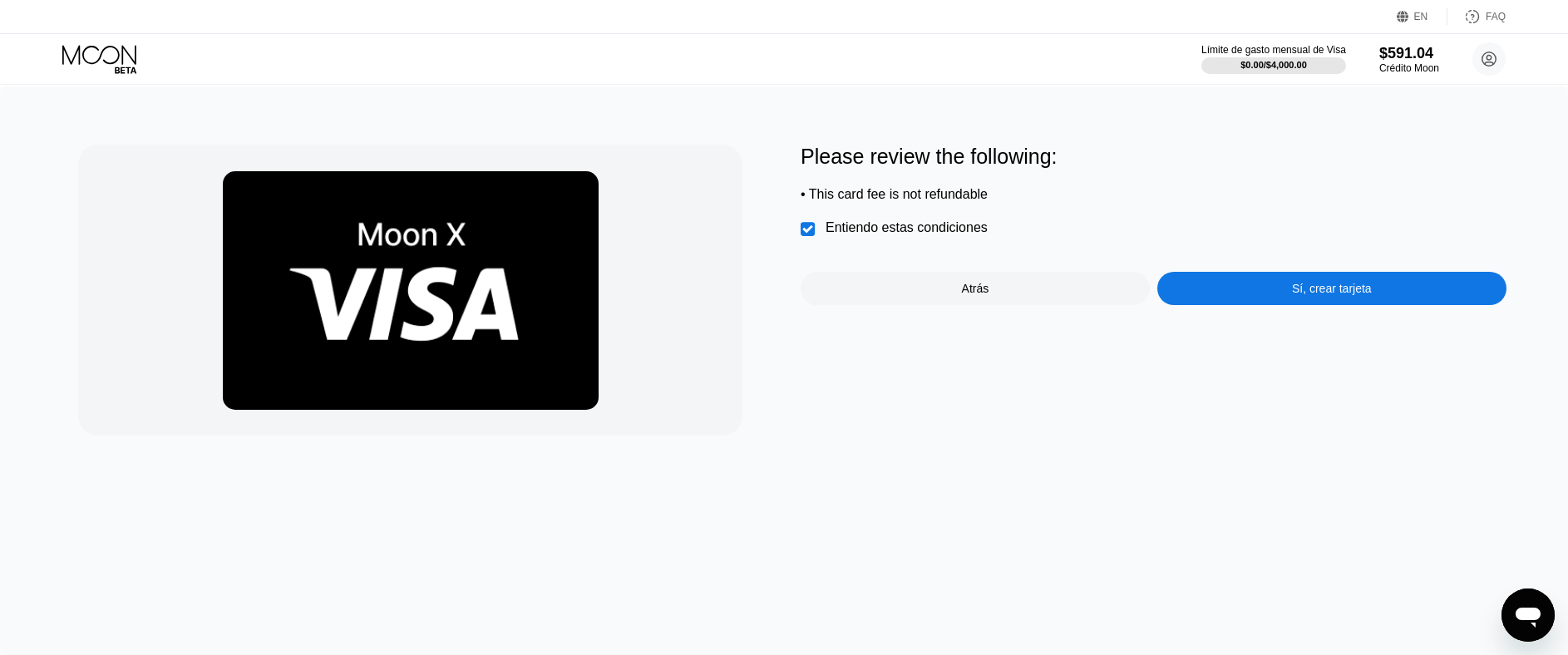 click on "Please review the following: • This card fee is not refundable  Entiendo estas condiciones Atrás Sí, crear tarjeta" at bounding box center (1153, 290) 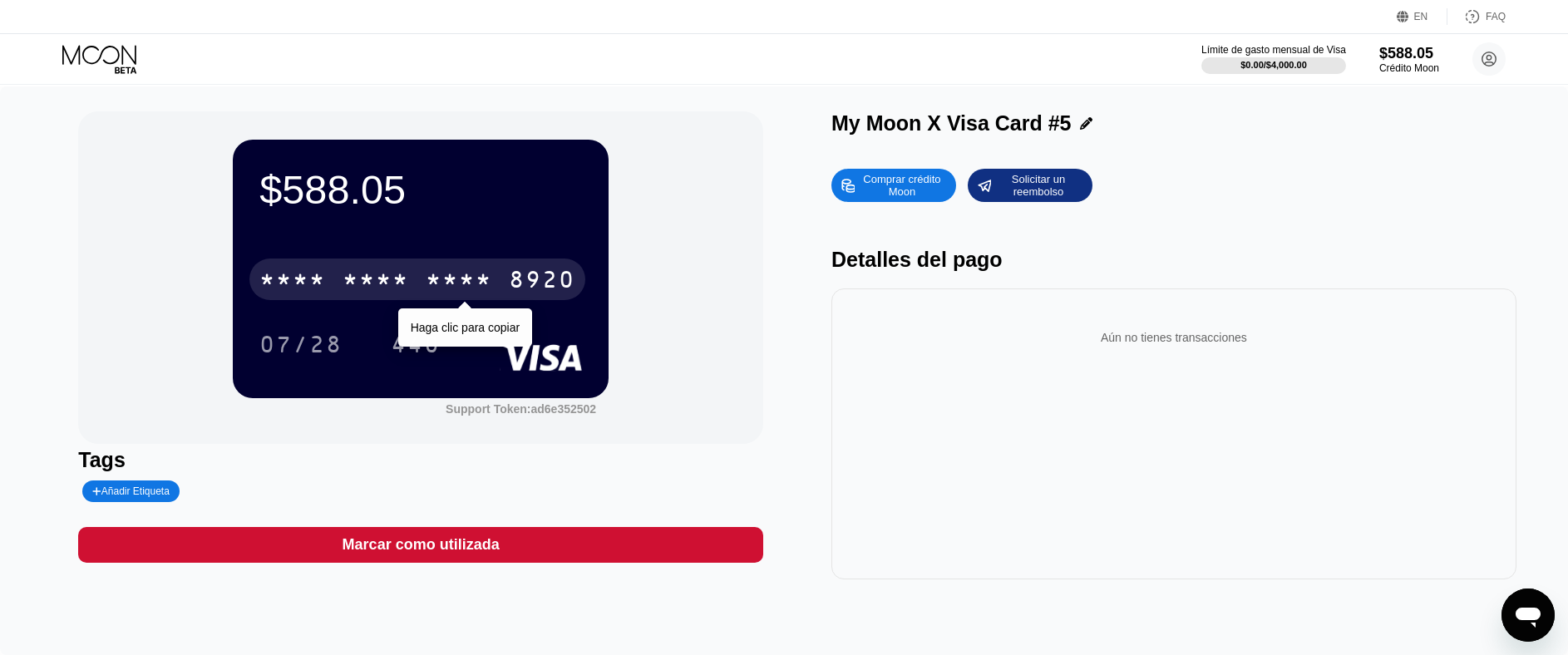 click on "* * * * * * * * * * * * 8920" at bounding box center [417, 279] 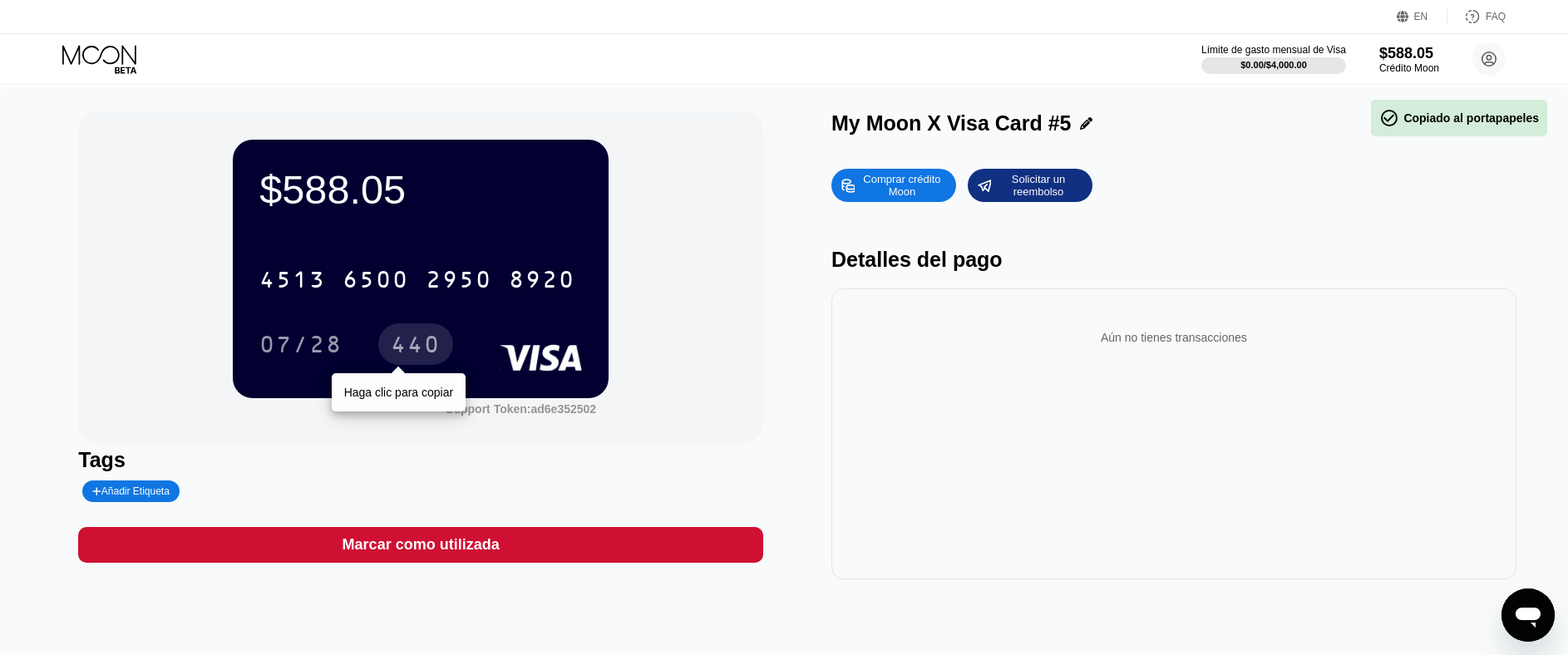 click on "440" at bounding box center (416, 347) 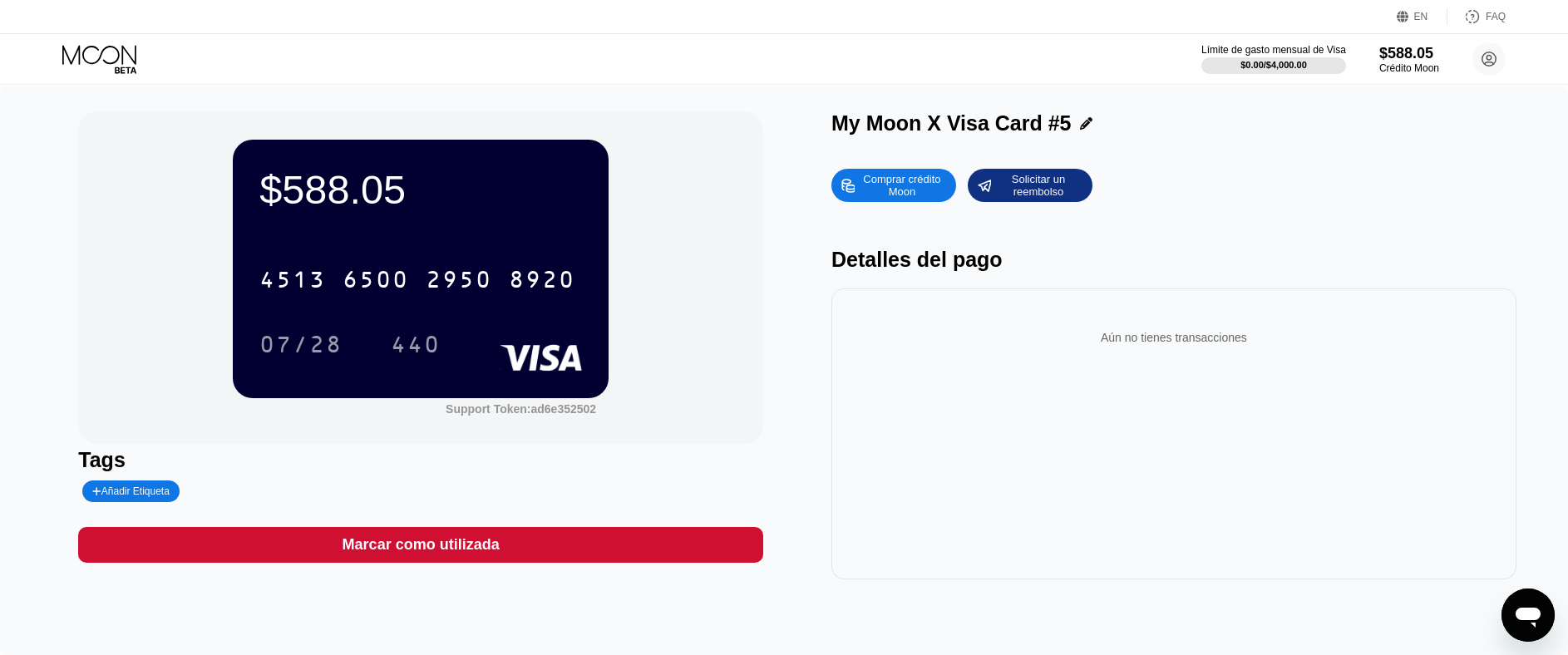 drag, startPoint x: 110, startPoint y: 63, endPoint x: 145, endPoint y: 0, distance: 72.069411 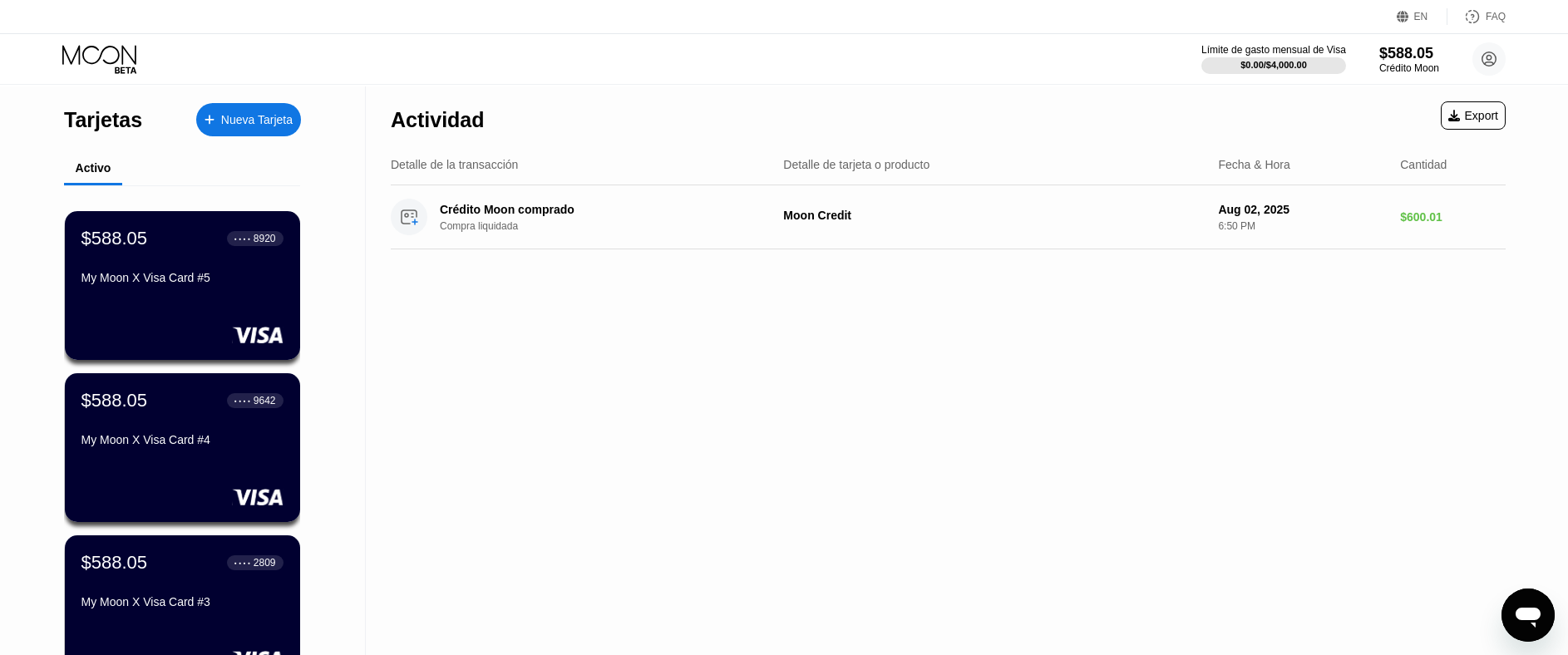 click on "Nueva Tarjeta" at bounding box center (257, 120) 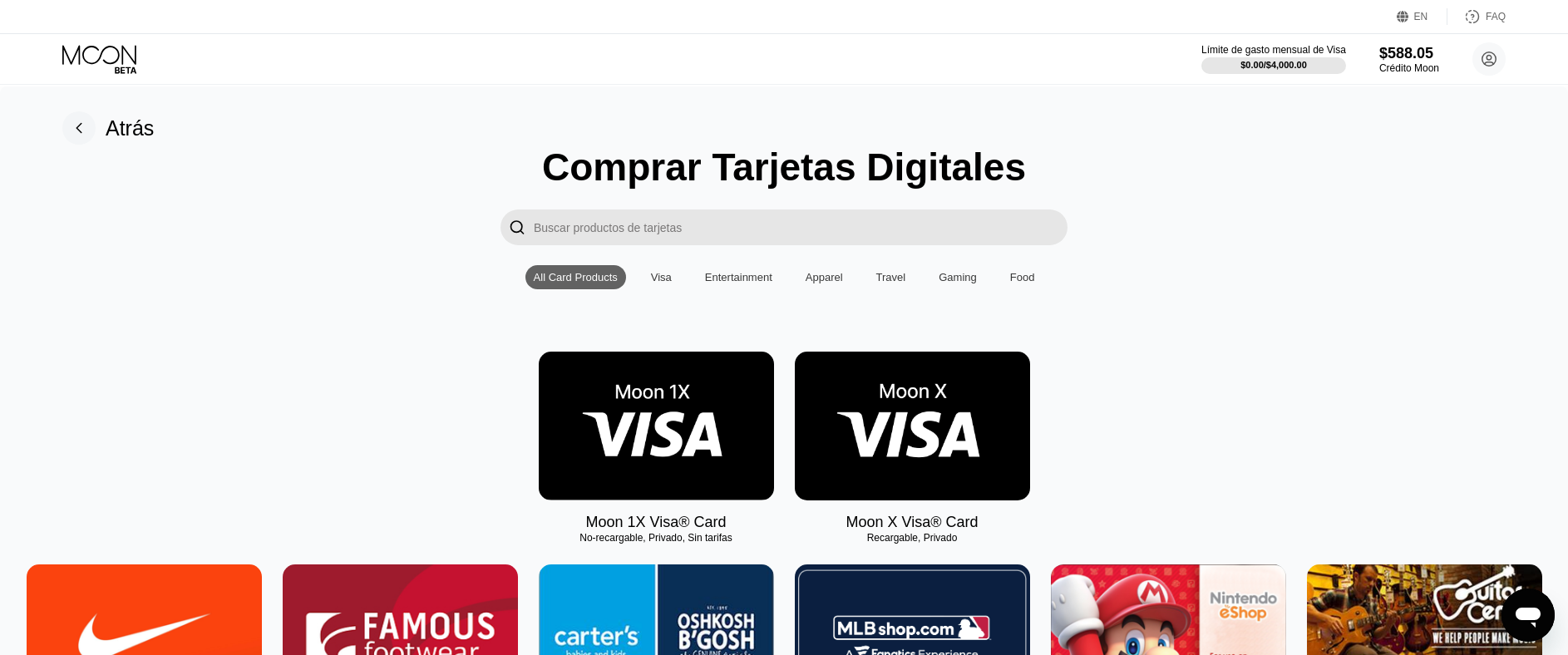 click at bounding box center (912, 426) 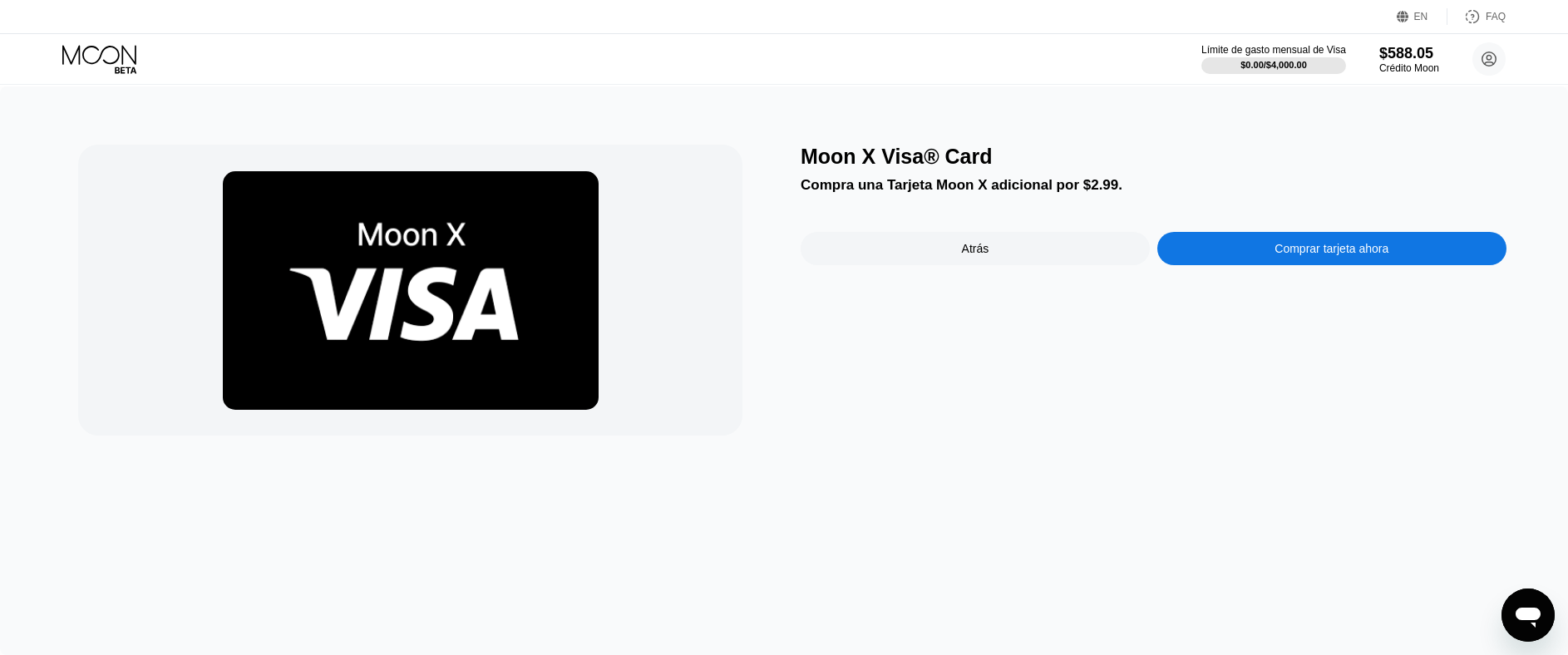 click on "Moon X Visa® Card Compra una Tarjeta Moon X adicional por $2.99. Atrás Comprar tarjeta ahora" at bounding box center (1153, 290) 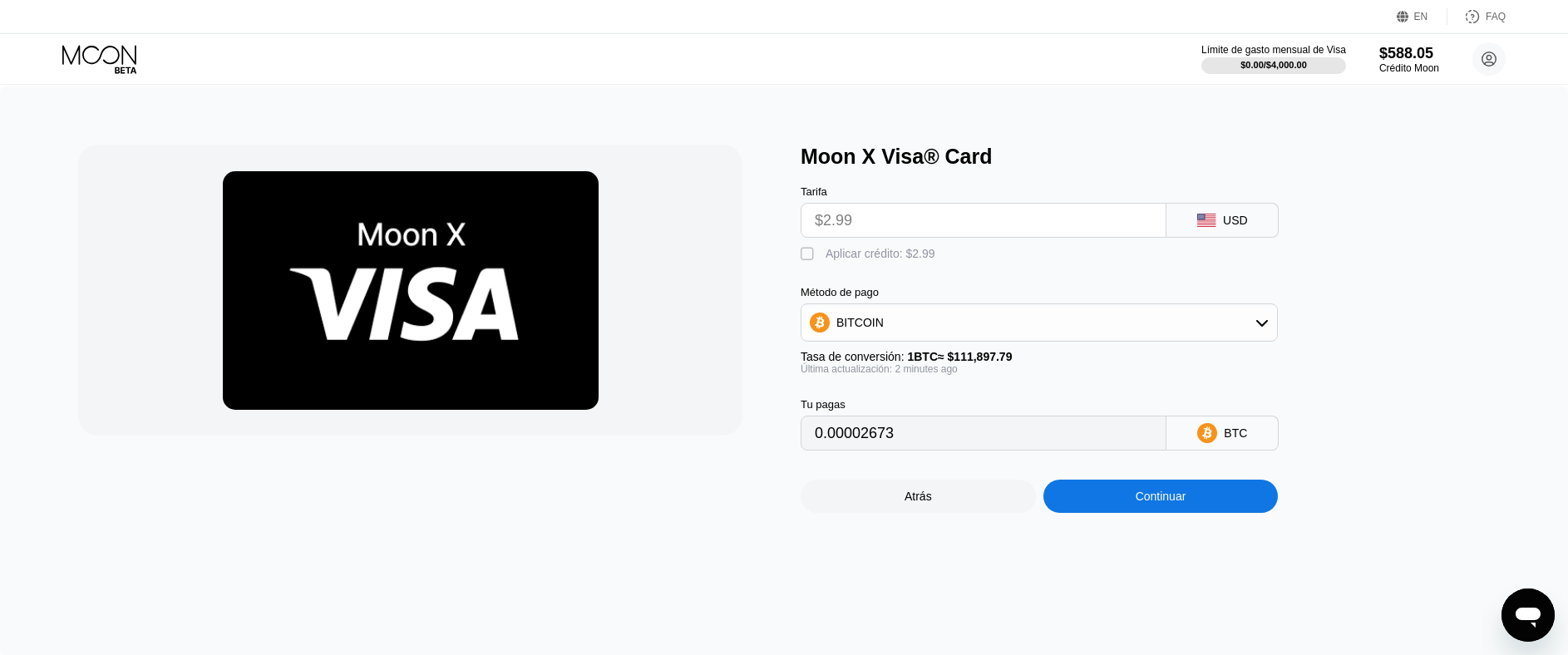 click on "Tarifa $2.99 USD  Aplicar crédito: $2.99 Método de pago BITCOIN Tasa de conversión:   1  BTC  ≈   $111,897.79 Última actualización:   2 minutes ago Tu pagas 0.00002673 BTC" at bounding box center (1067, 309) 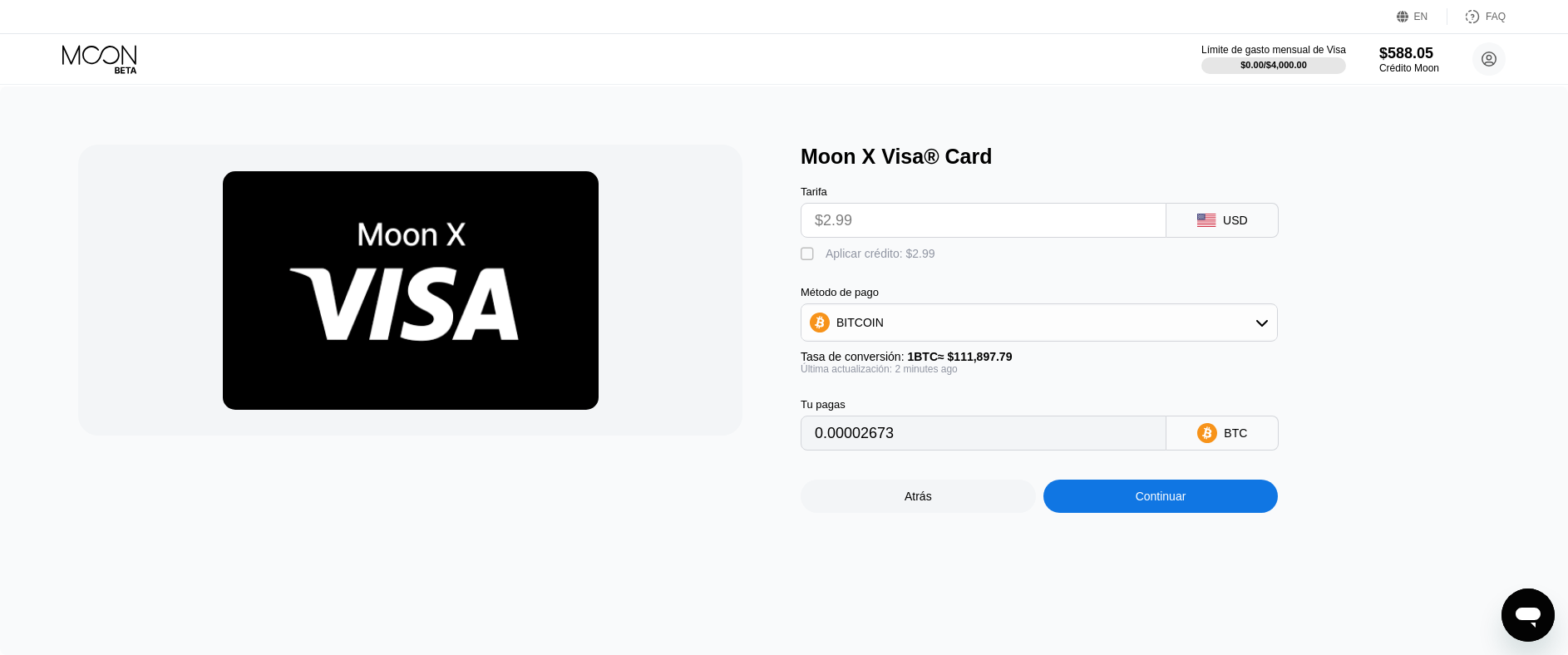 click on "Aplicar crédito: $2.99" at bounding box center (880, 254) 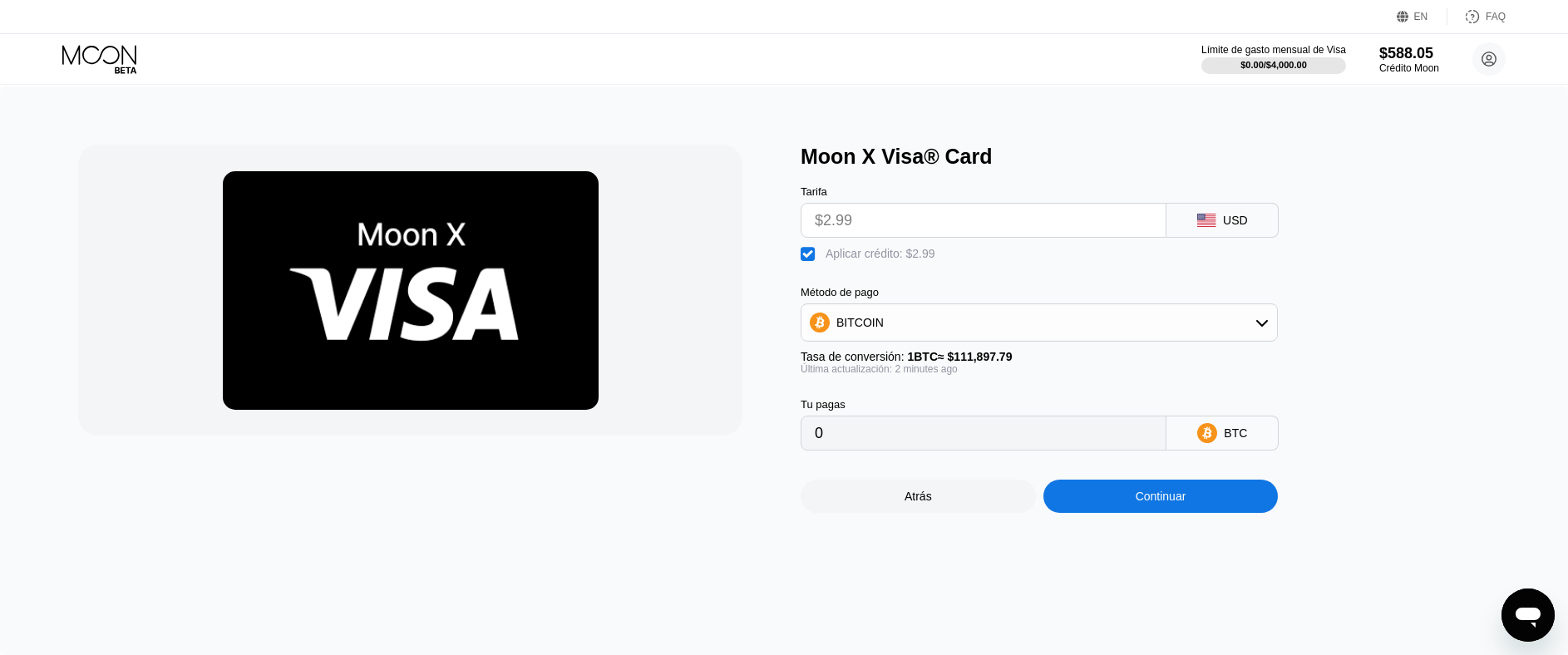 click on "Continuar" at bounding box center (1161, 496) 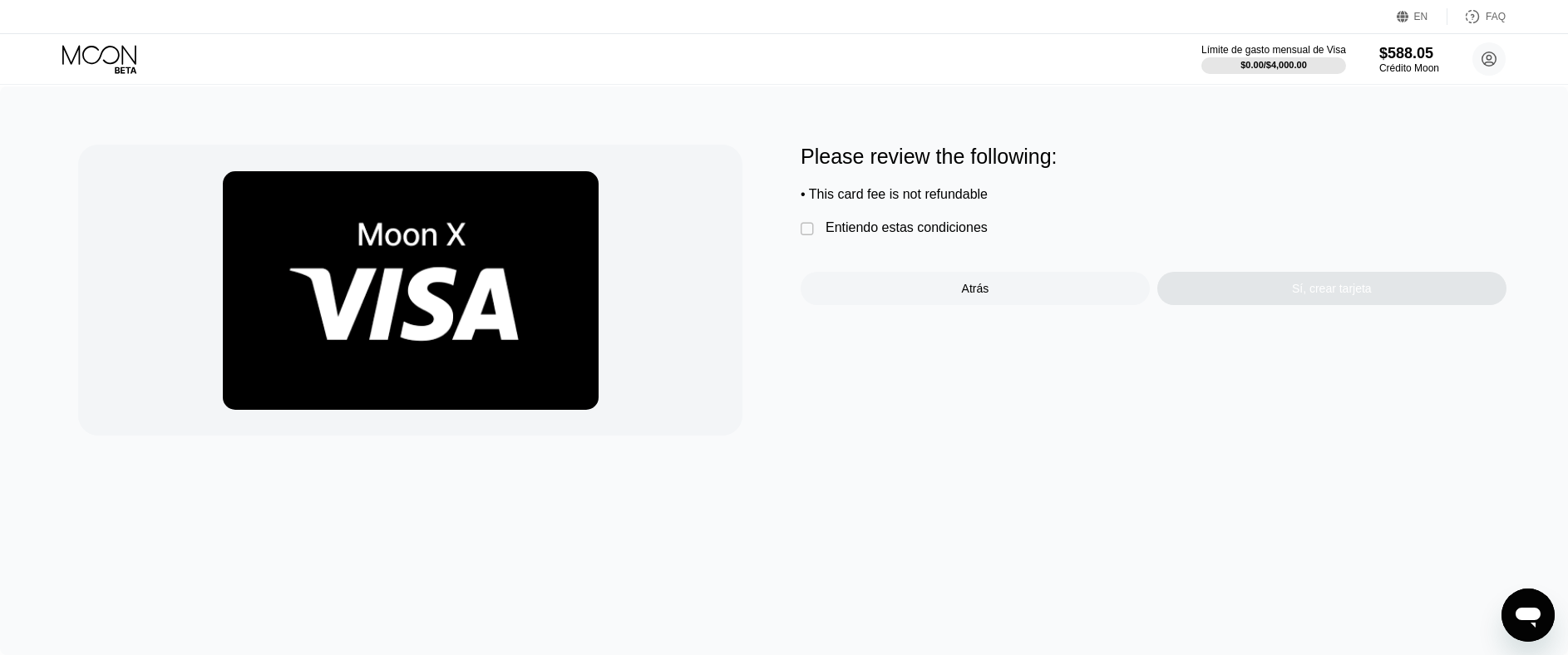 click on "Please review the following: • This card fee is not refundable  Entiendo estas condiciones Atrás Sí, crear tarjeta" at bounding box center (1153, 224) 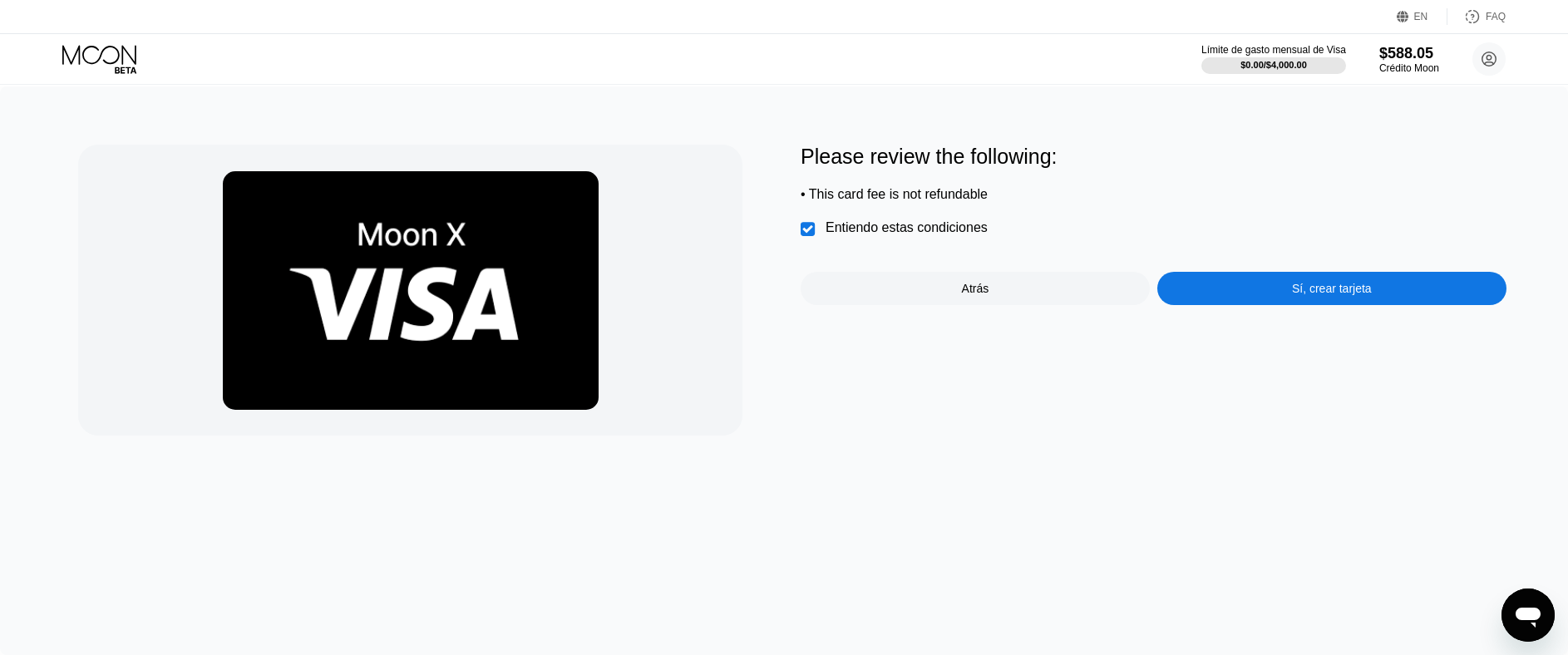 click on "Sí, crear tarjeta" at bounding box center [1332, 288] 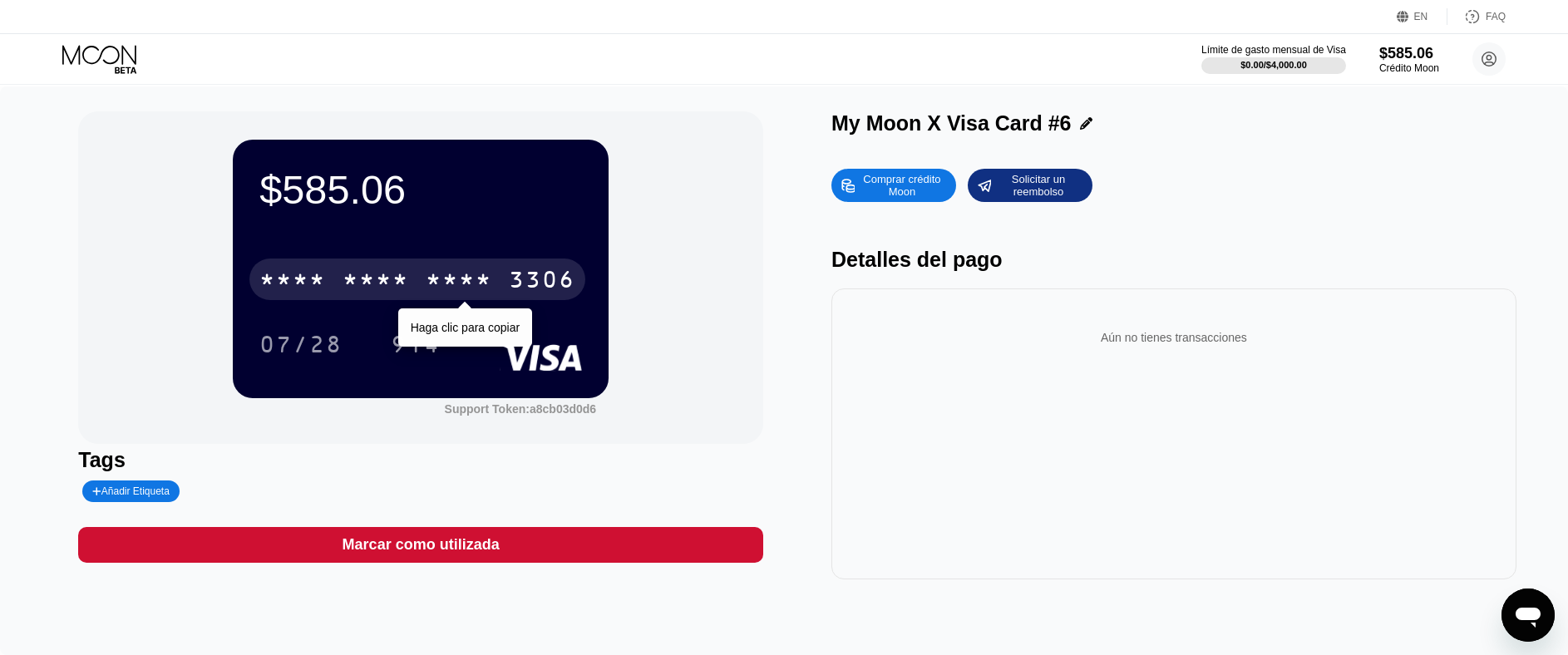 drag, startPoint x: 456, startPoint y: 279, endPoint x: 389, endPoint y: 286, distance: 67.365 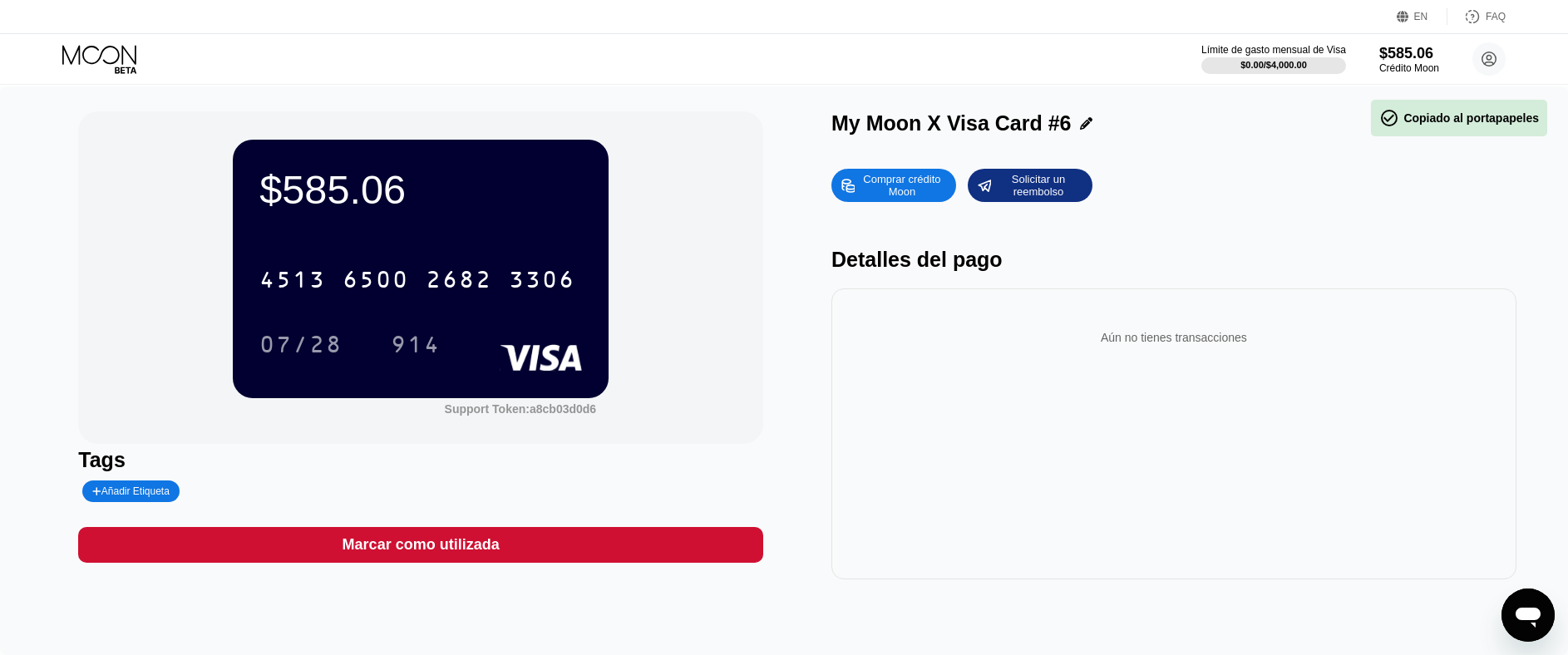click on "07/28" at bounding box center (313, 344) 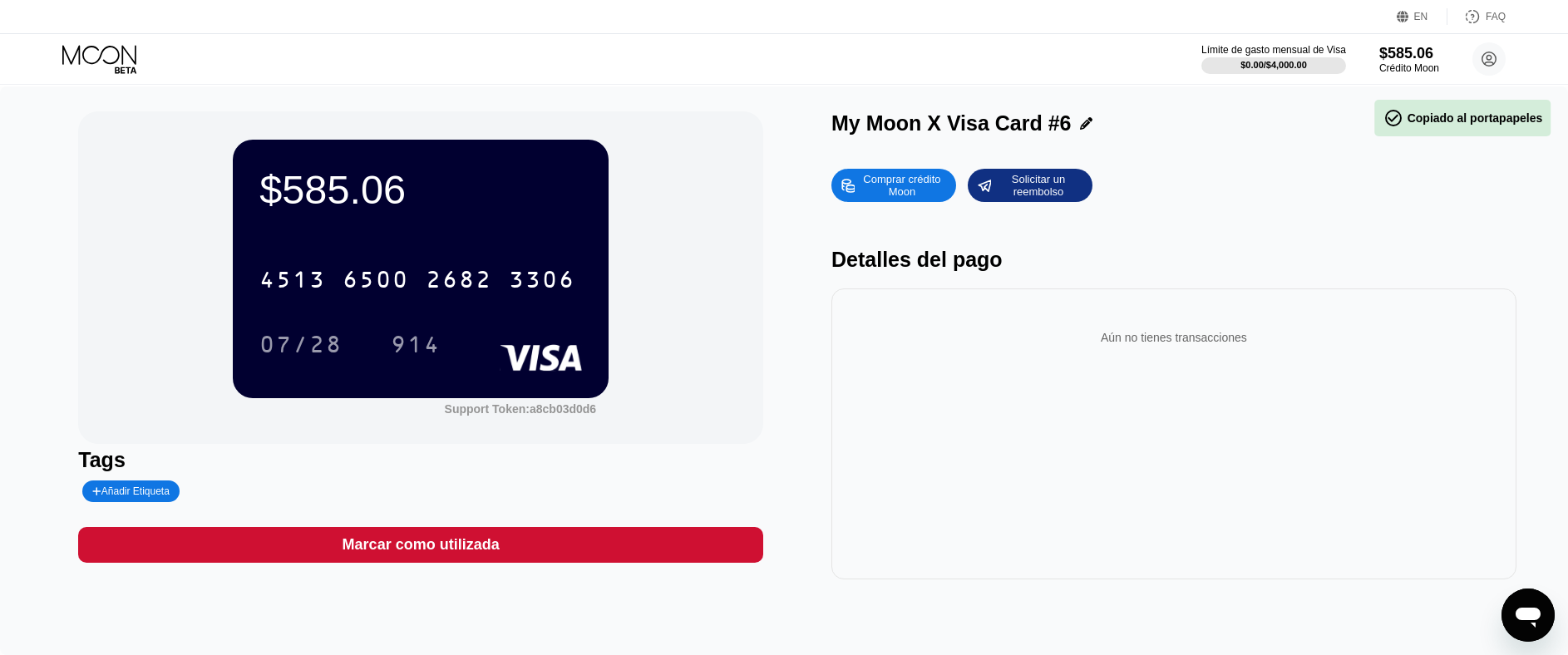scroll, scrollTop: 0, scrollLeft: 0, axis: both 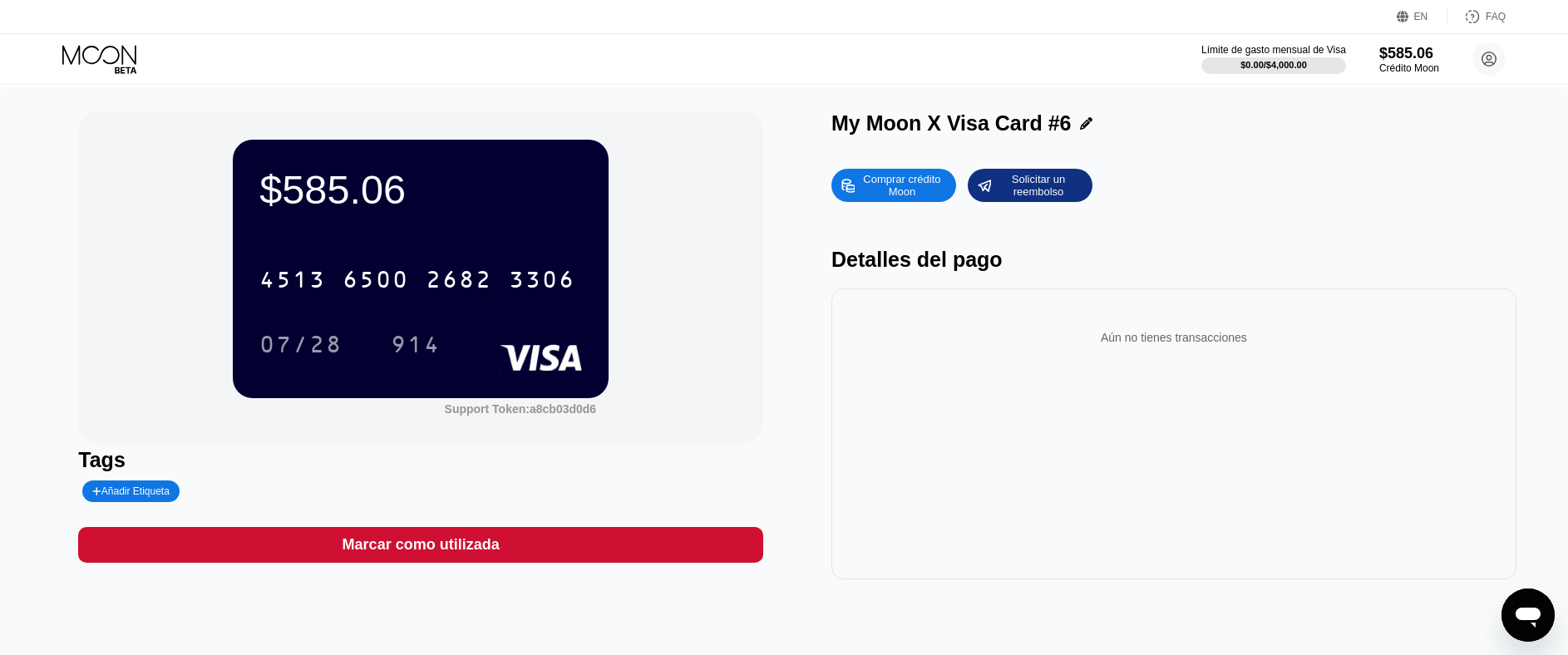 click 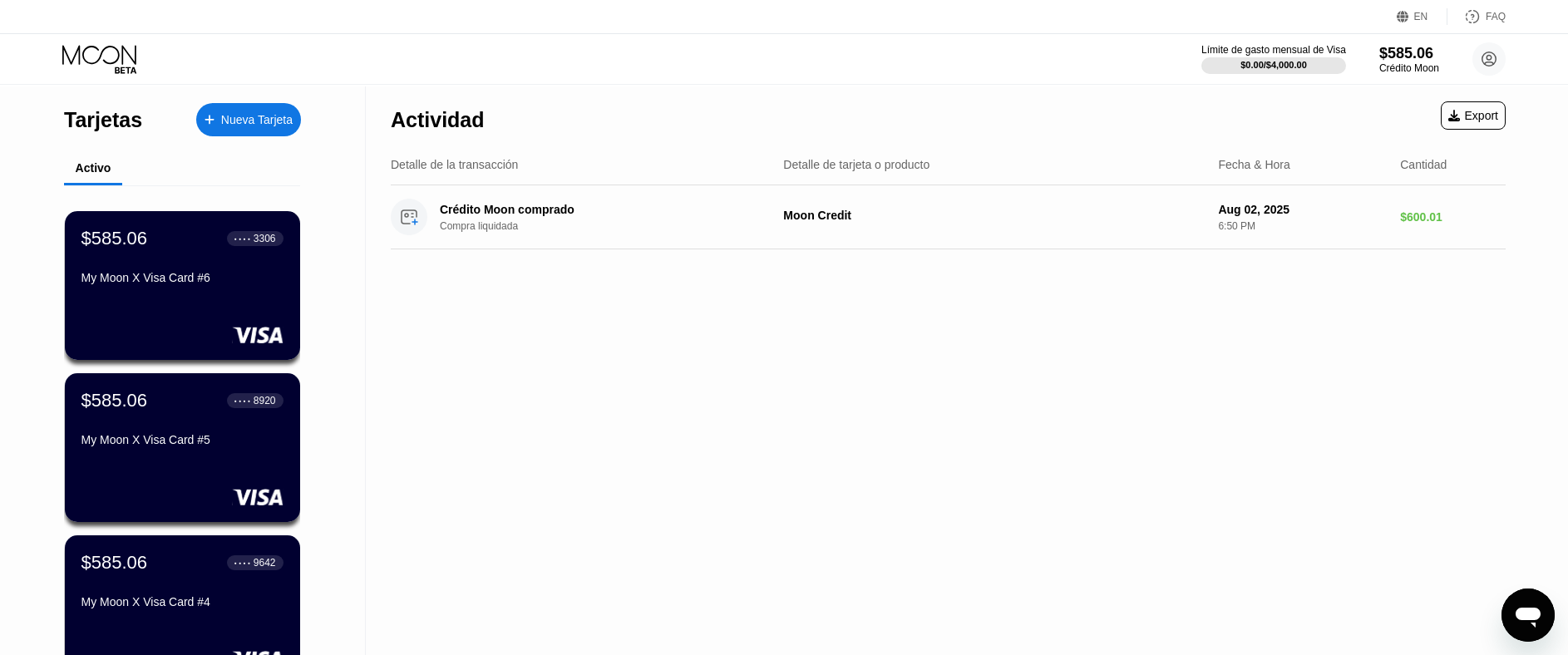 drag, startPoint x: 254, startPoint y: 128, endPoint x: 321, endPoint y: 0, distance: 144.47491 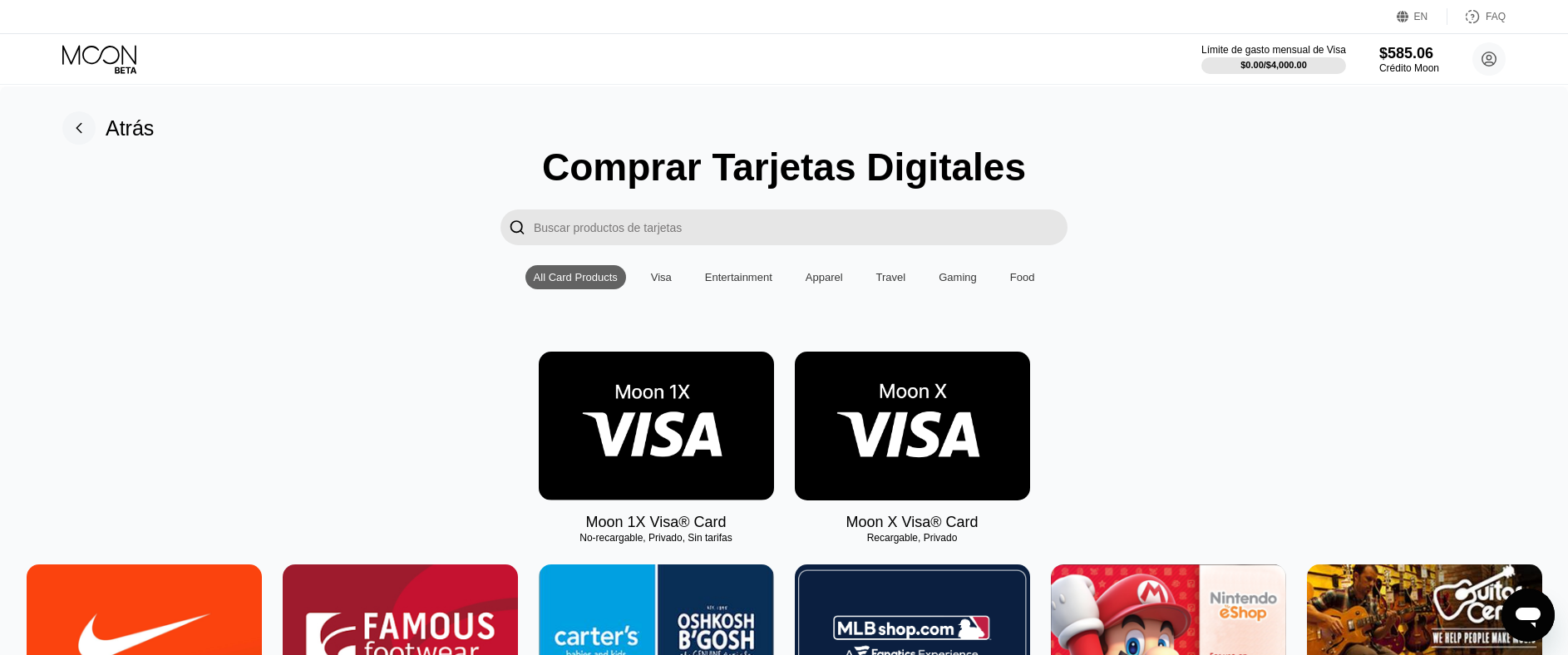click at bounding box center (912, 426) 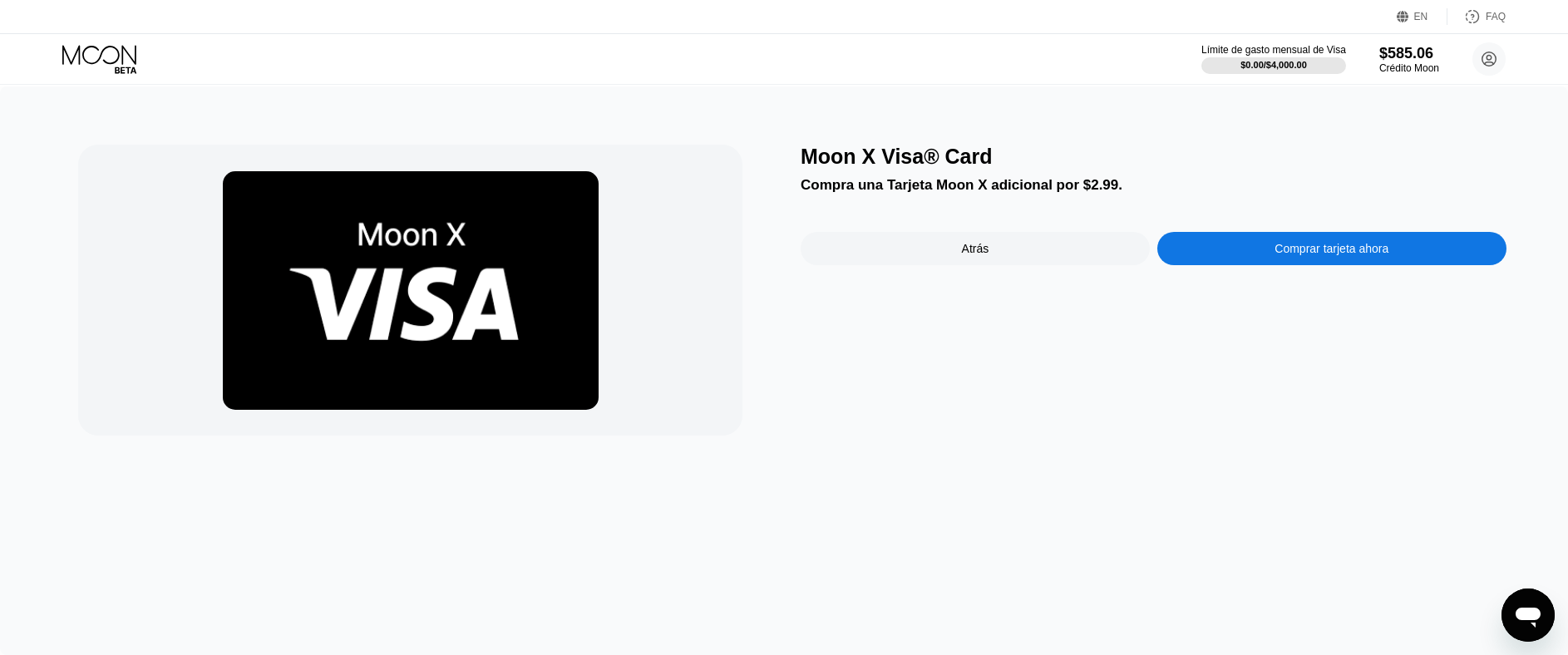 click on "Comprar tarjeta ahora" at bounding box center [1332, 249] 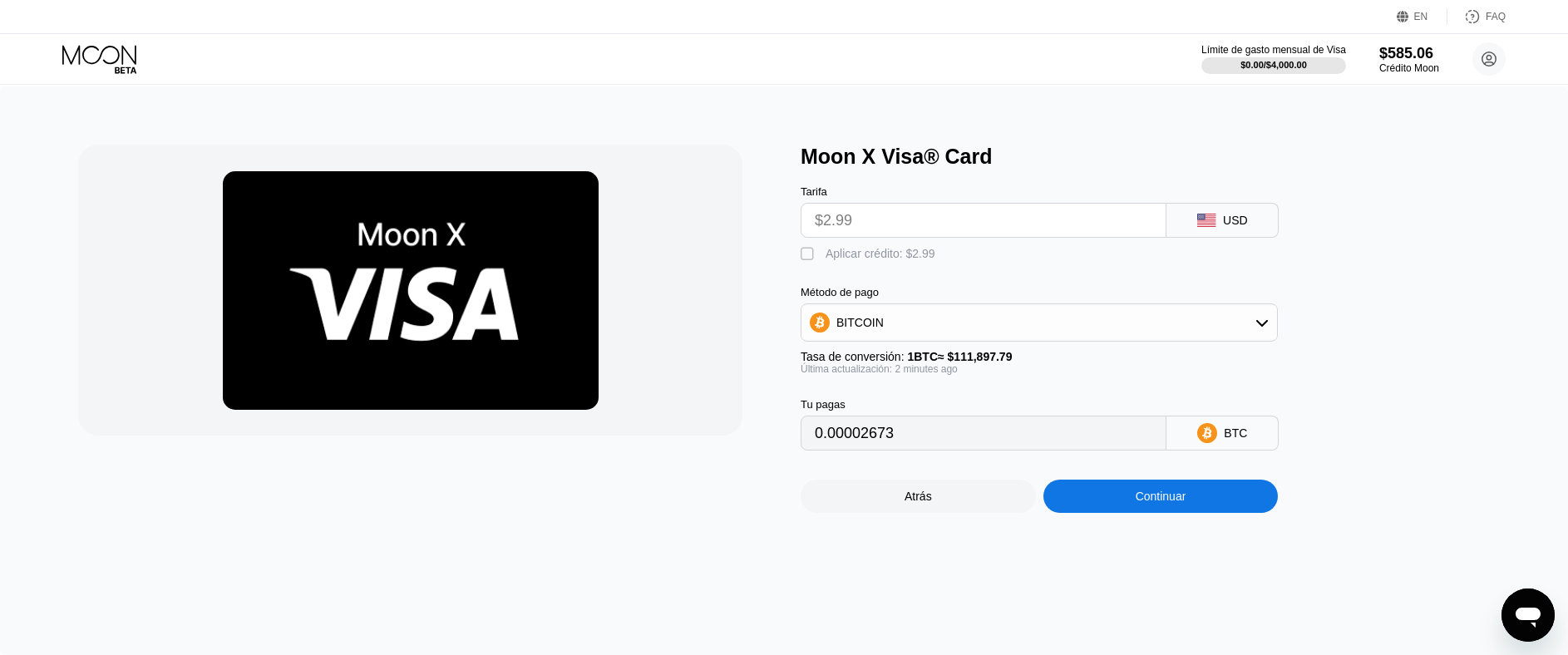 click on " Aplicar crédito: $2.99" at bounding box center (872, 254) 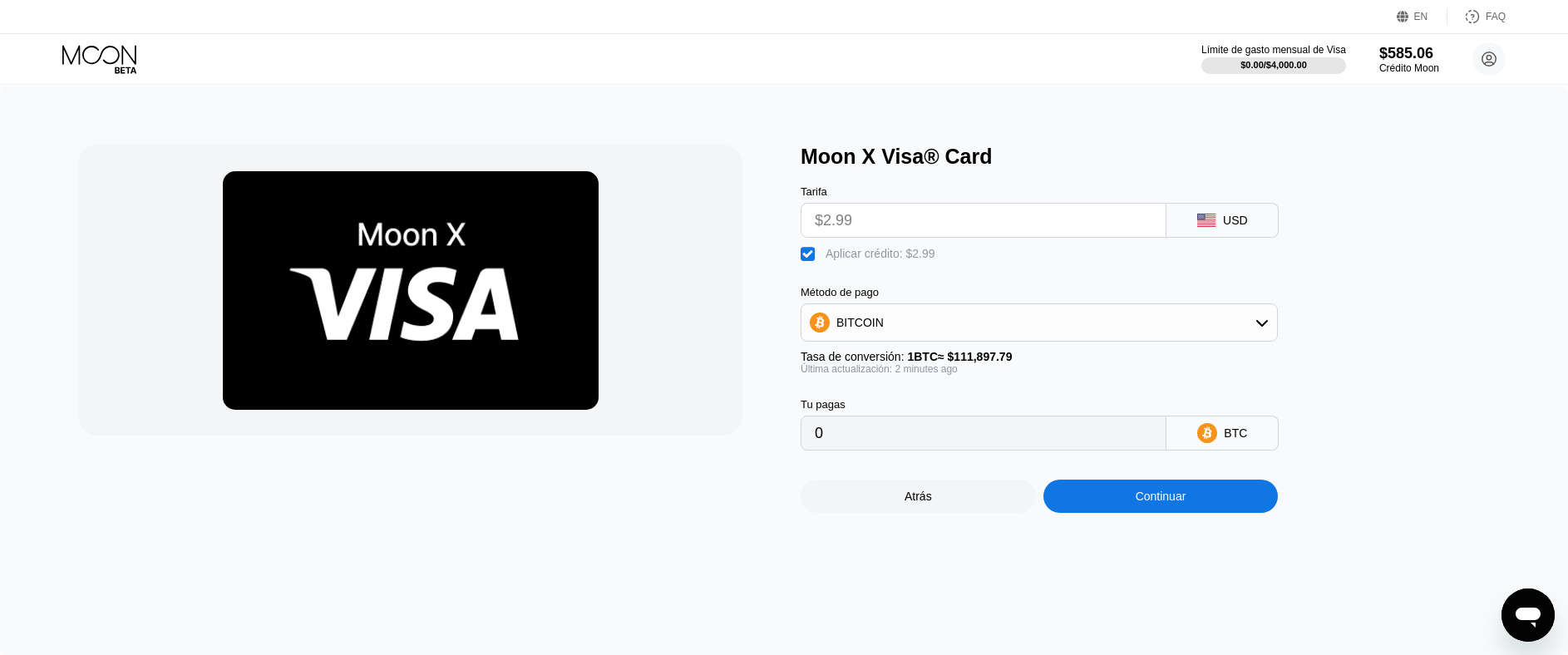 click on "Moon X Visa® Card Tarifa $2.99 USD  Aplicar crédito: $2.99 Método de pago BITCOIN Tasa de conversión:   1  BTC  ≈   $111,897.79 Última actualización:   2 minutes ago Tu pagas 0 BTC Atrás Continuar" at bounding box center (784, 371) 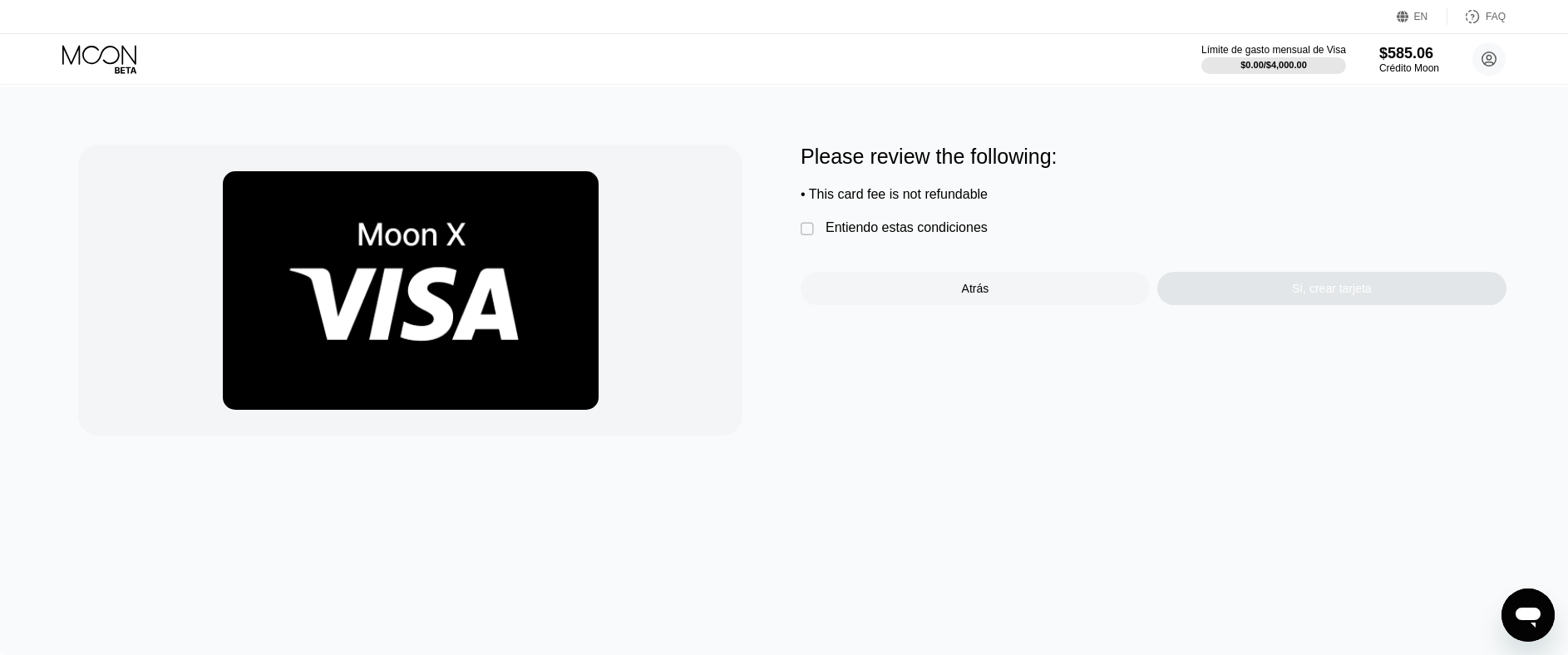 click on "Entiendo estas condiciones" at bounding box center [906, 228] 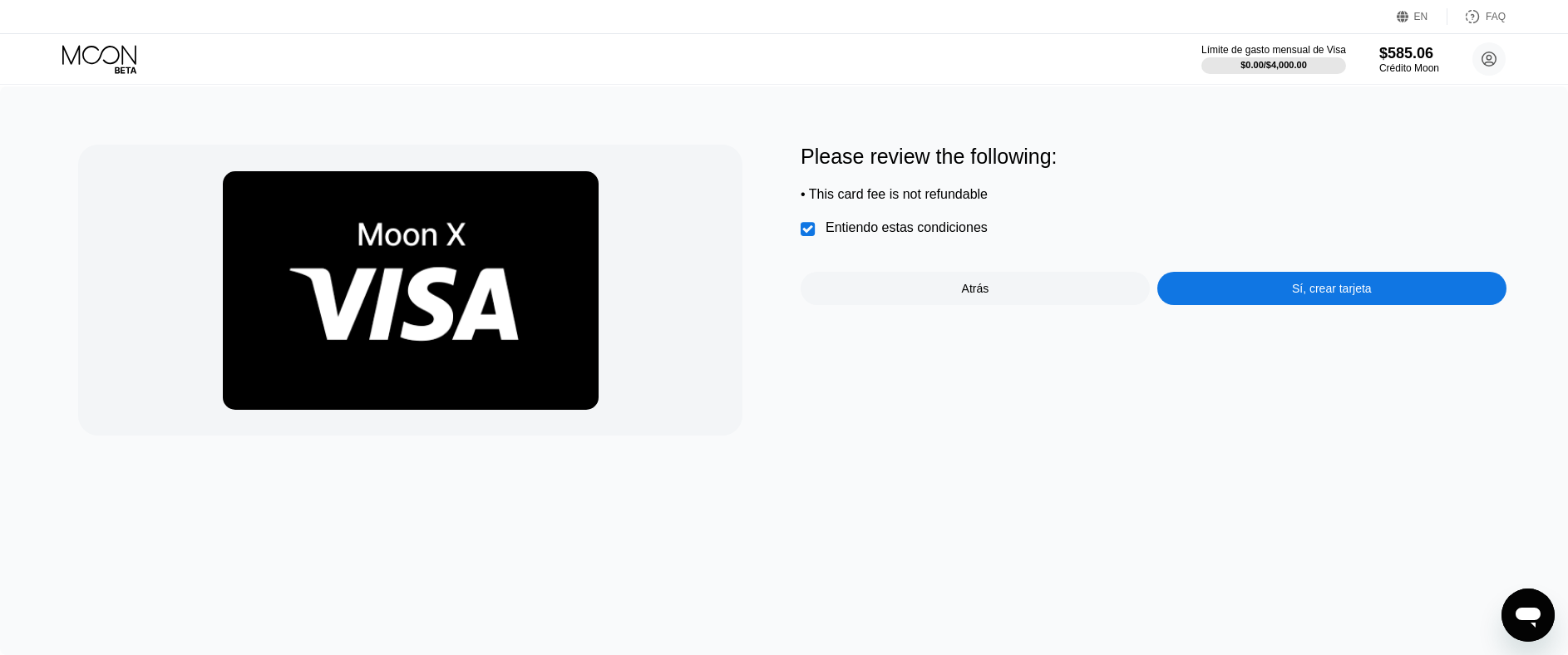click on "Sí, crear tarjeta" at bounding box center [1332, 288] 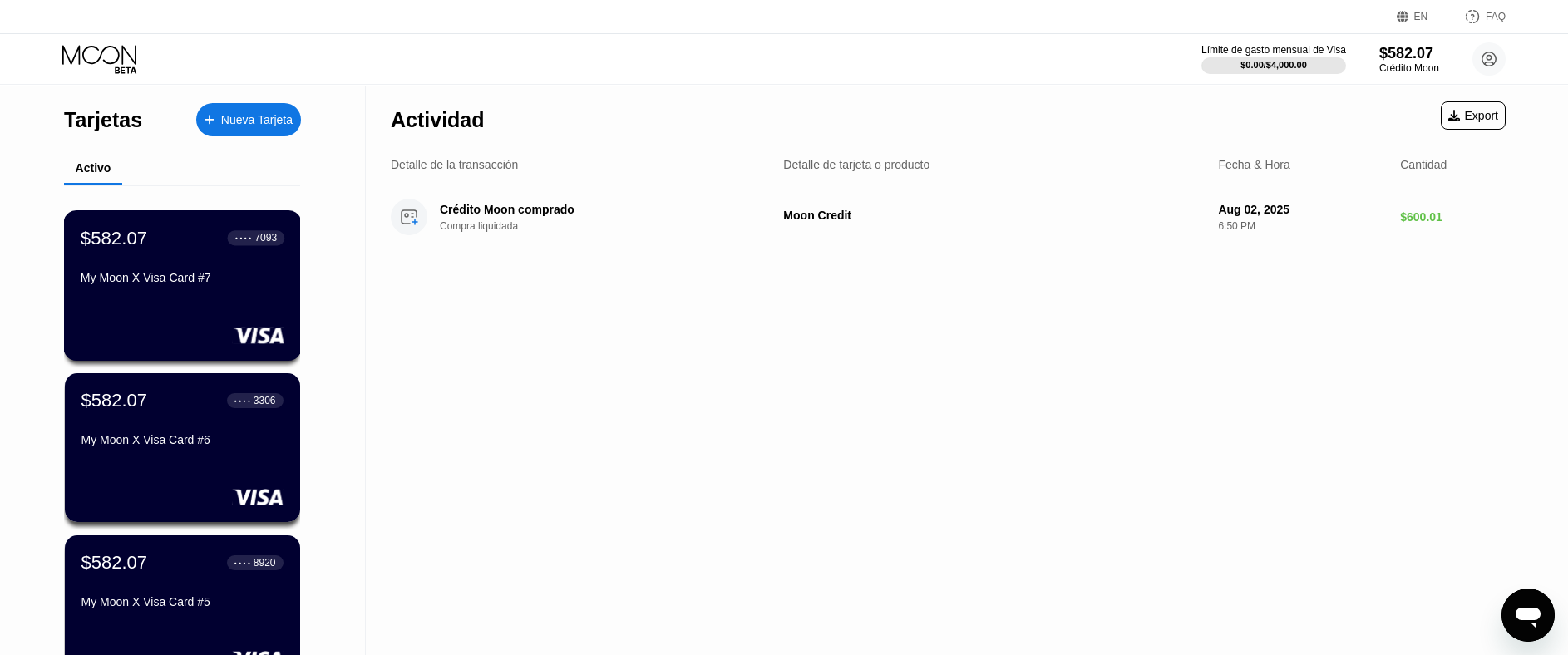 click on "$582.07 ● ● ● ● 7093 My Moon X Visa Card #7" at bounding box center [182, 285] 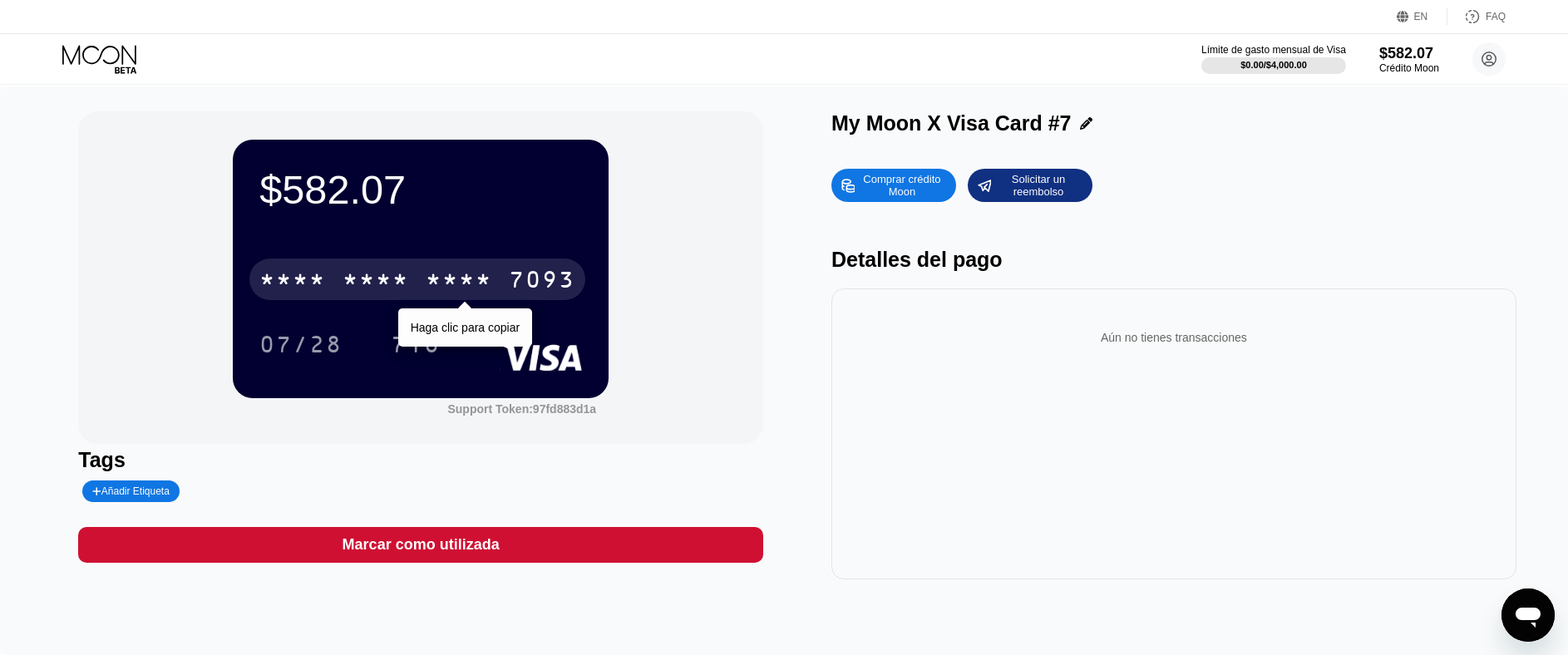 click on "* * * *" at bounding box center (459, 282) 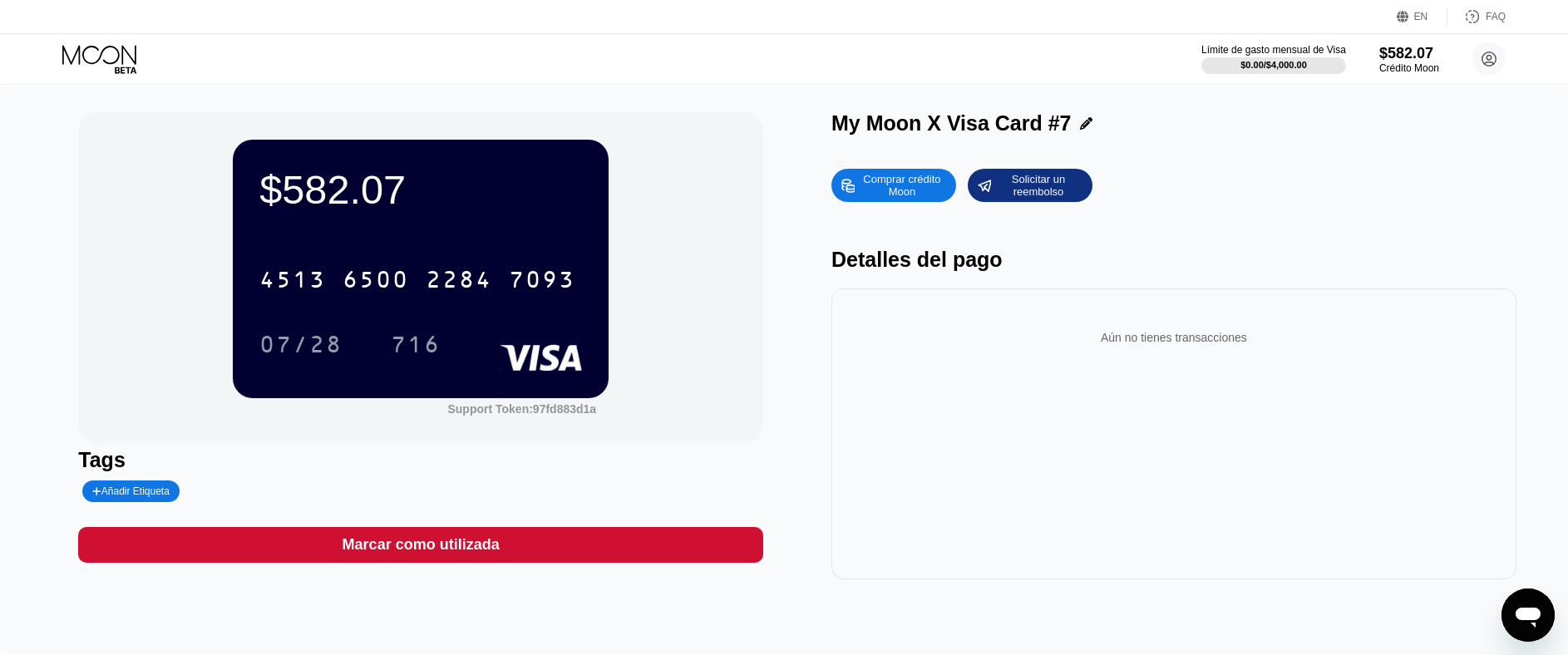 click on "$582.07 4513 6500 2284 7093 07/28 716" at bounding box center (421, 268) 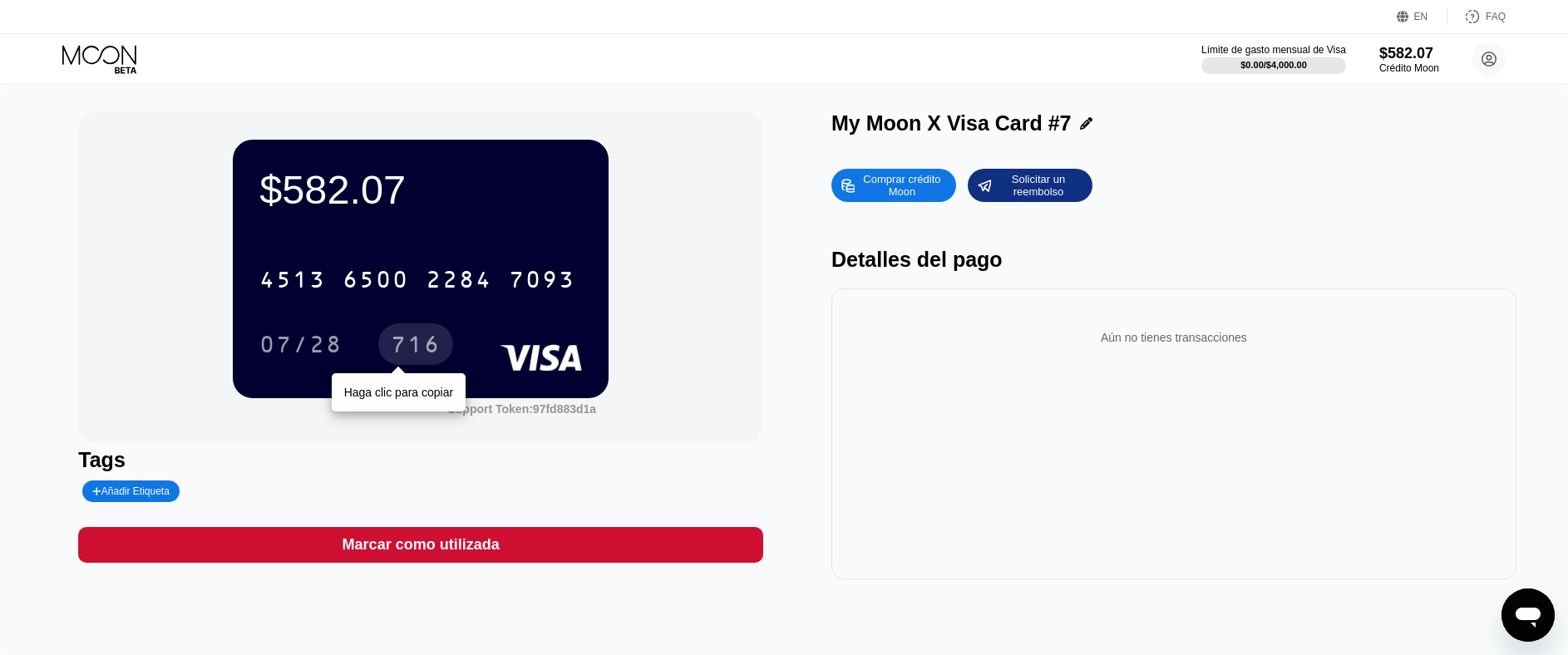 click on "716" at bounding box center [416, 347] 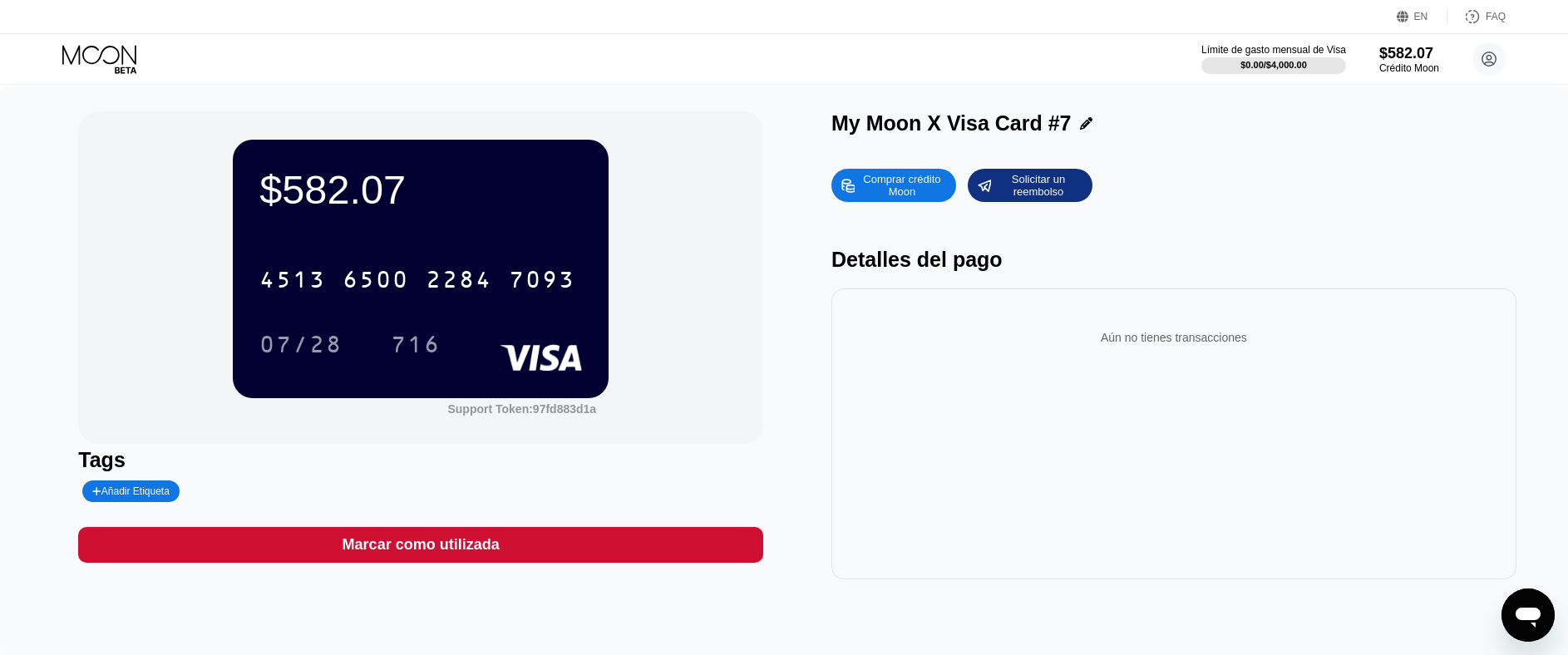 click on "Límite de gasto mensual de Visa $0.00 / $4,000.00 $582.07 Crédito Moon stiebwpezzad4d20@hotmail.com  Inicio Ajustes Apoyo Carreras Sobre Nosotros Cerrar sesión Política de privacidad Condiciones" at bounding box center [784, 59] 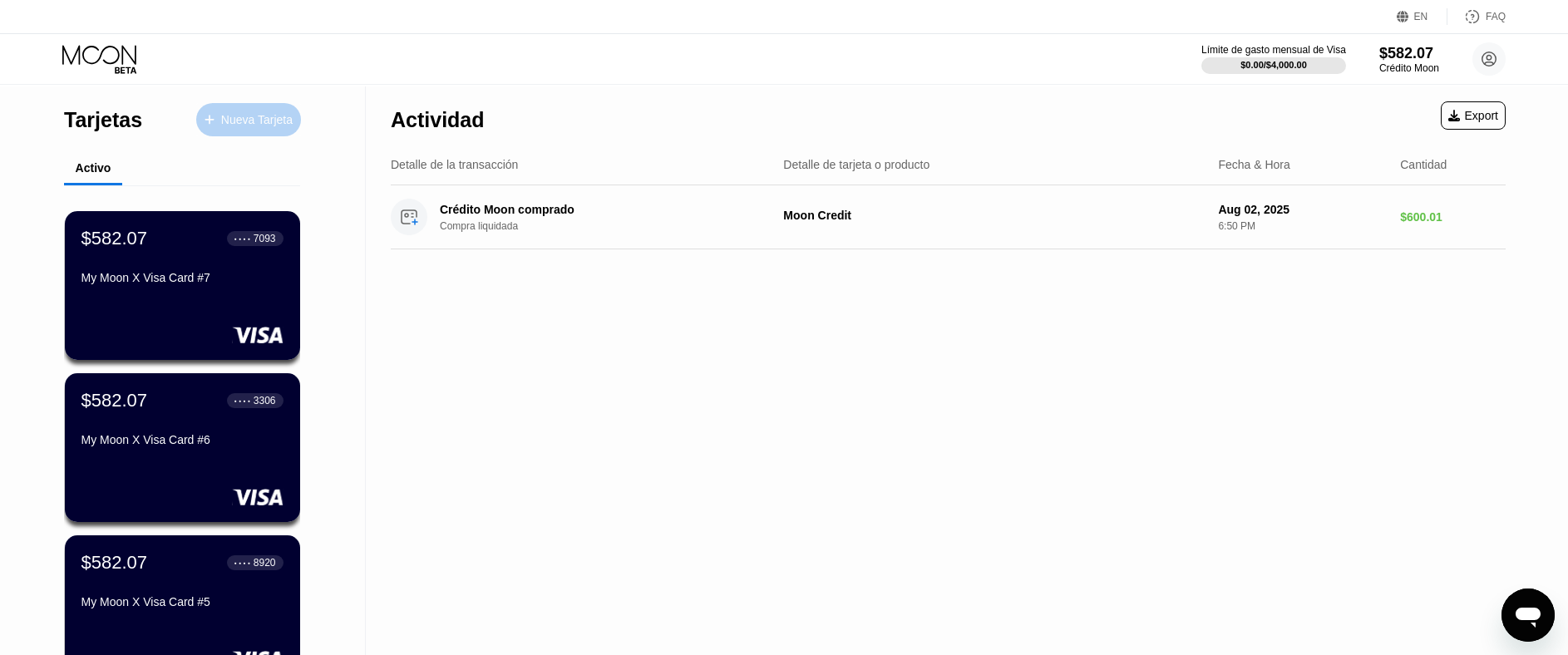 click on "Nueva Tarjeta" at bounding box center (249, 120) 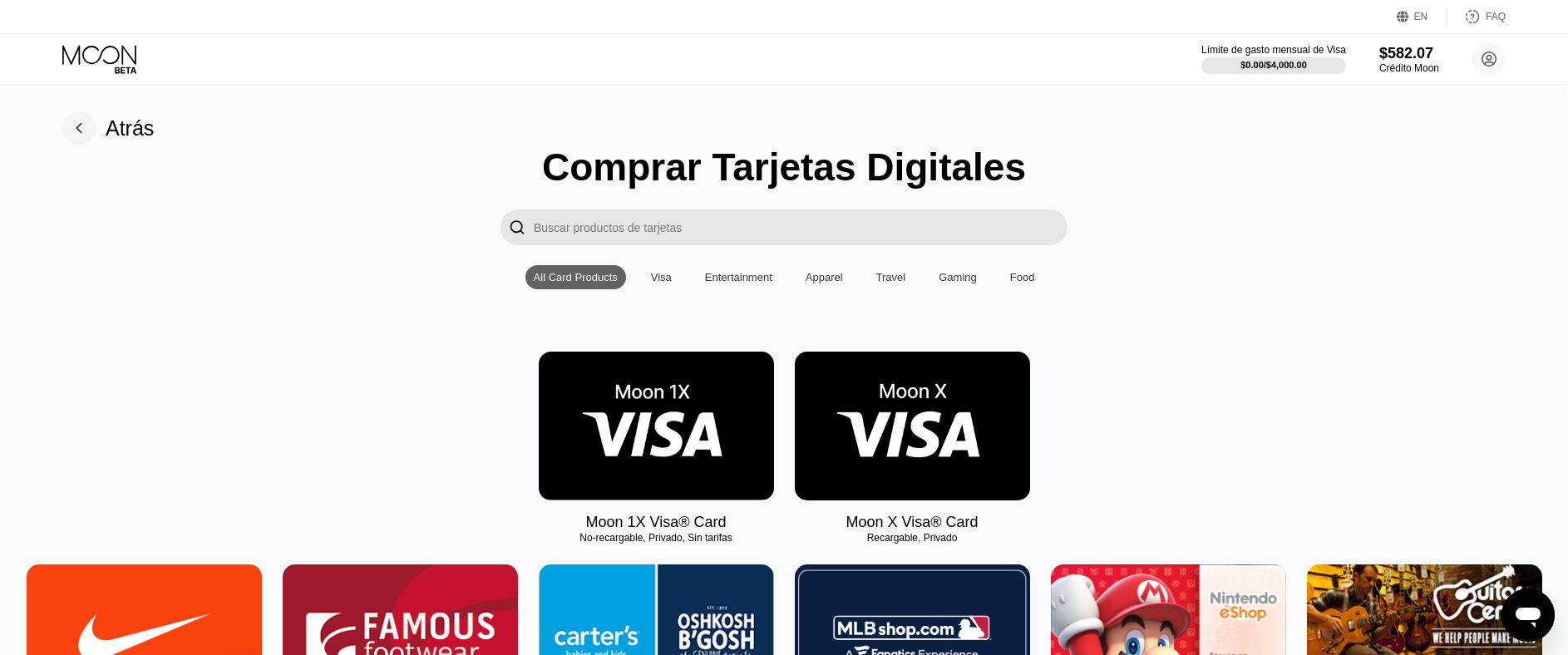 click at bounding box center [912, 426] 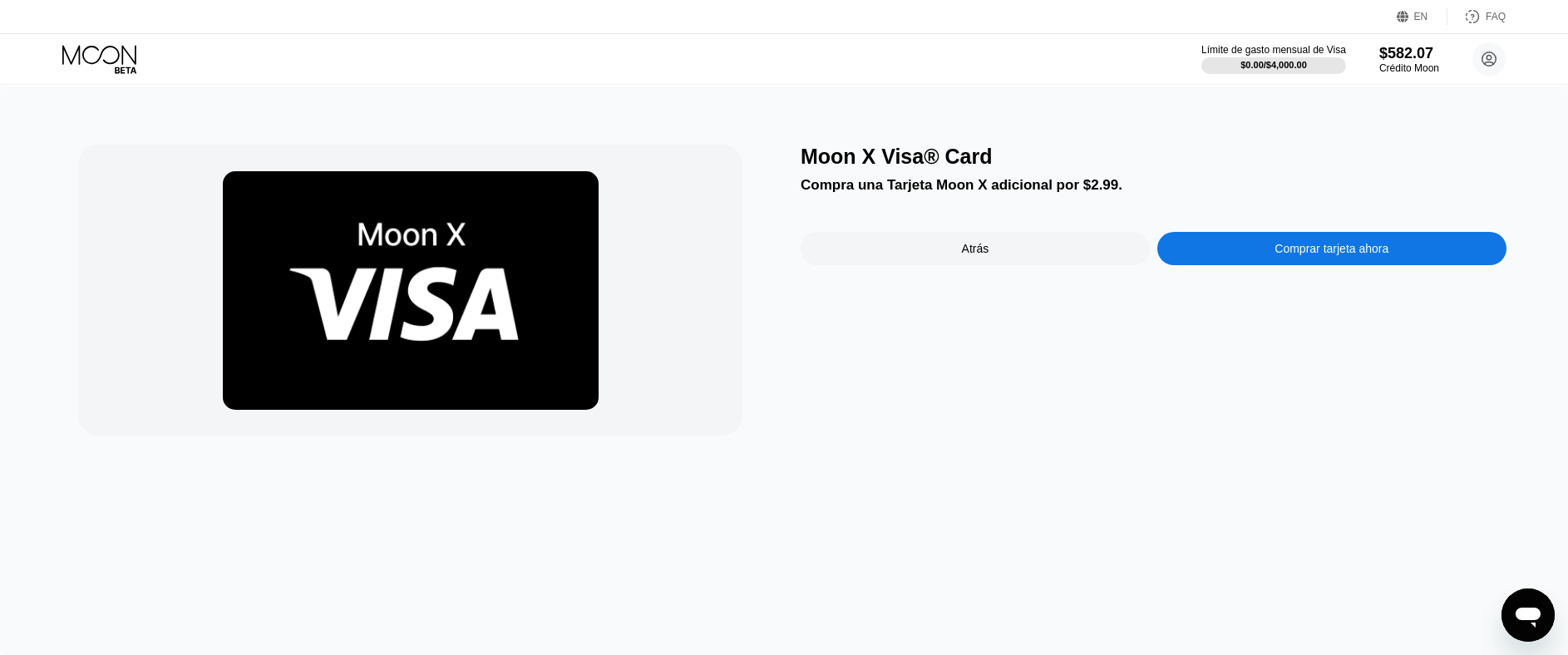 drag, startPoint x: 1310, startPoint y: 224, endPoint x: 1310, endPoint y: 244, distance: 20 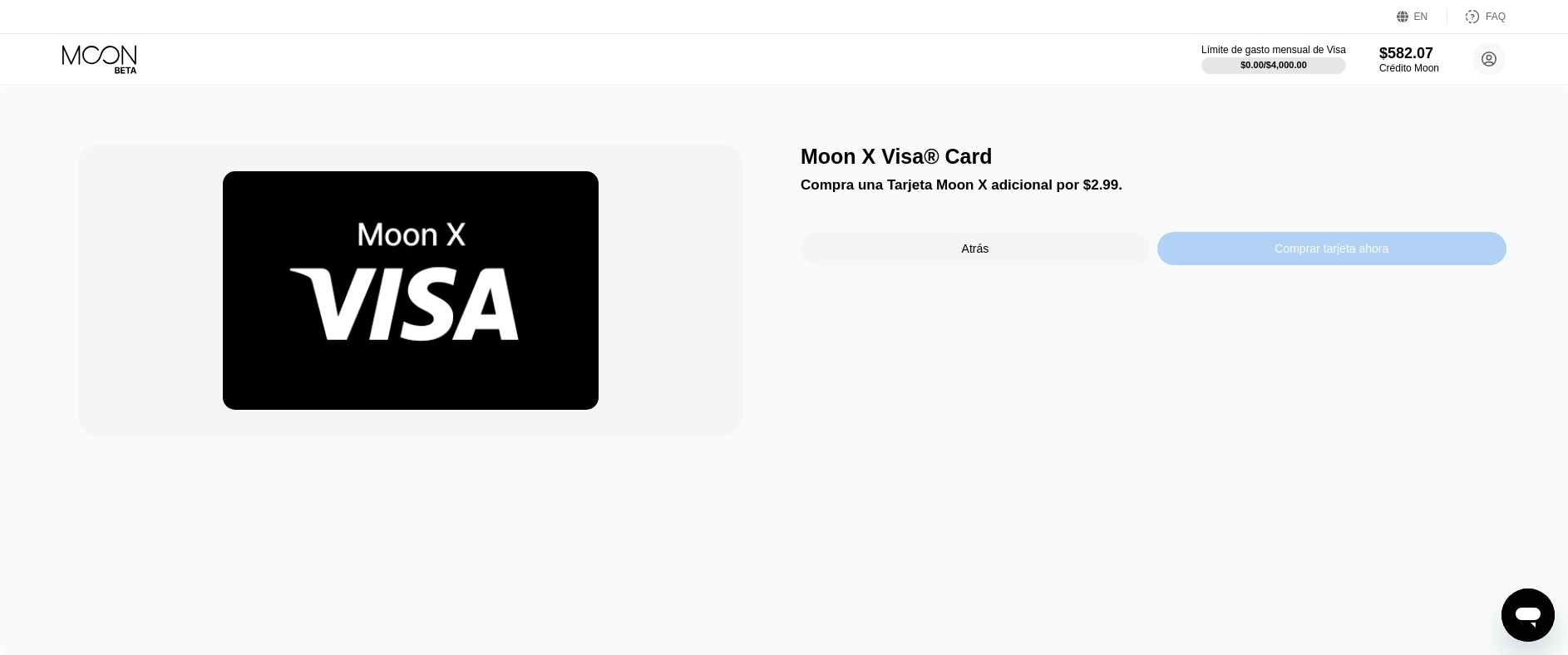 click on "Comprar tarjeta ahora" at bounding box center (1331, 249) 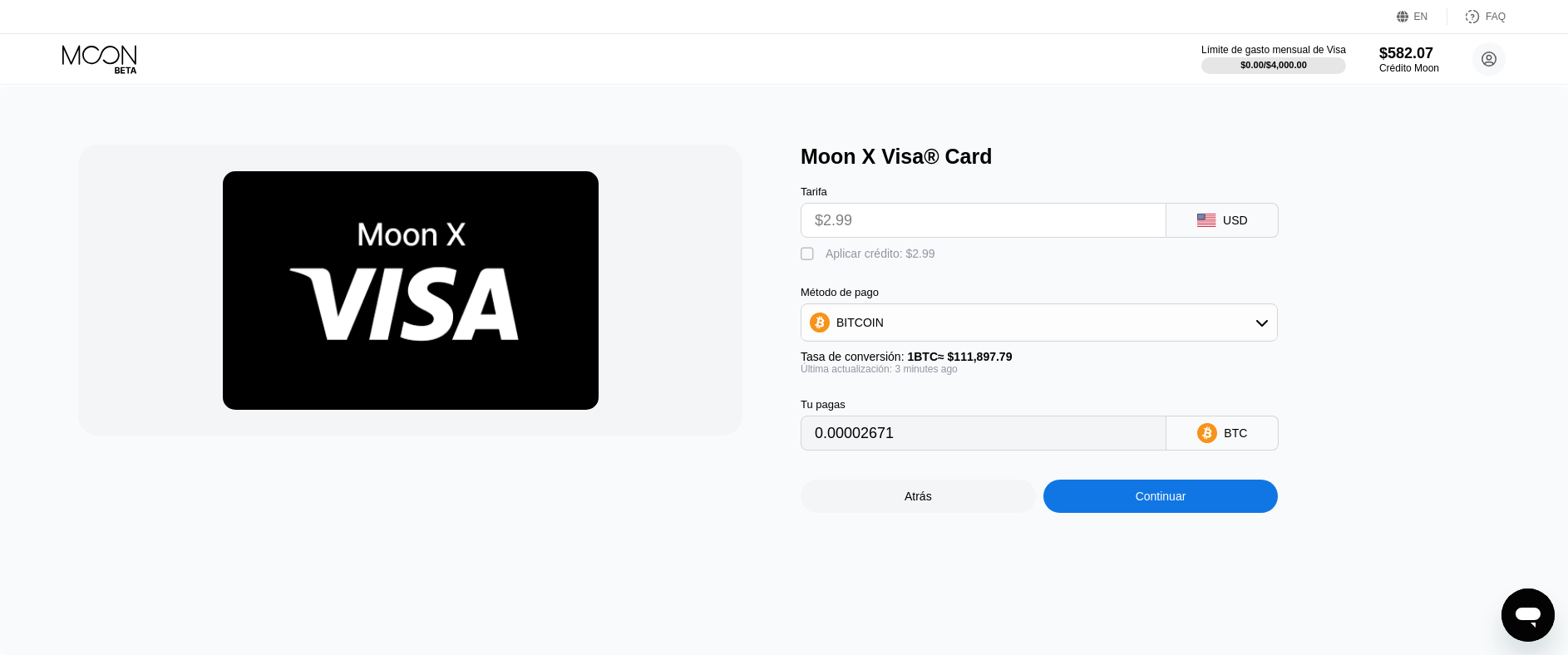 drag, startPoint x: 856, startPoint y: 259, endPoint x: 1077, endPoint y: 439, distance: 285.02807 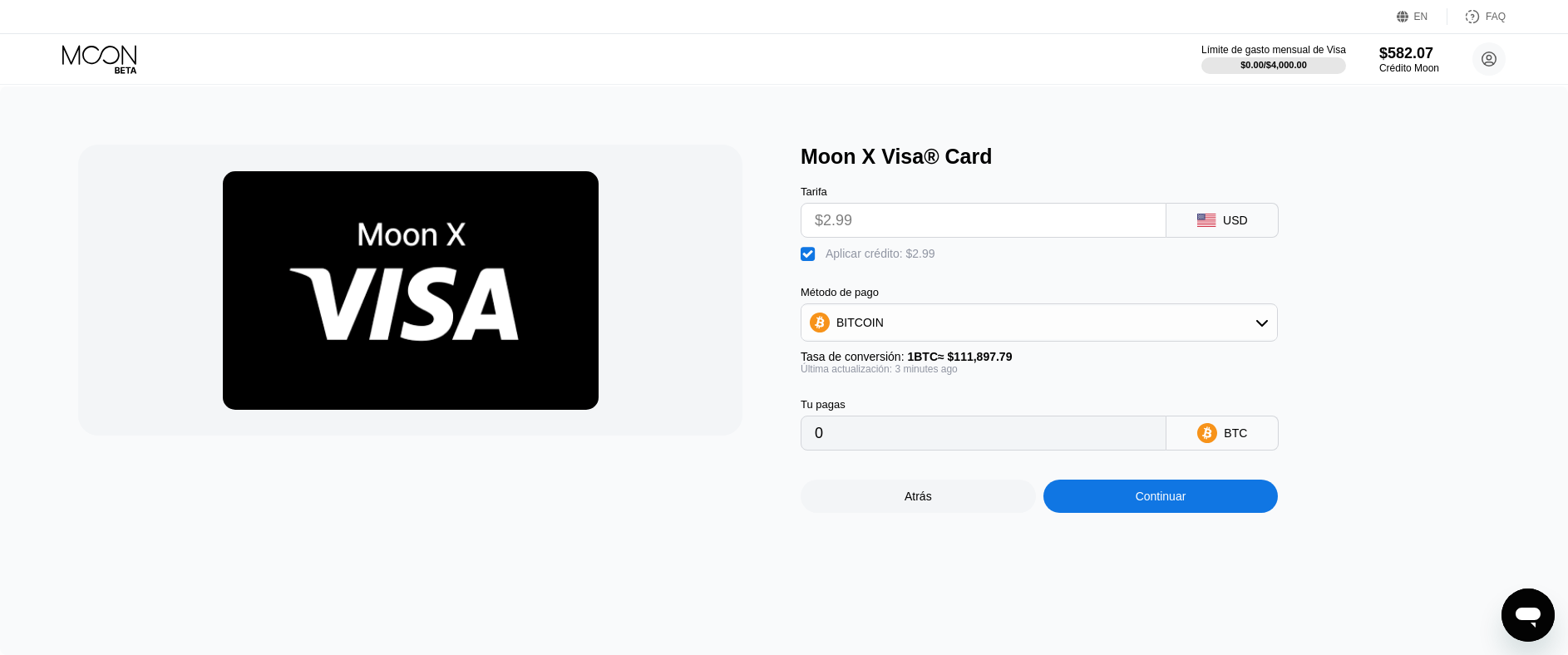 click on "Moon X Visa® Card Tarifa $2.99 USD  Aplicar crédito: $2.99 Método de pago BITCOIN Tasa de conversión:   1  BTC  ≈   $111,897.79 Última actualización:   3 minutes ago Tu pagas 0 BTC Atrás Continuar" at bounding box center (784, 371) 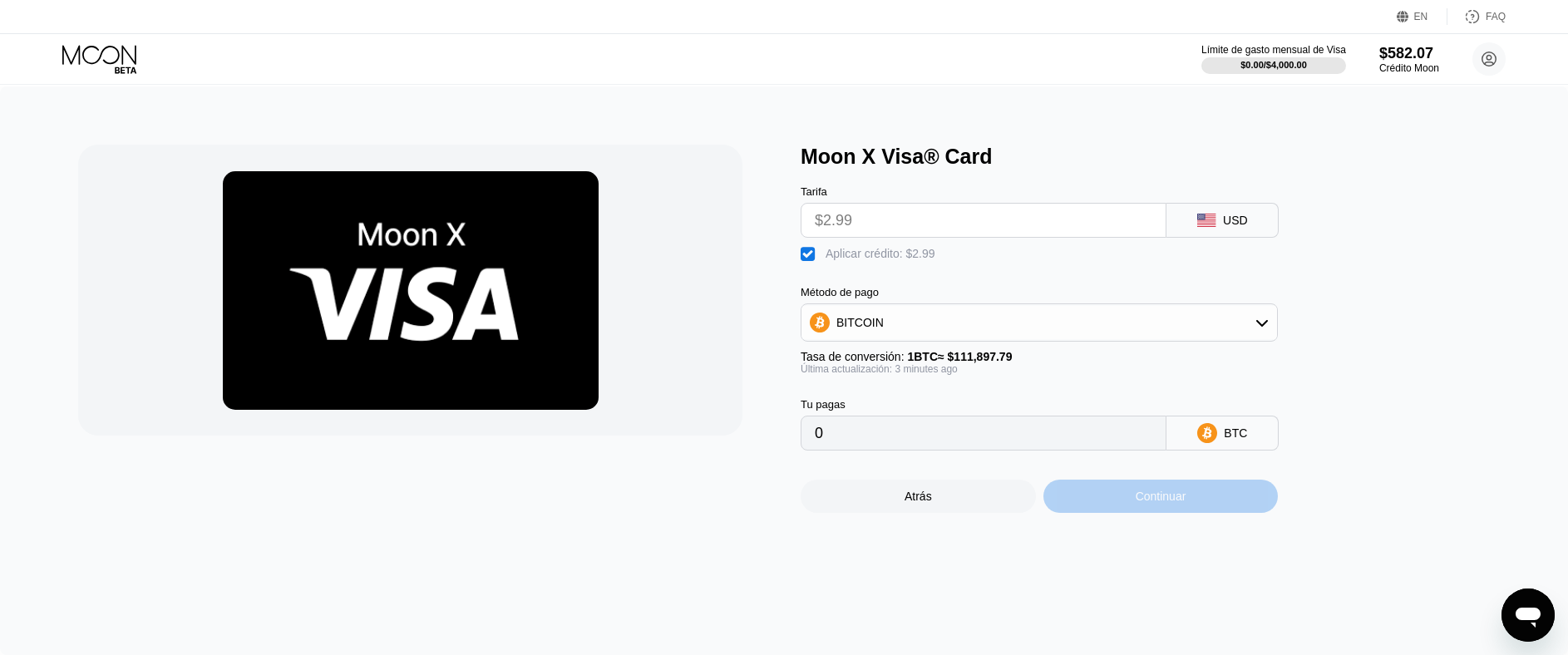 click on "Continuar" at bounding box center [1161, 496] 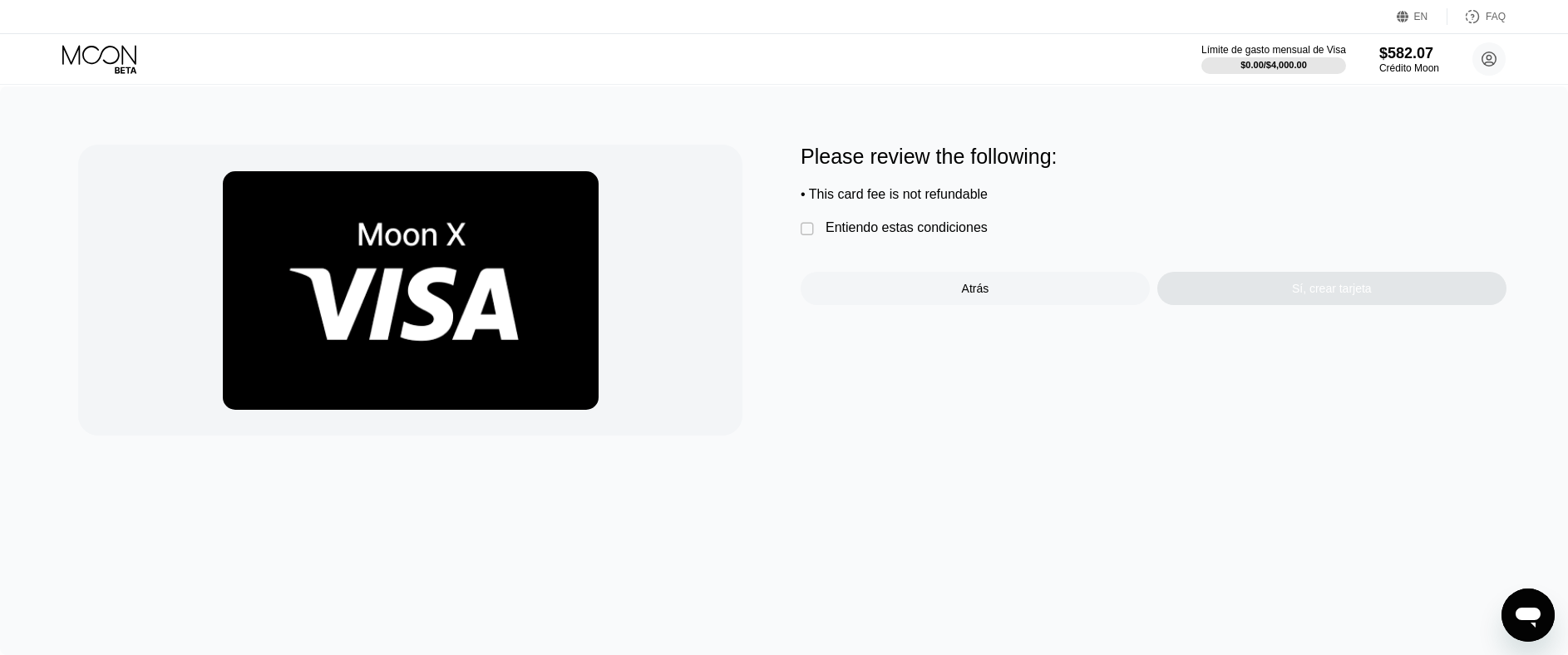 click on "Please review the following: • This card fee is not refundable  Entiendo estas condiciones Atrás Sí, crear tarjeta" at bounding box center (1153, 224) 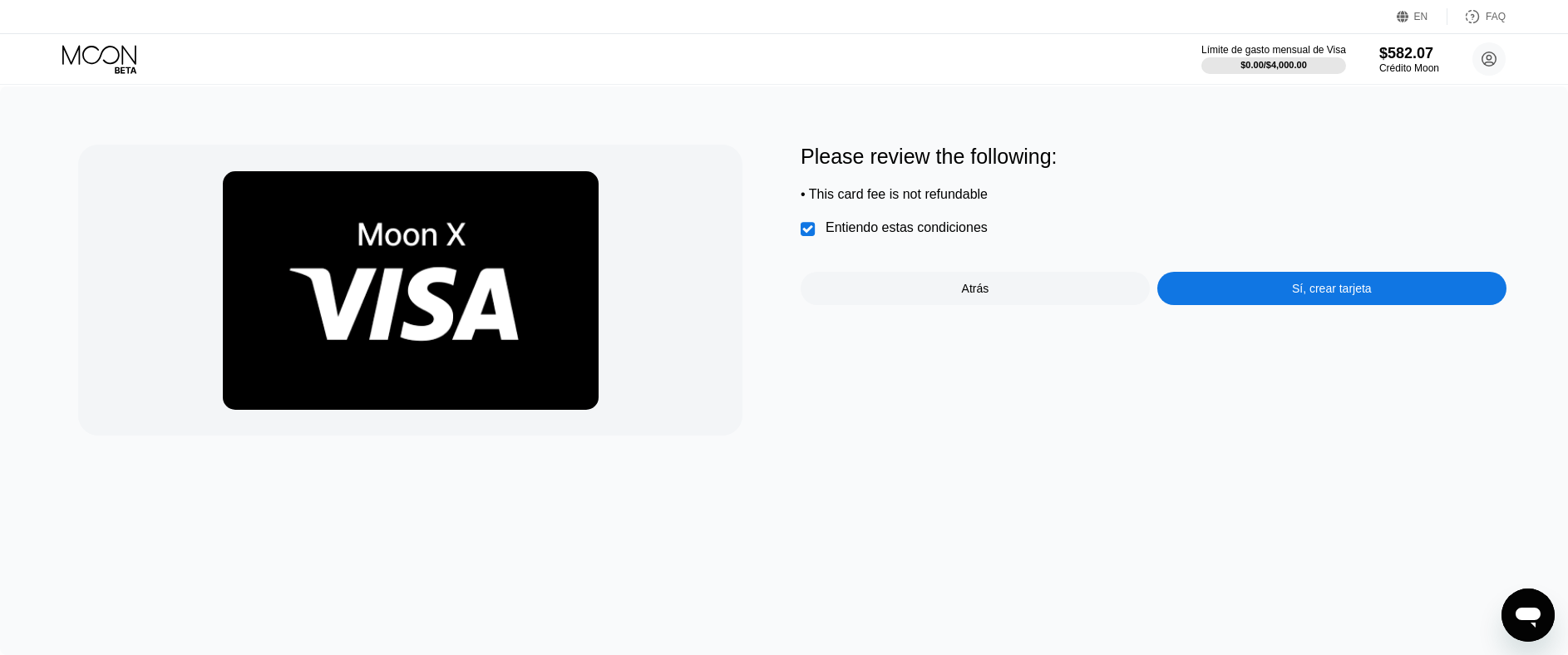 click on "Please review the following: • This card fee is not refundable  Entiendo estas condiciones Atrás Sí, crear tarjeta" at bounding box center [1153, 224] 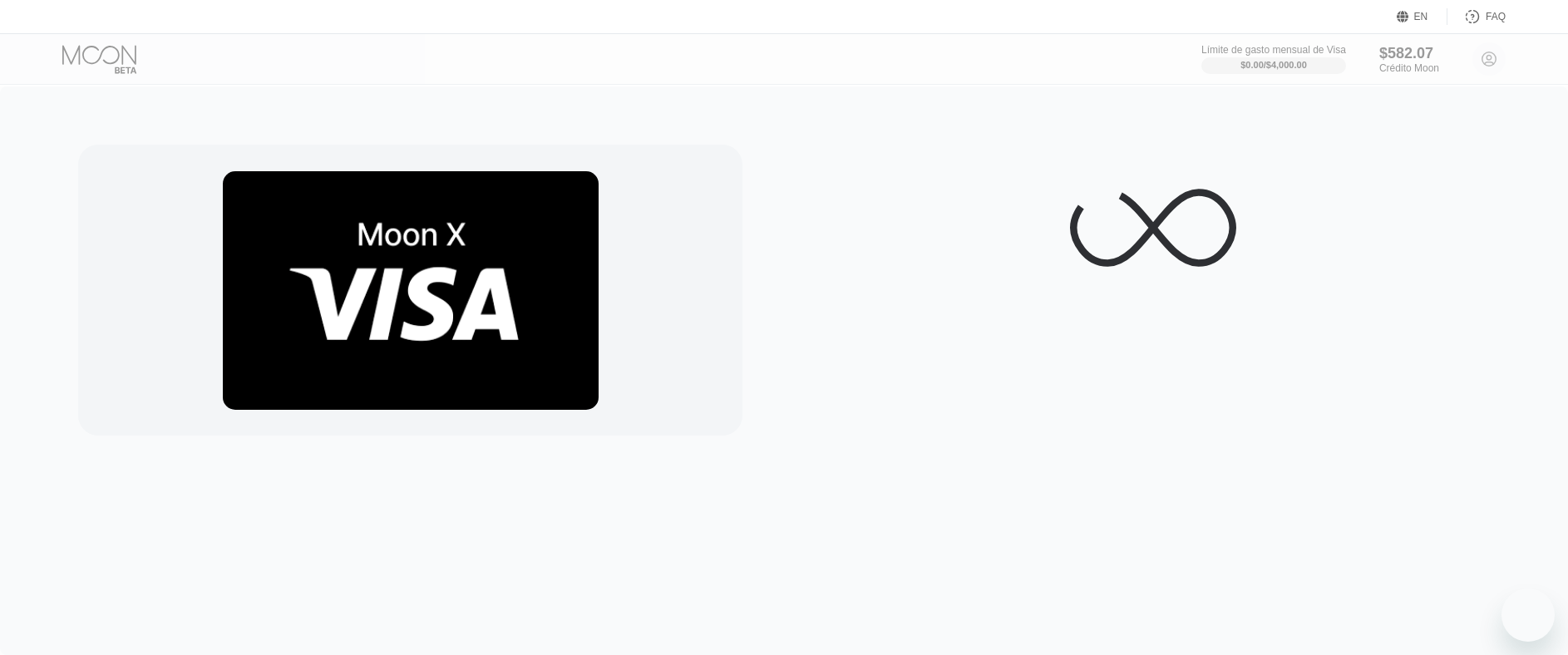 scroll, scrollTop: 0, scrollLeft: 0, axis: both 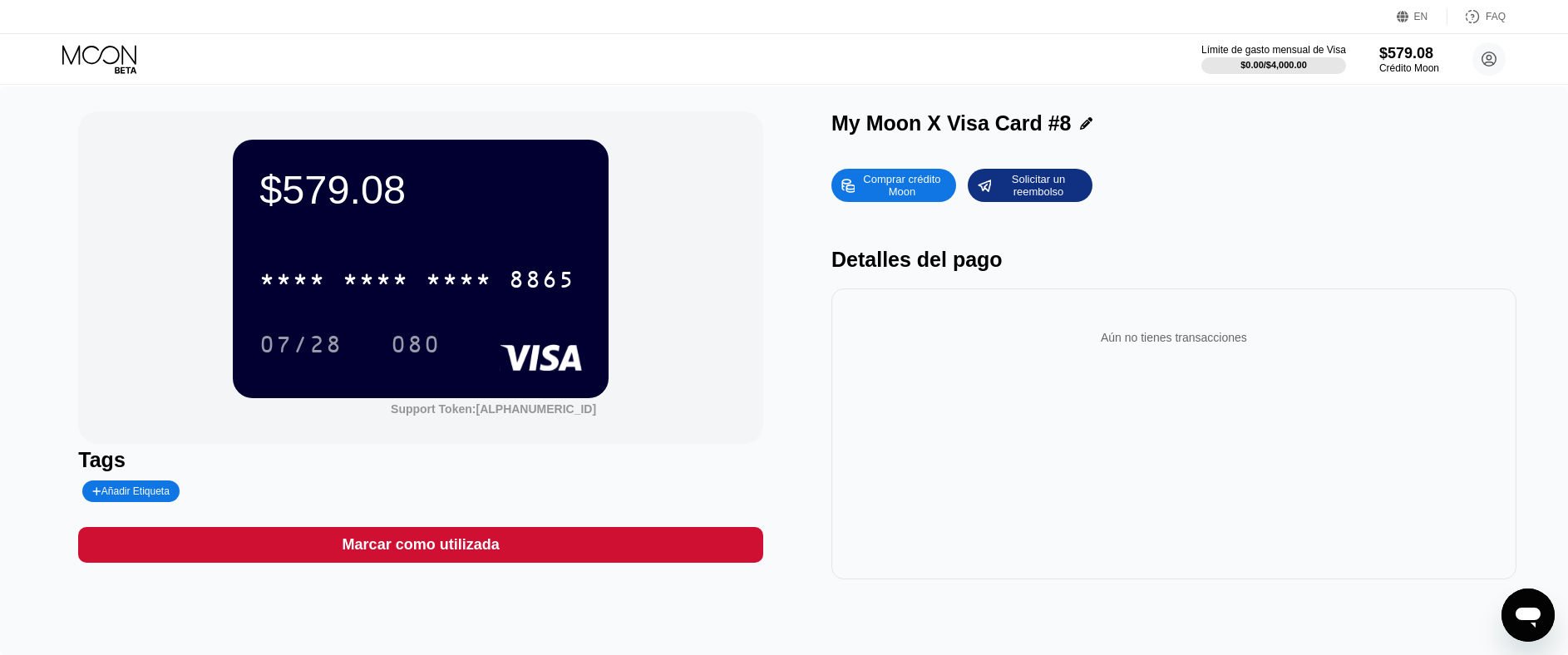 click on "* * * * * * * * * * * * [CARD LAST 4]" at bounding box center [417, 279] 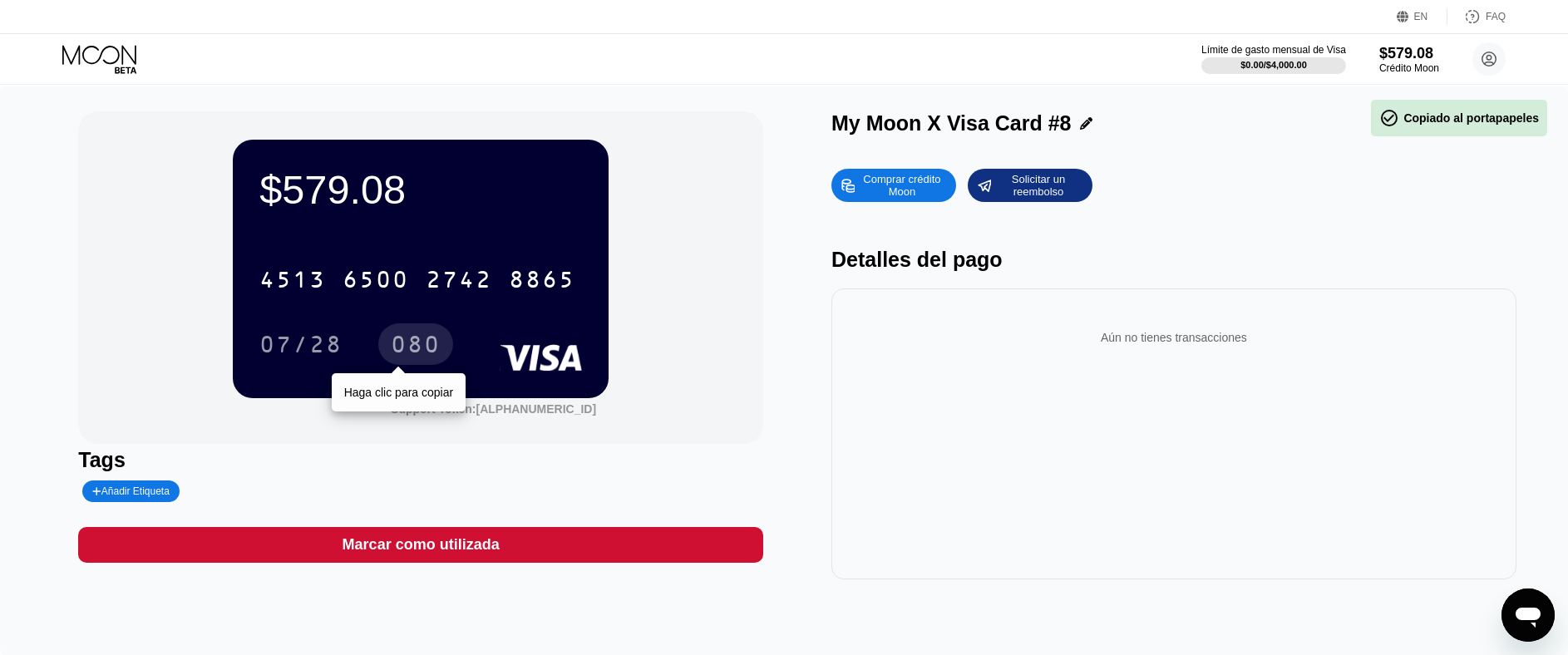 click on "080" at bounding box center [416, 347] 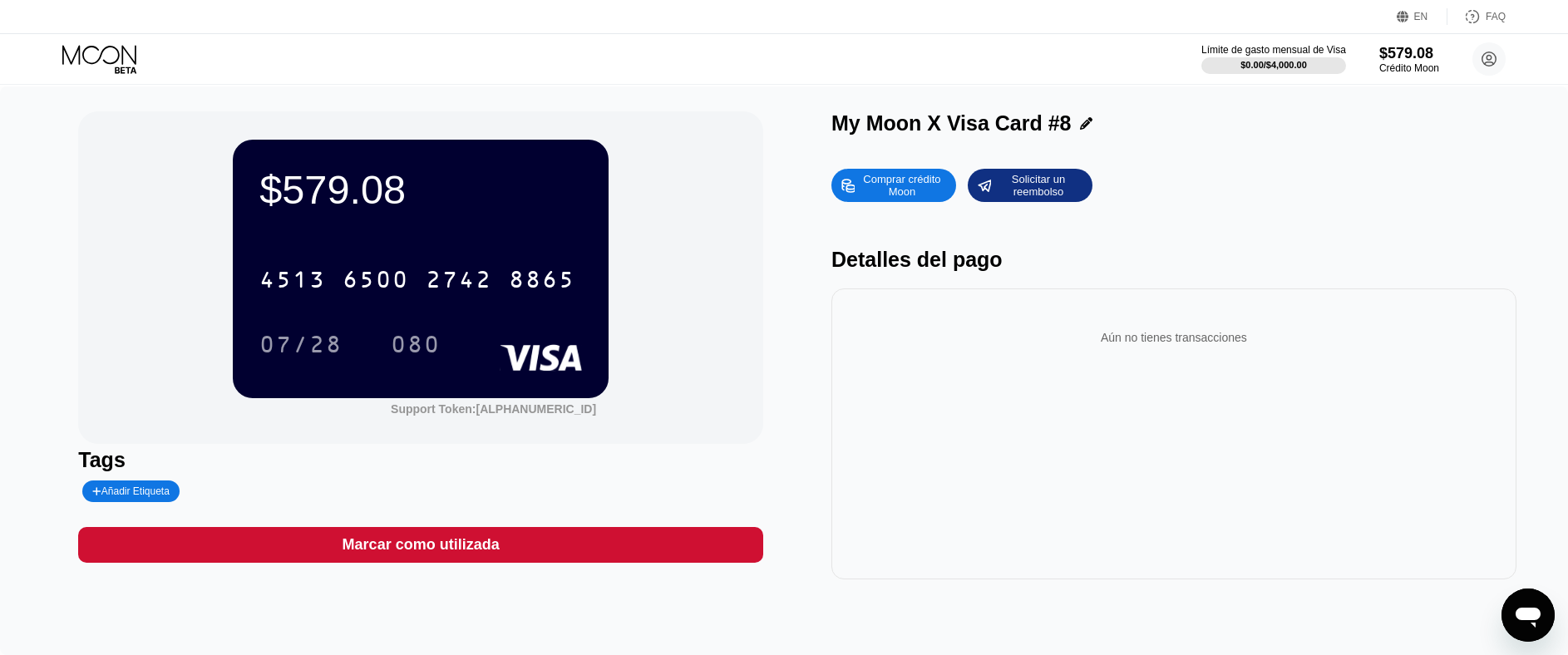 click 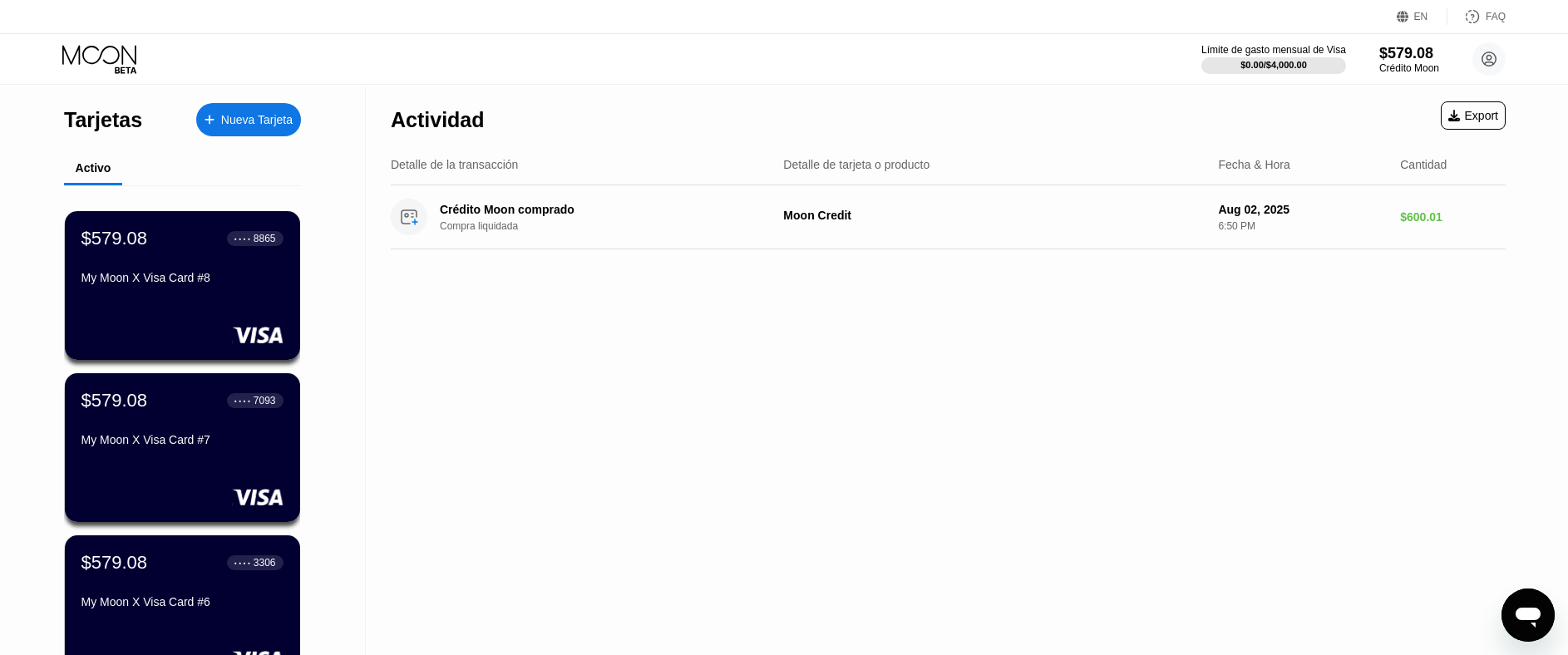 drag, startPoint x: 253, startPoint y: 125, endPoint x: 441, endPoint y: 3, distance: 224.11604 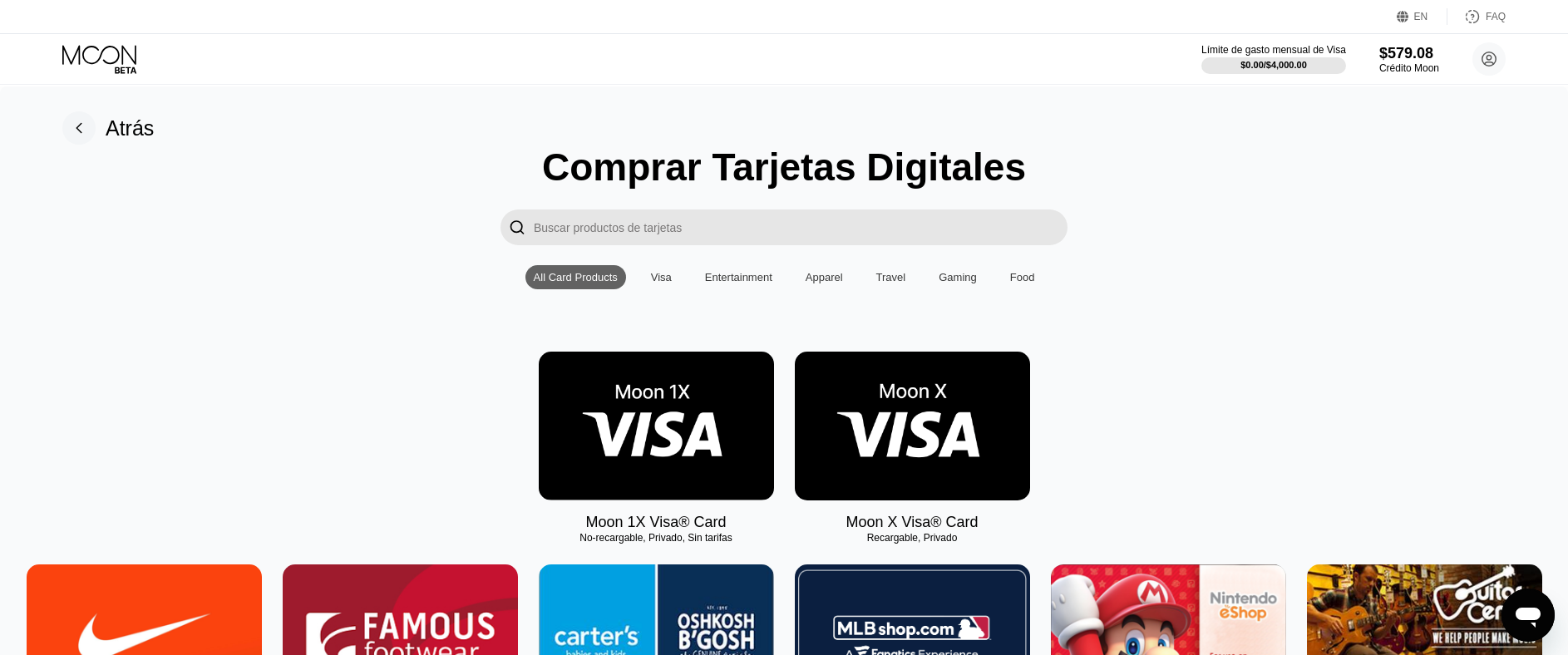 click at bounding box center (912, 426) 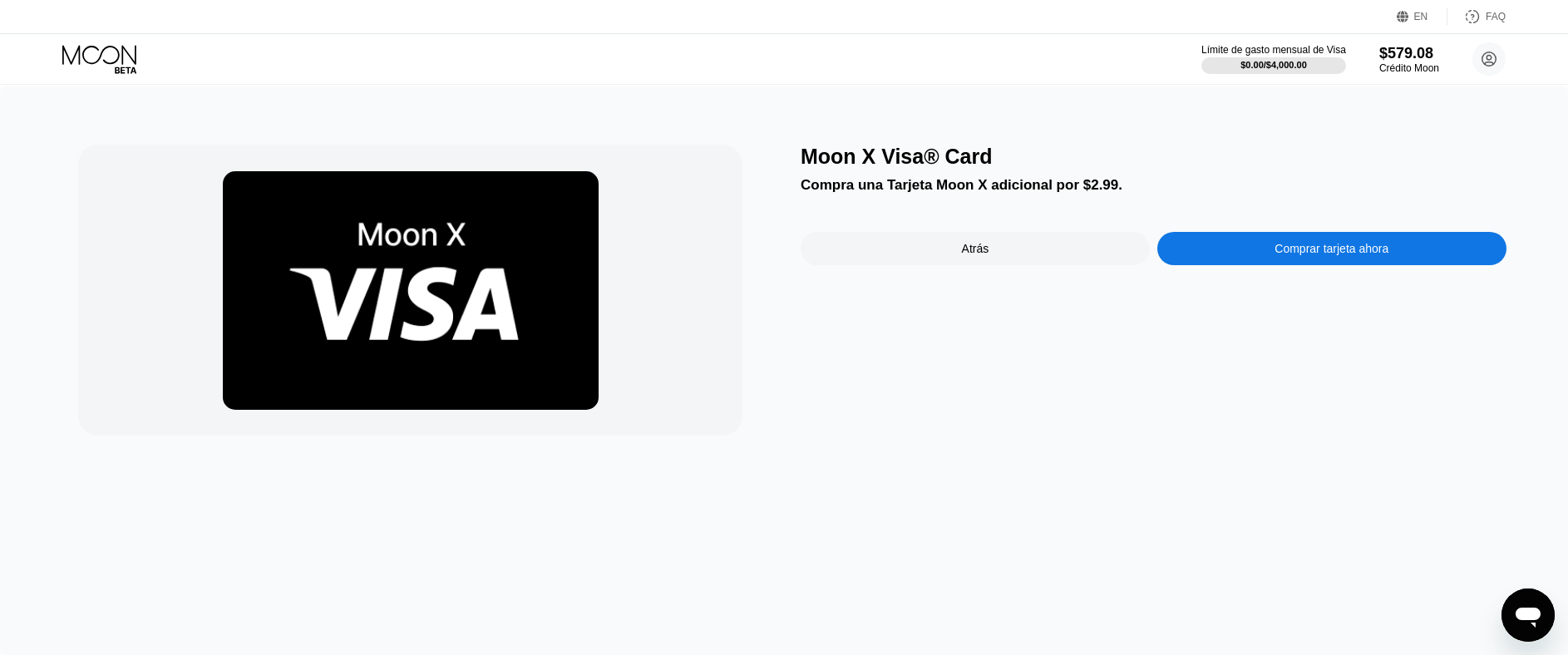 click on "Comprar tarjeta ahora" at bounding box center (1331, 249) 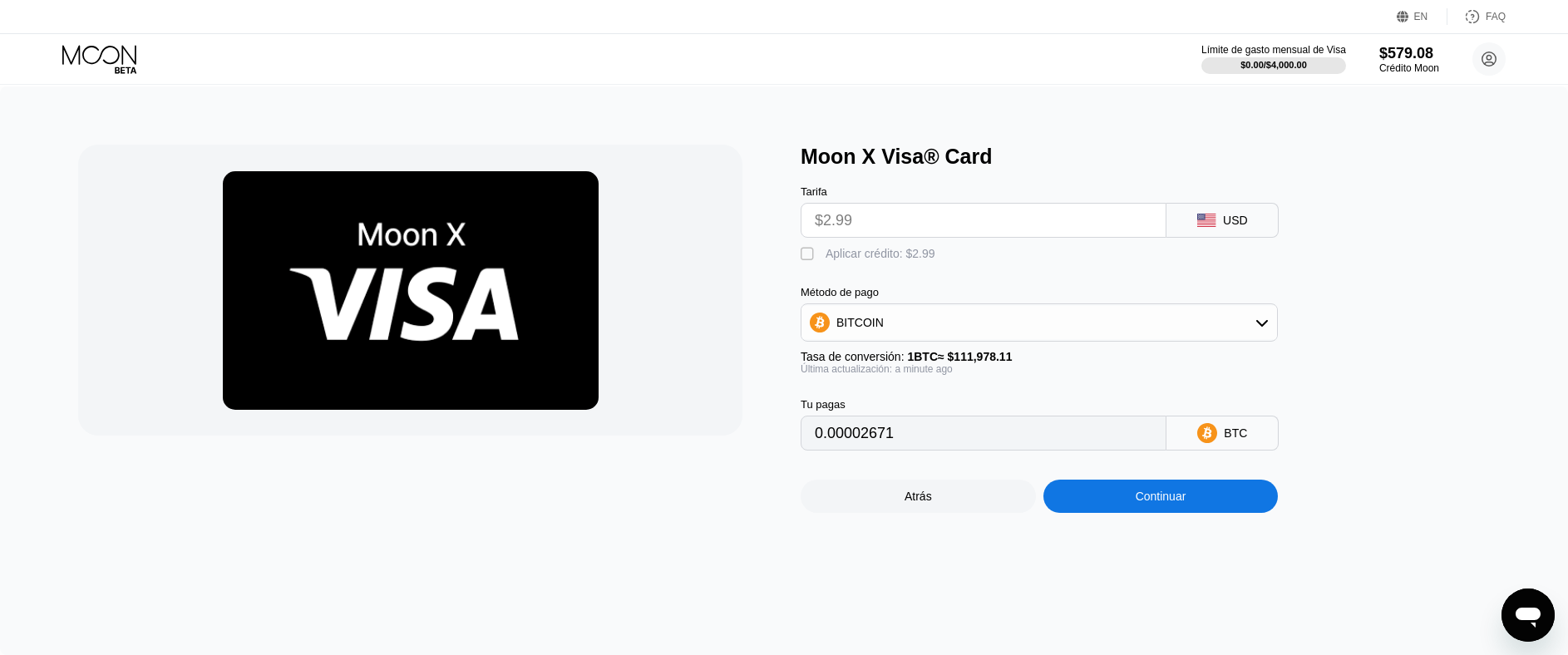 click on "Aplicar crédito: $2.99" at bounding box center (880, 254) 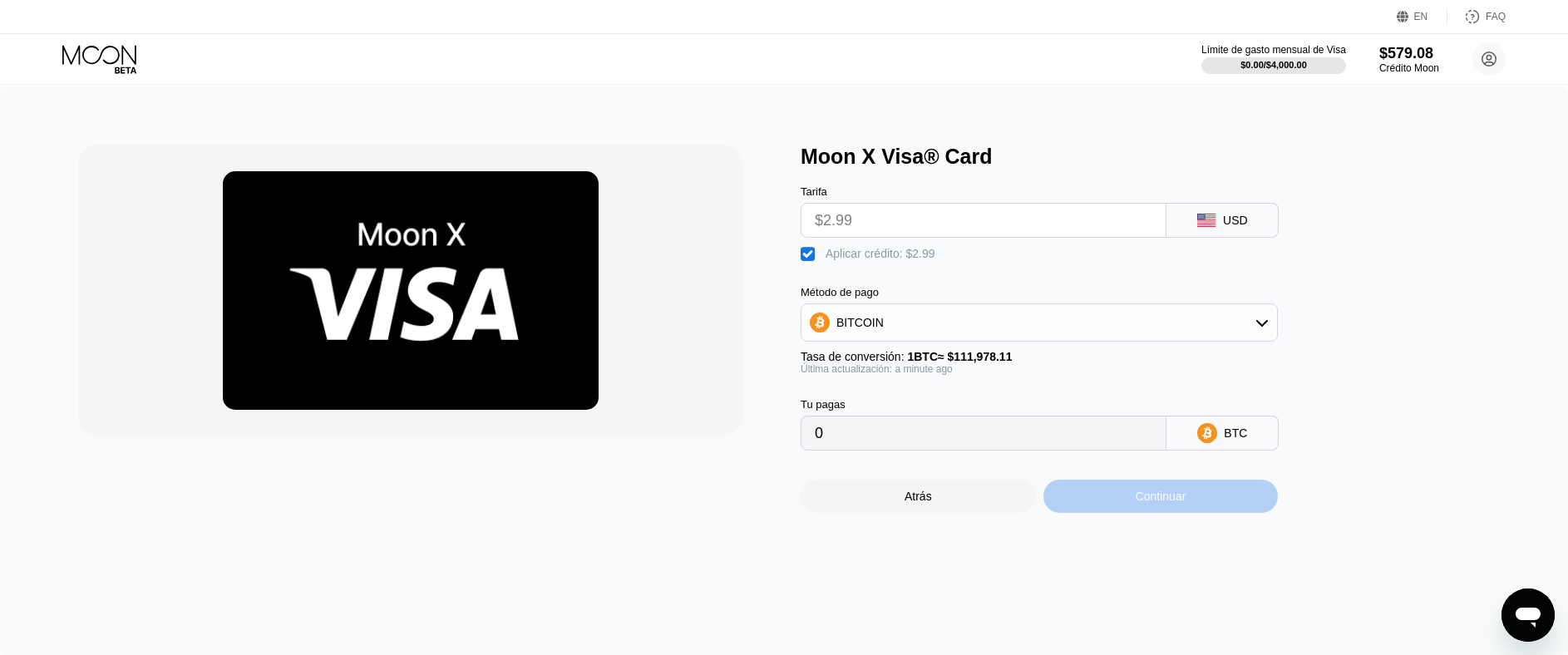 click on "Continuar" at bounding box center [1161, 496] 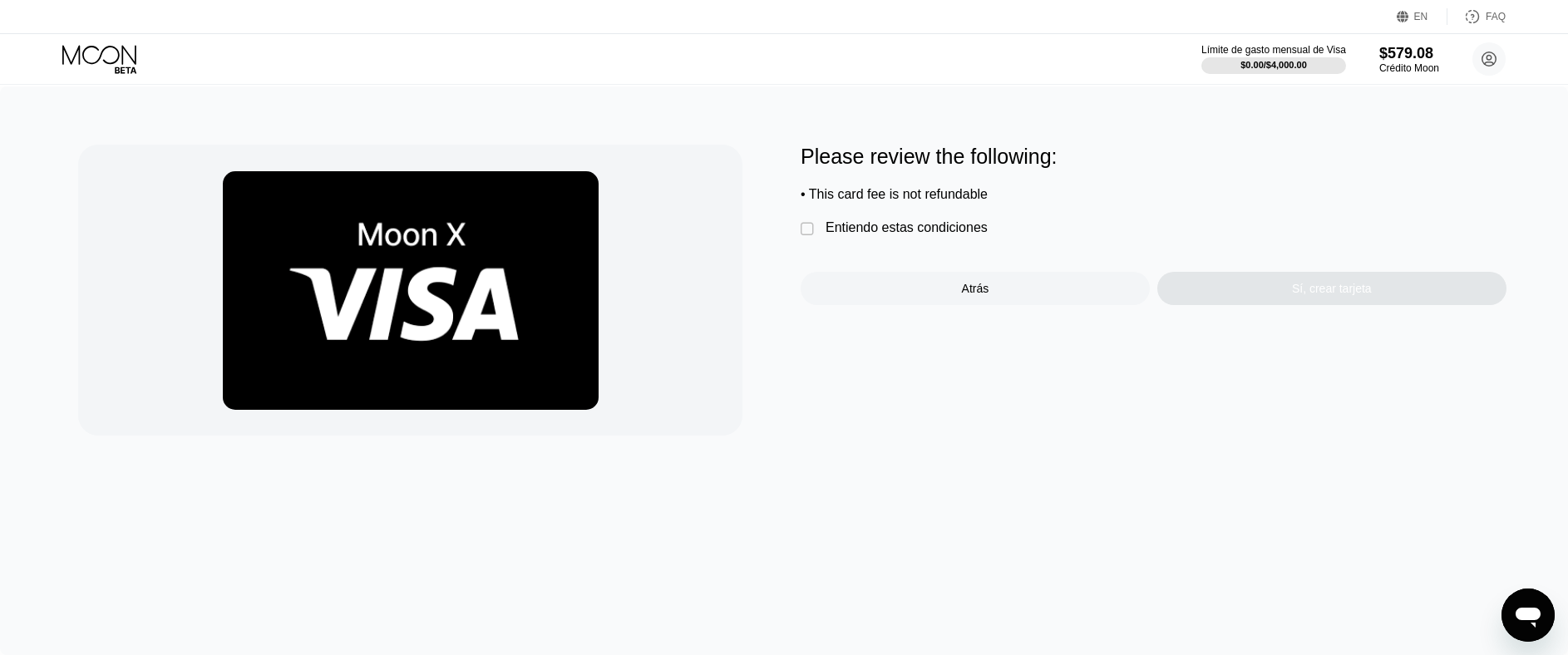 click on "Entiendo estas condiciones" at bounding box center (906, 228) 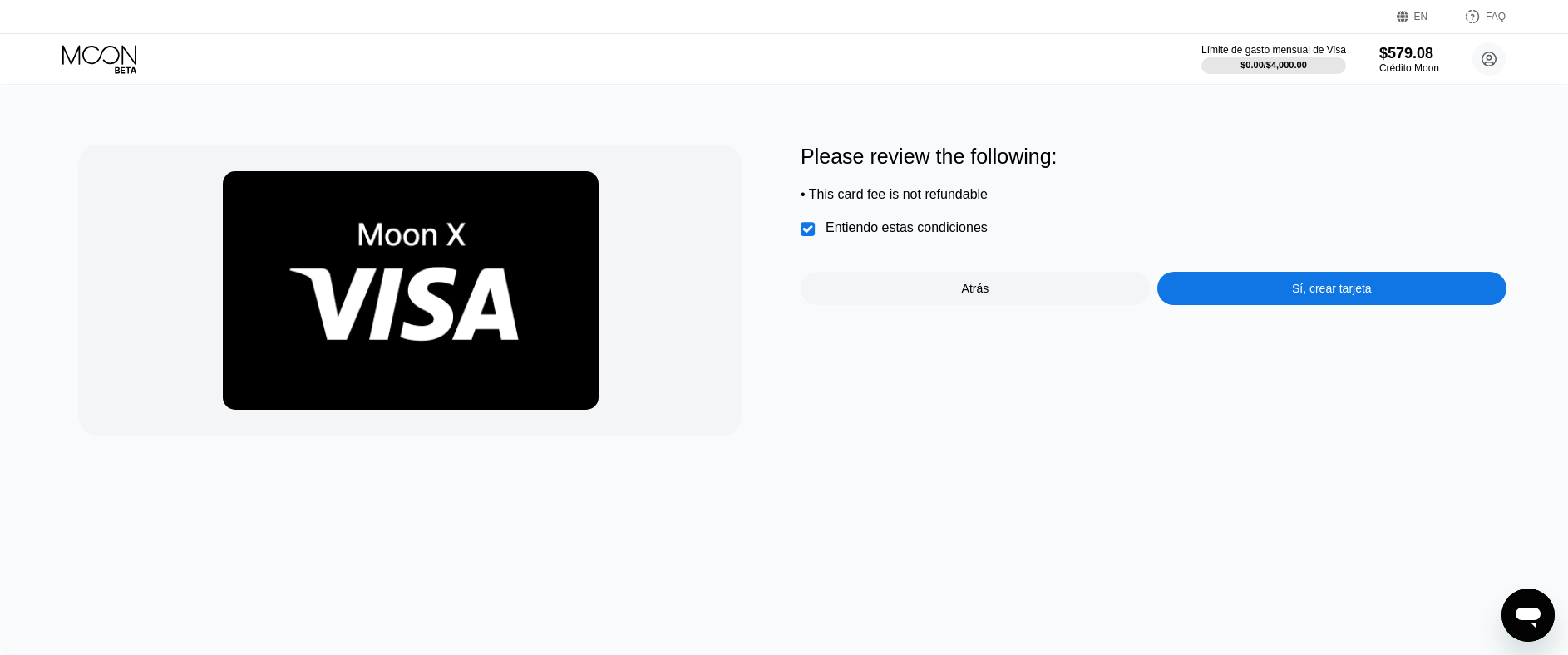 click on "Sí, crear tarjeta" at bounding box center (1332, 288) 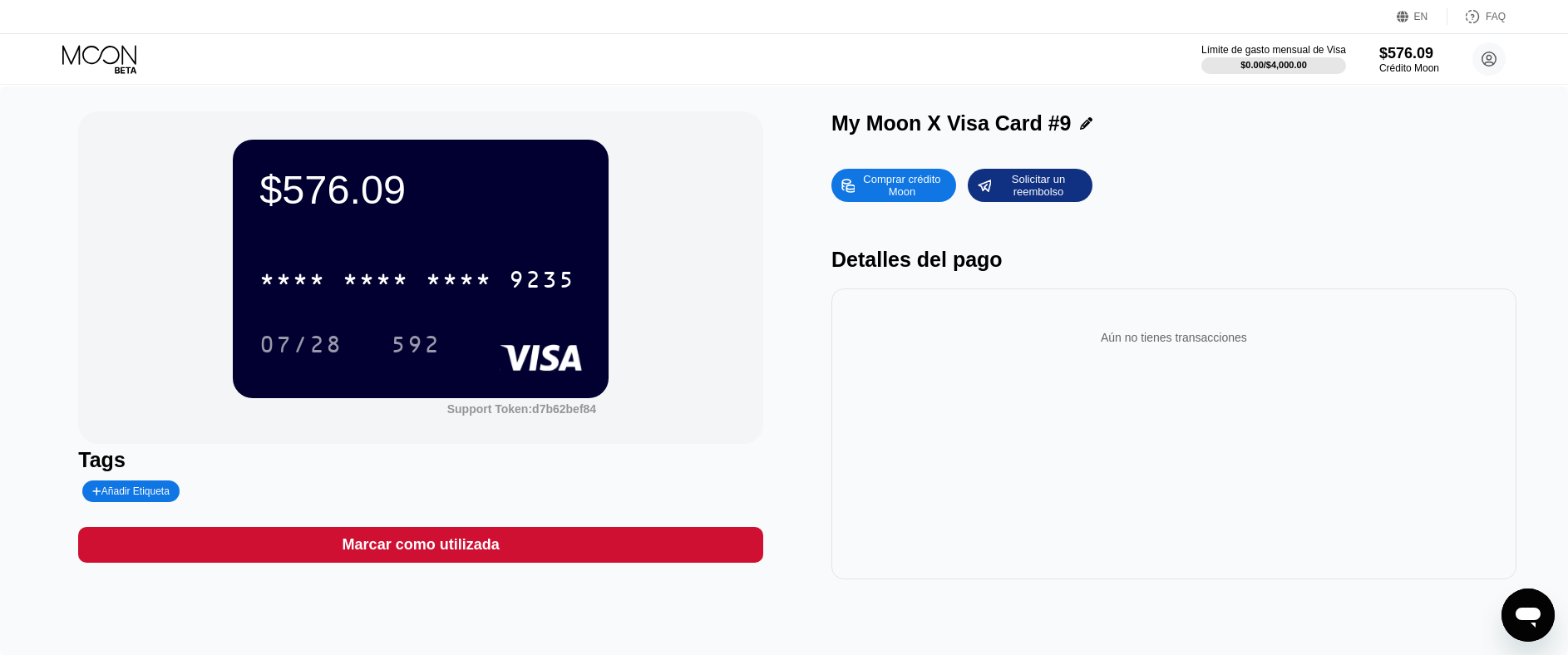 click on "9235" at bounding box center [542, 282] 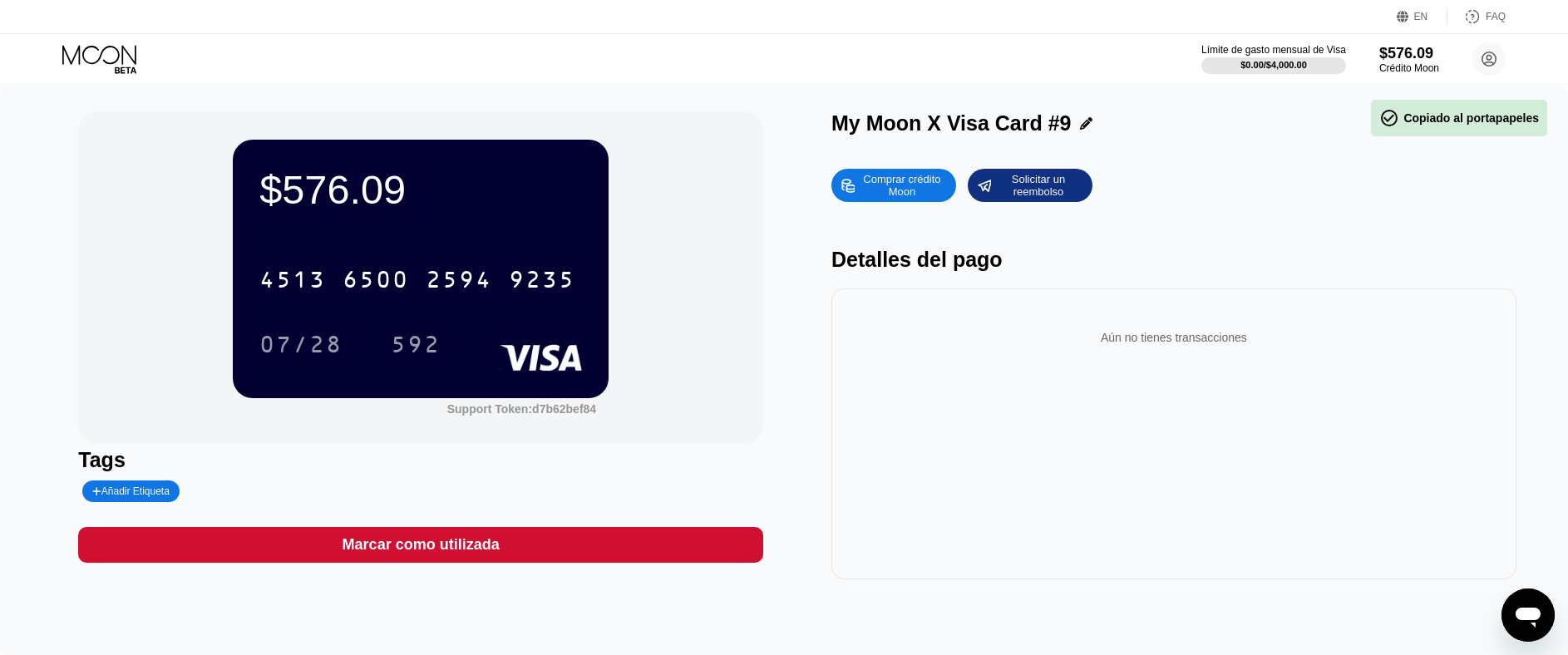 click on "592" at bounding box center (416, 344) 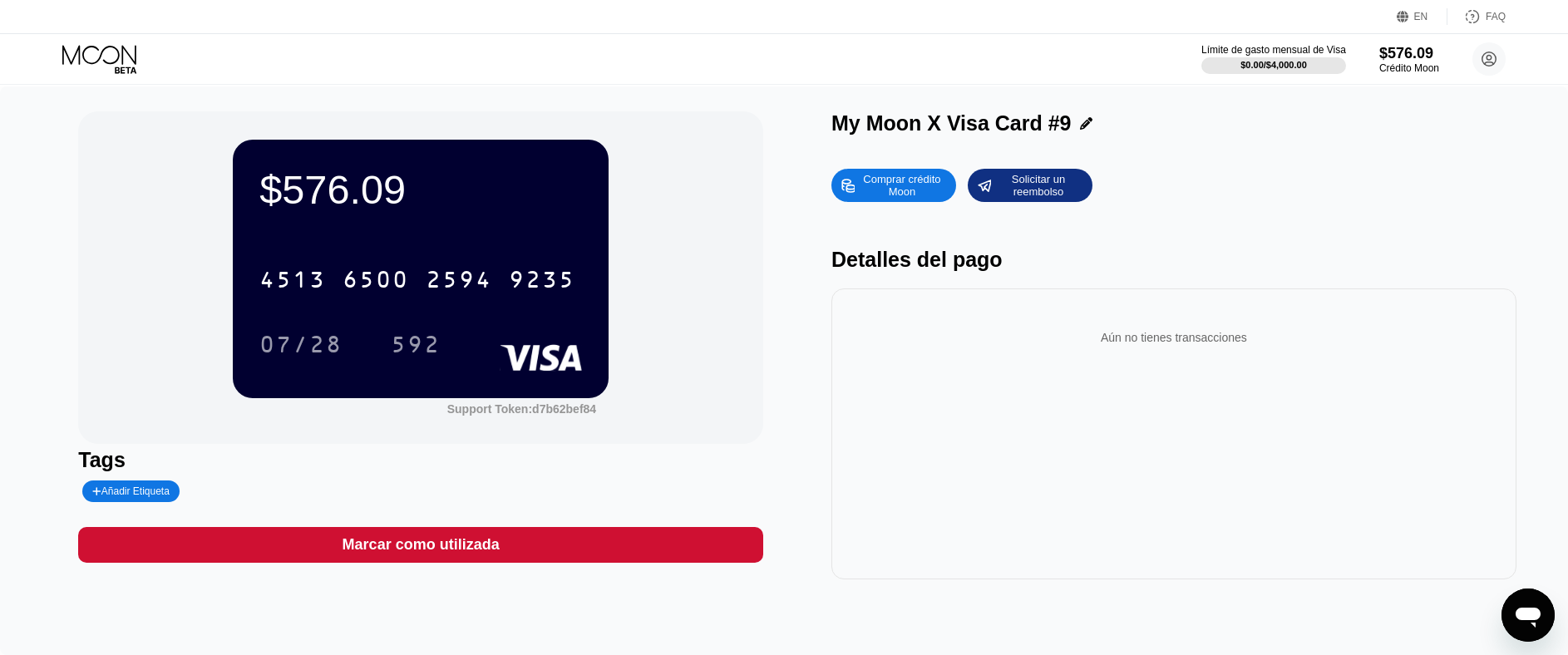 click 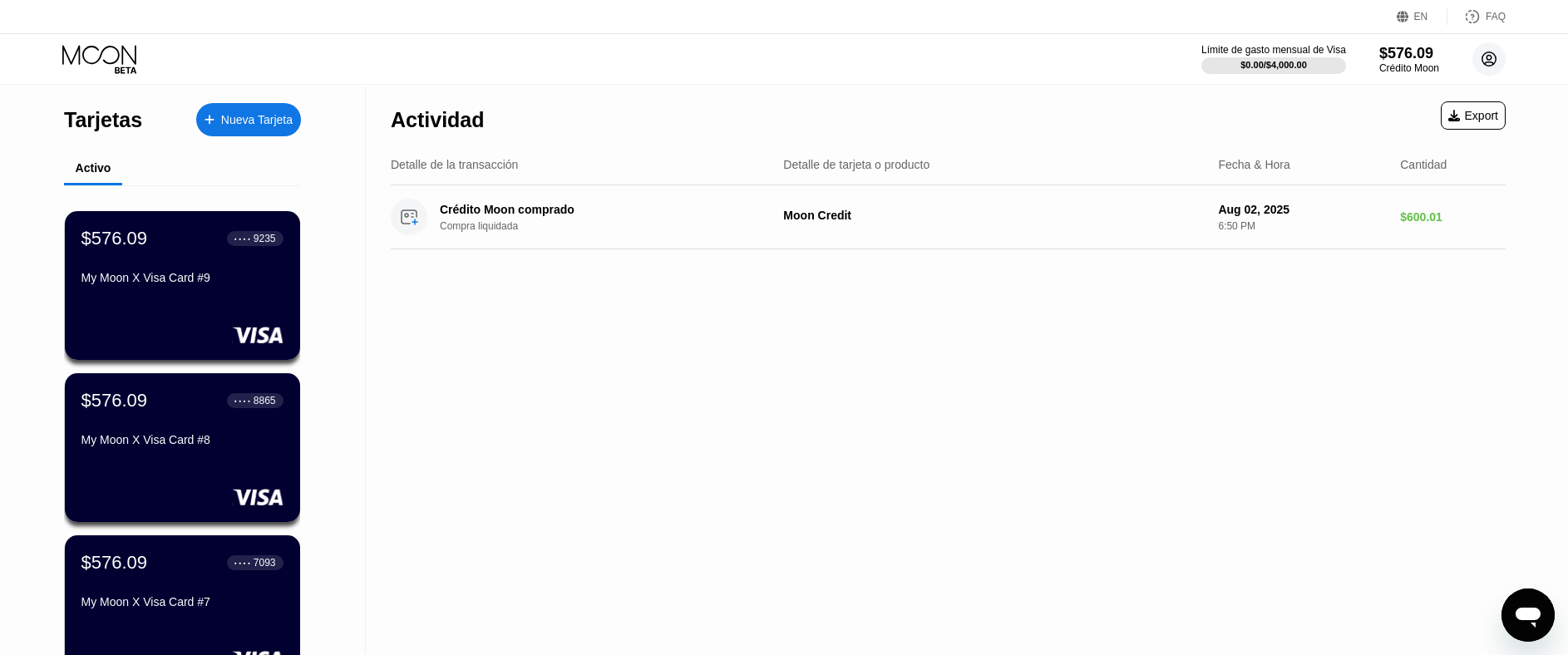 drag, startPoint x: 1487, startPoint y: 63, endPoint x: 1457, endPoint y: 83, distance: 36.055513 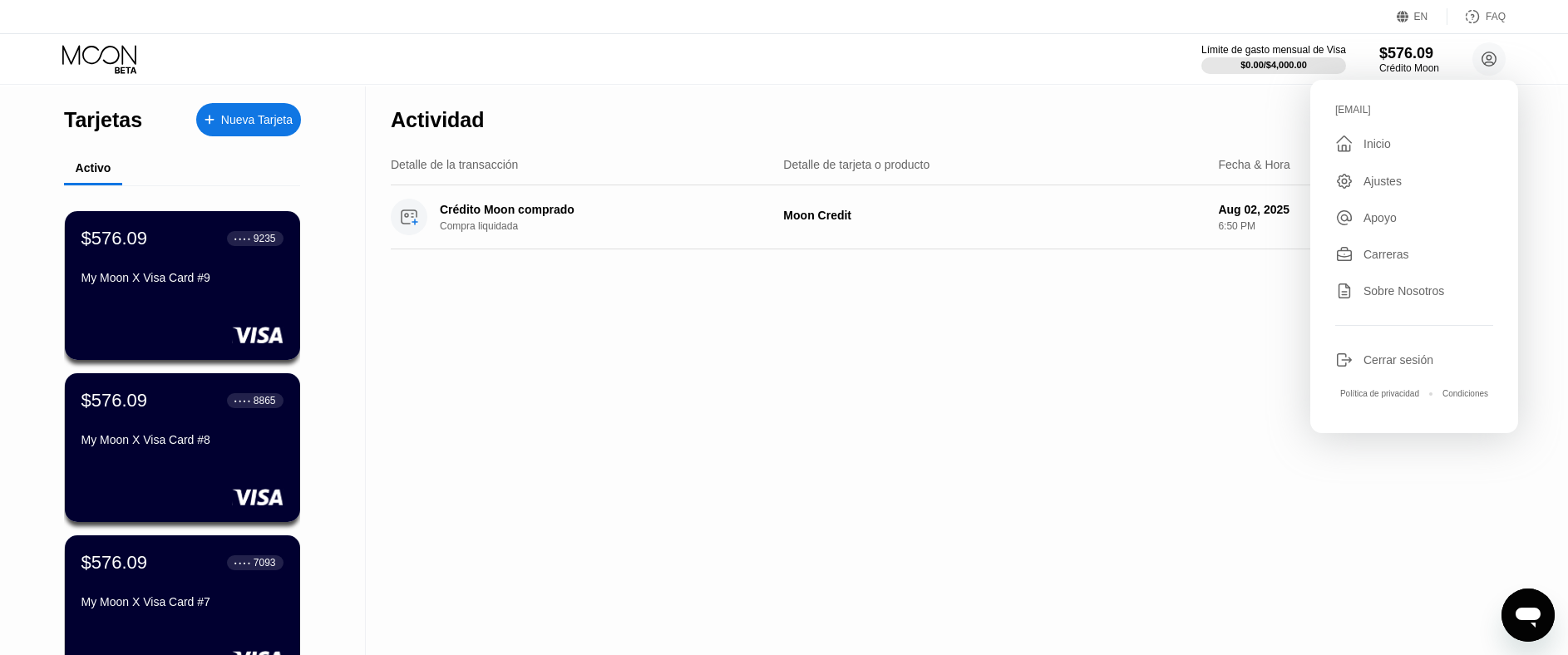 click on "[EMAIL]" at bounding box center (1414, 110) 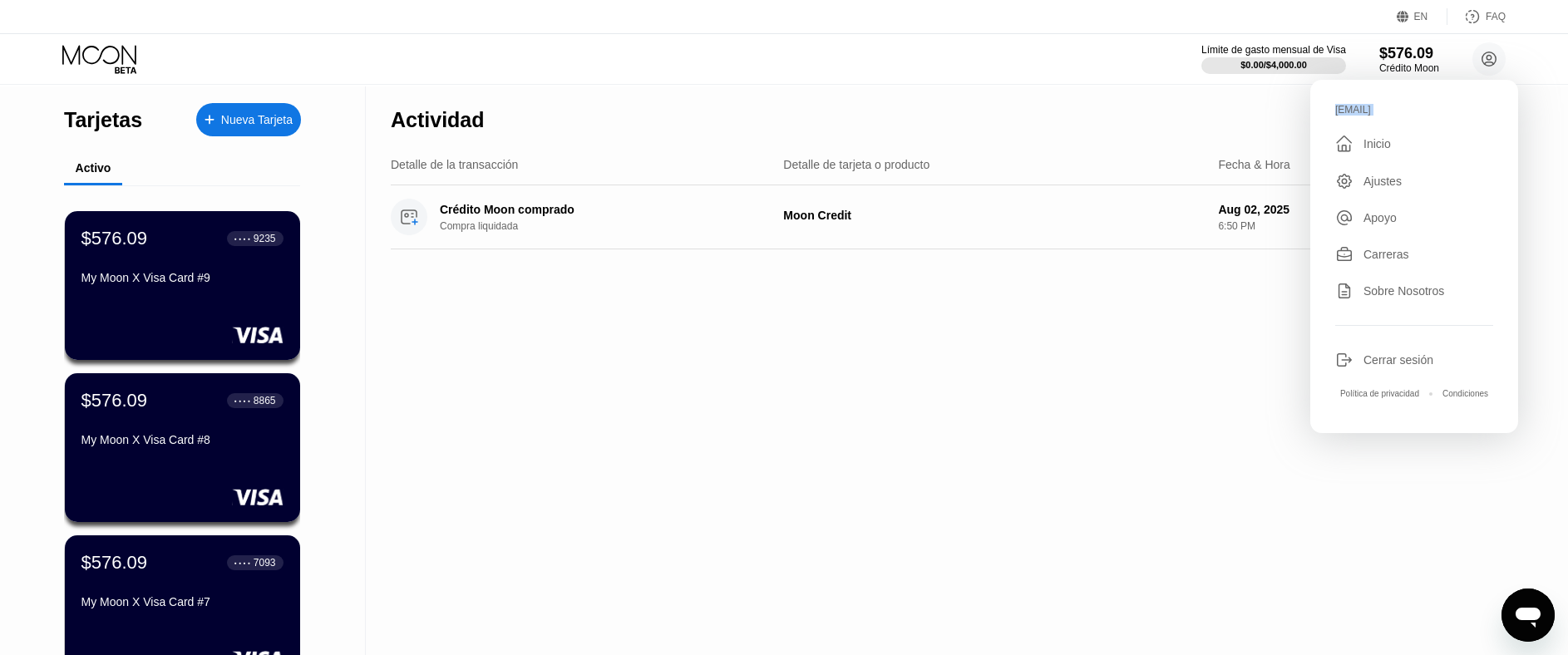 click on "[EMAIL]" at bounding box center [1414, 110] 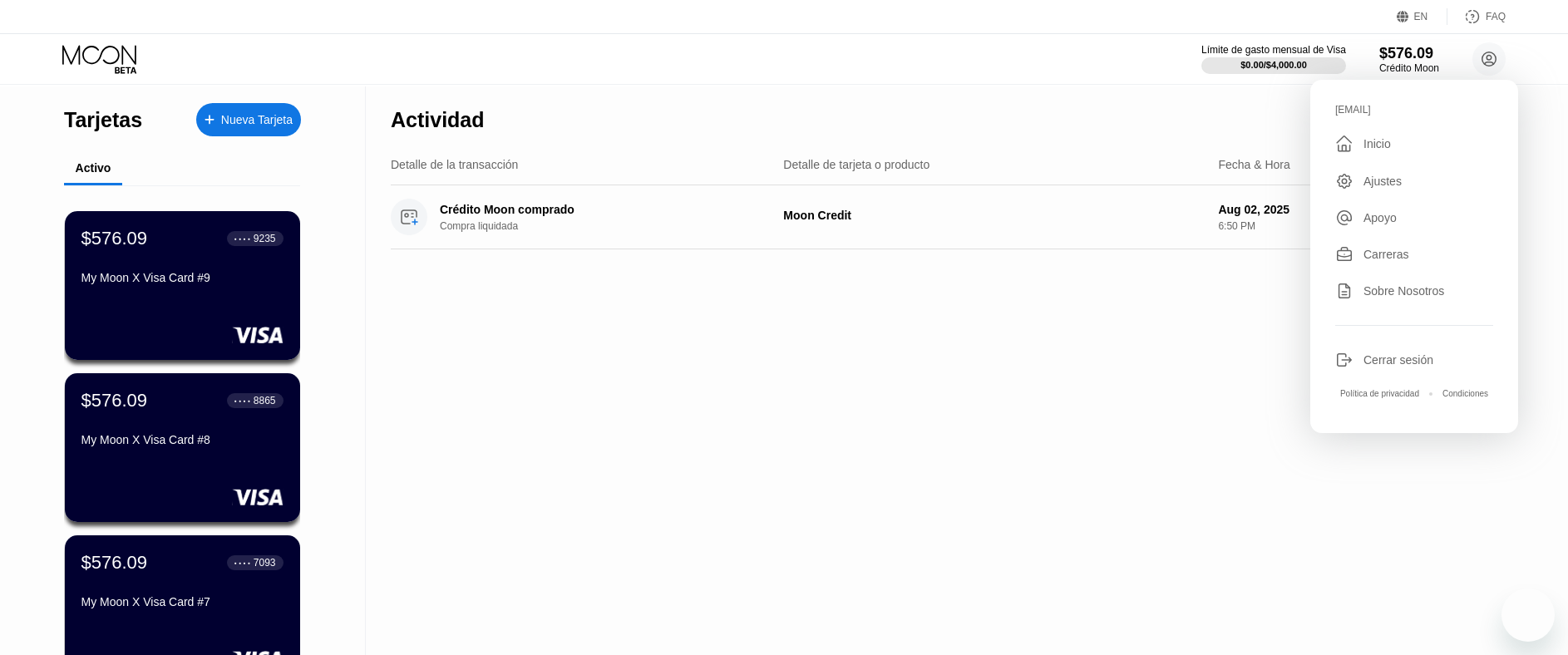 scroll, scrollTop: 0, scrollLeft: 0, axis: both 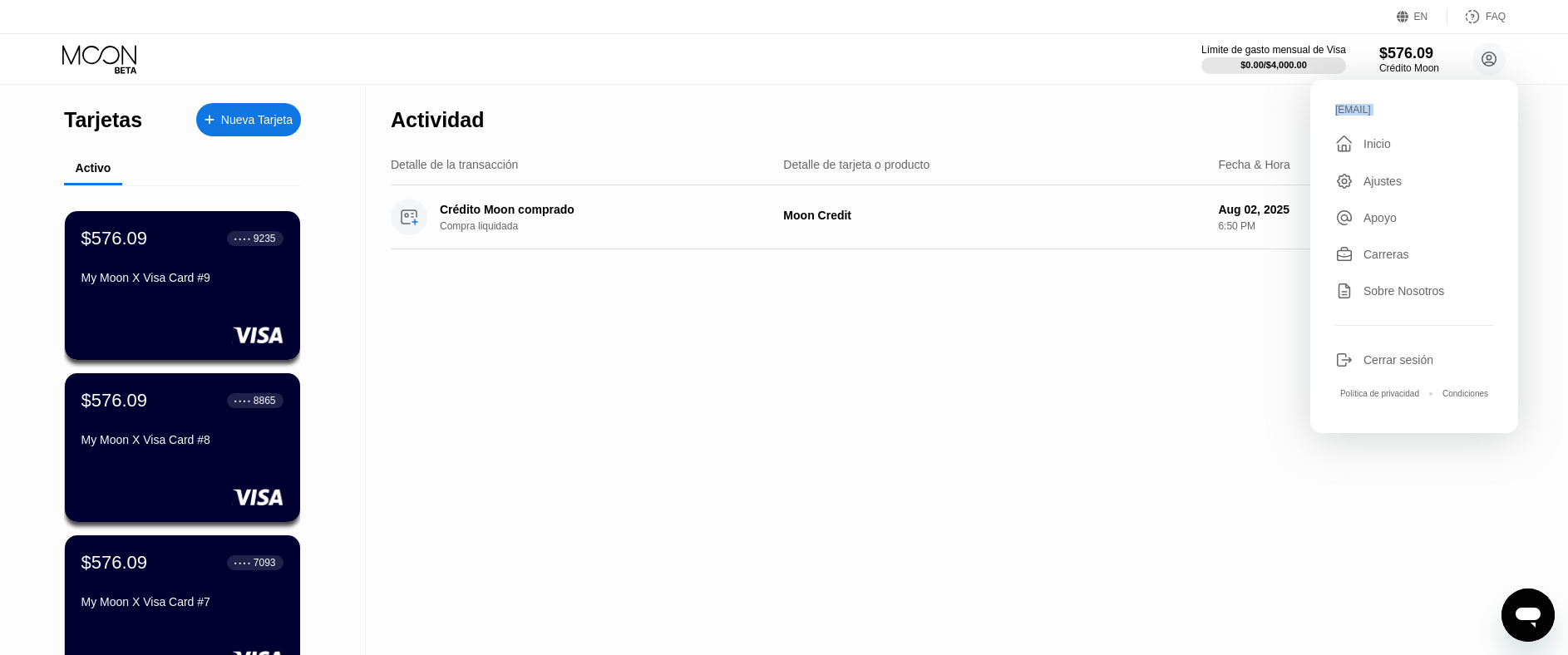 click on "Nueva Tarjeta" at bounding box center [257, 120] 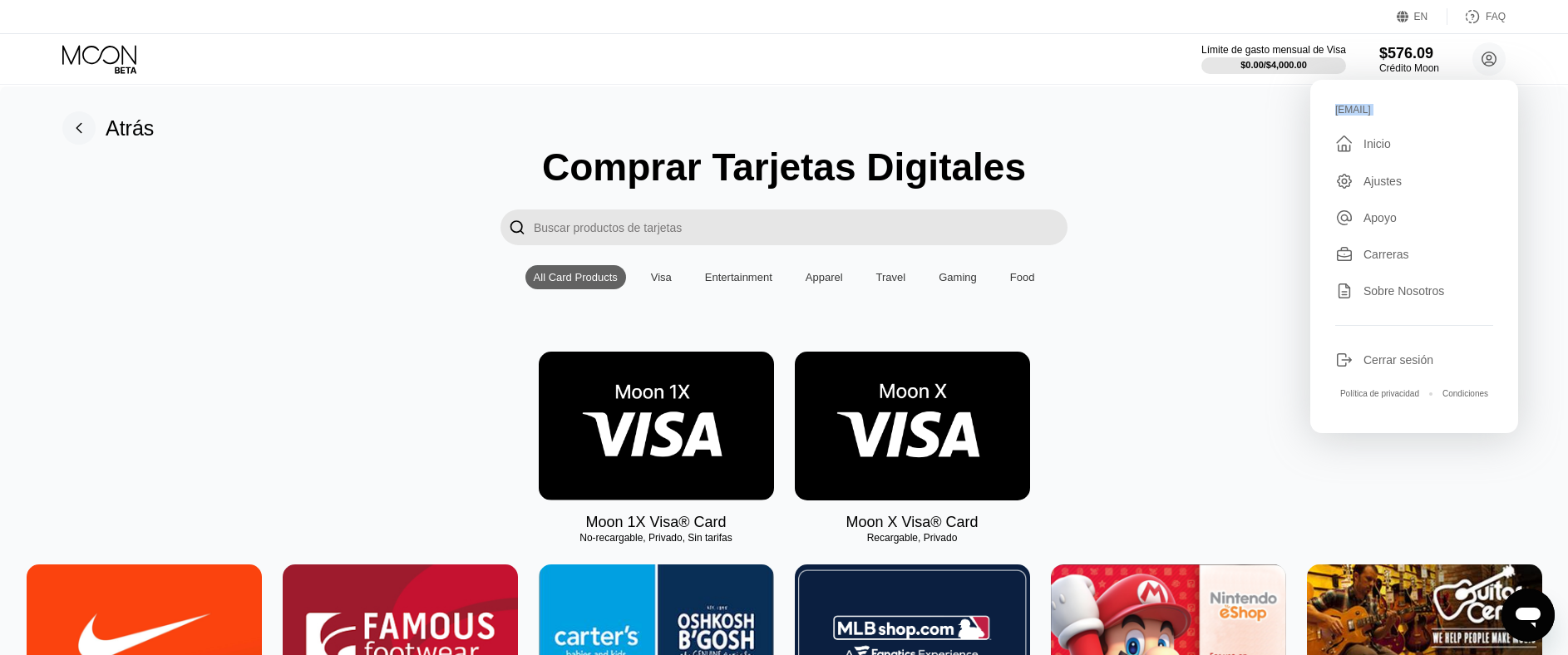 click at bounding box center (912, 426) 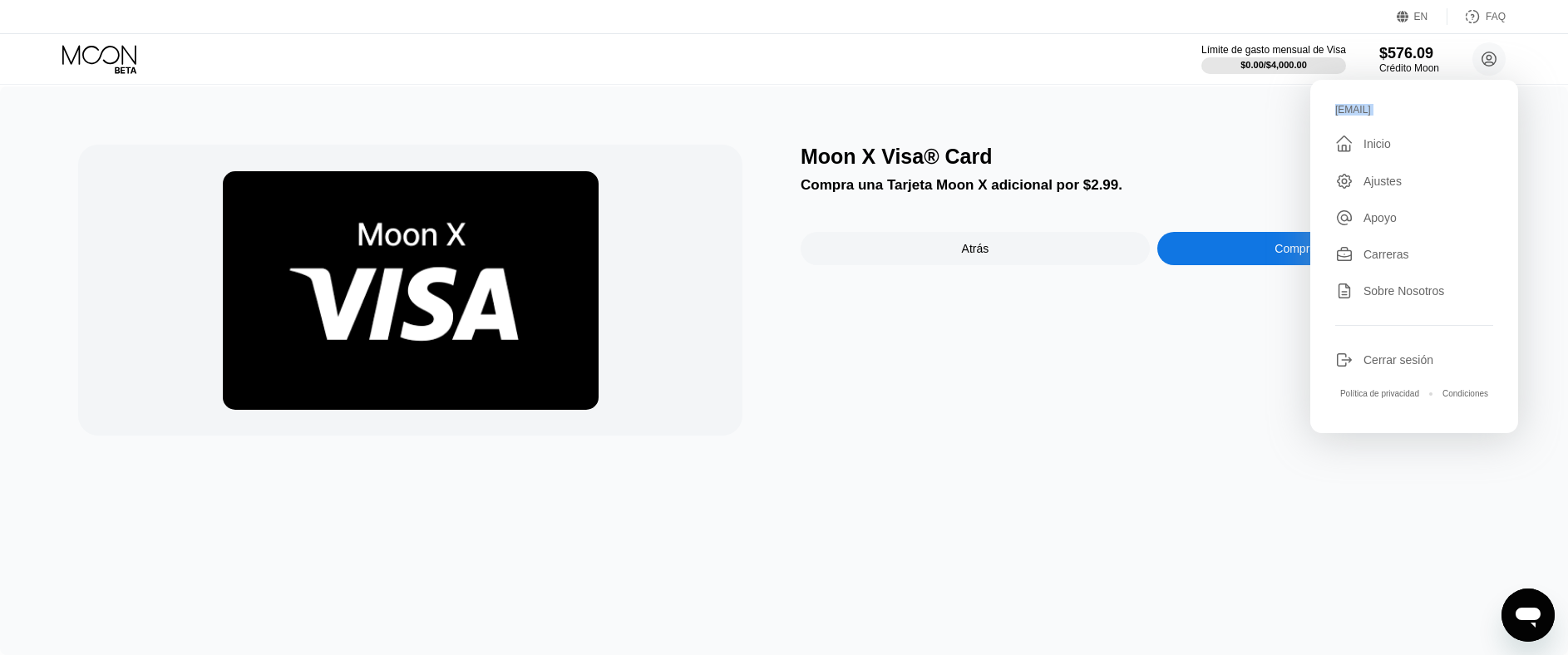 click on "Comprar tarjeta ahora" at bounding box center [1332, 249] 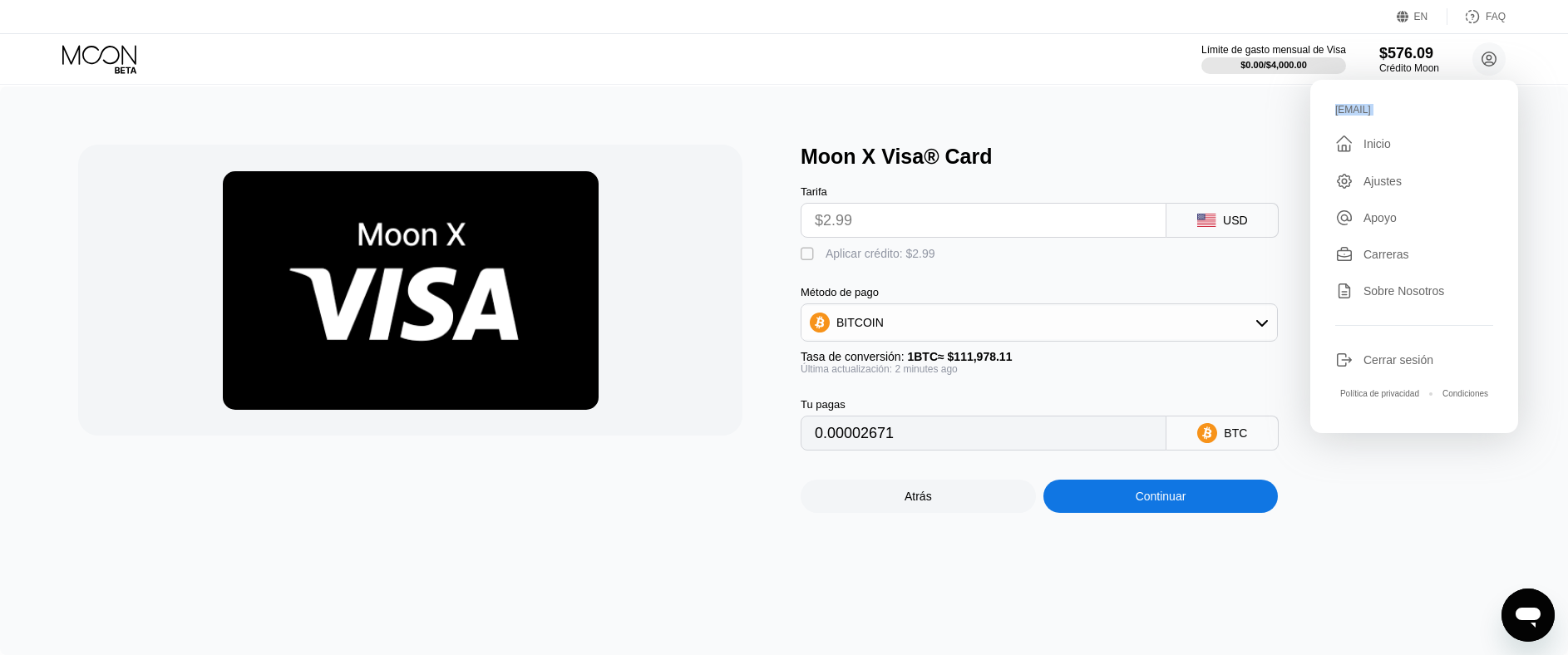 click on "Aplicar crédito: $2.99" at bounding box center (880, 254) 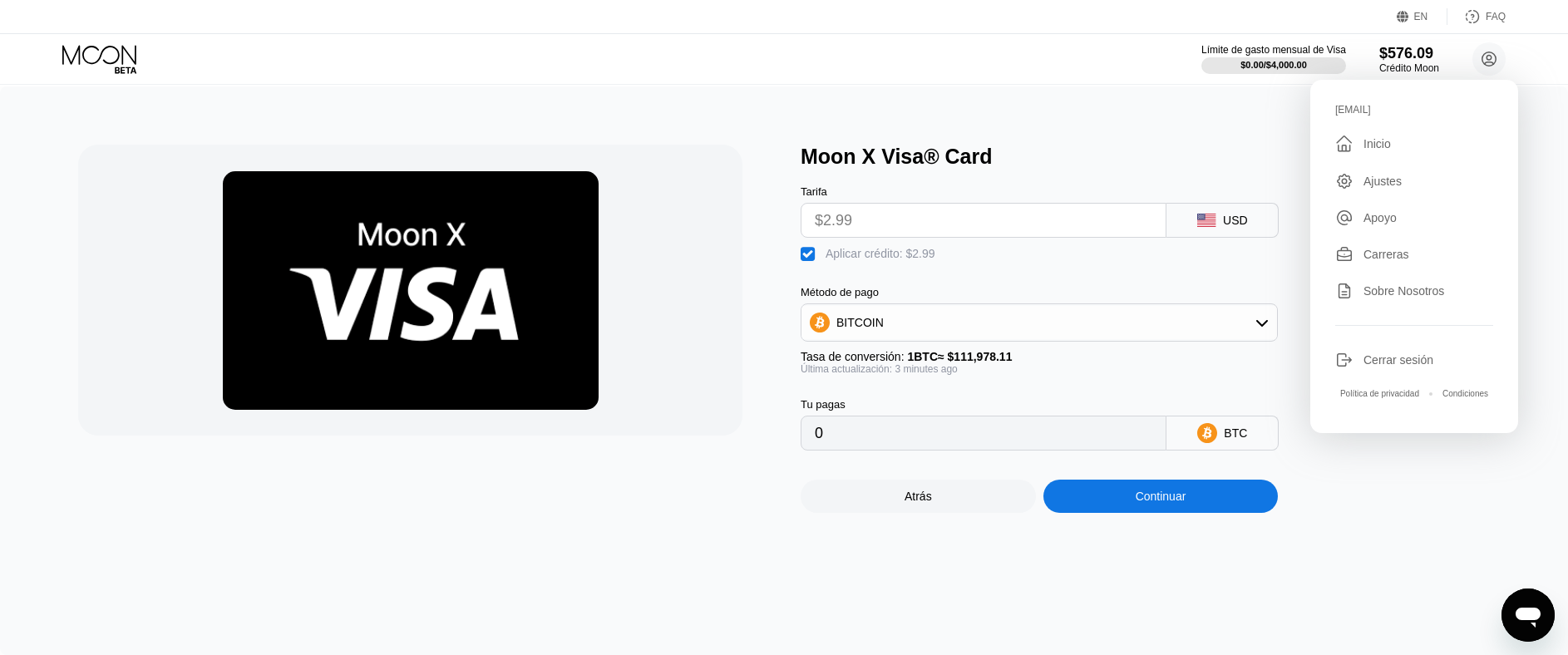 click on "Continuar" at bounding box center (1161, 496) 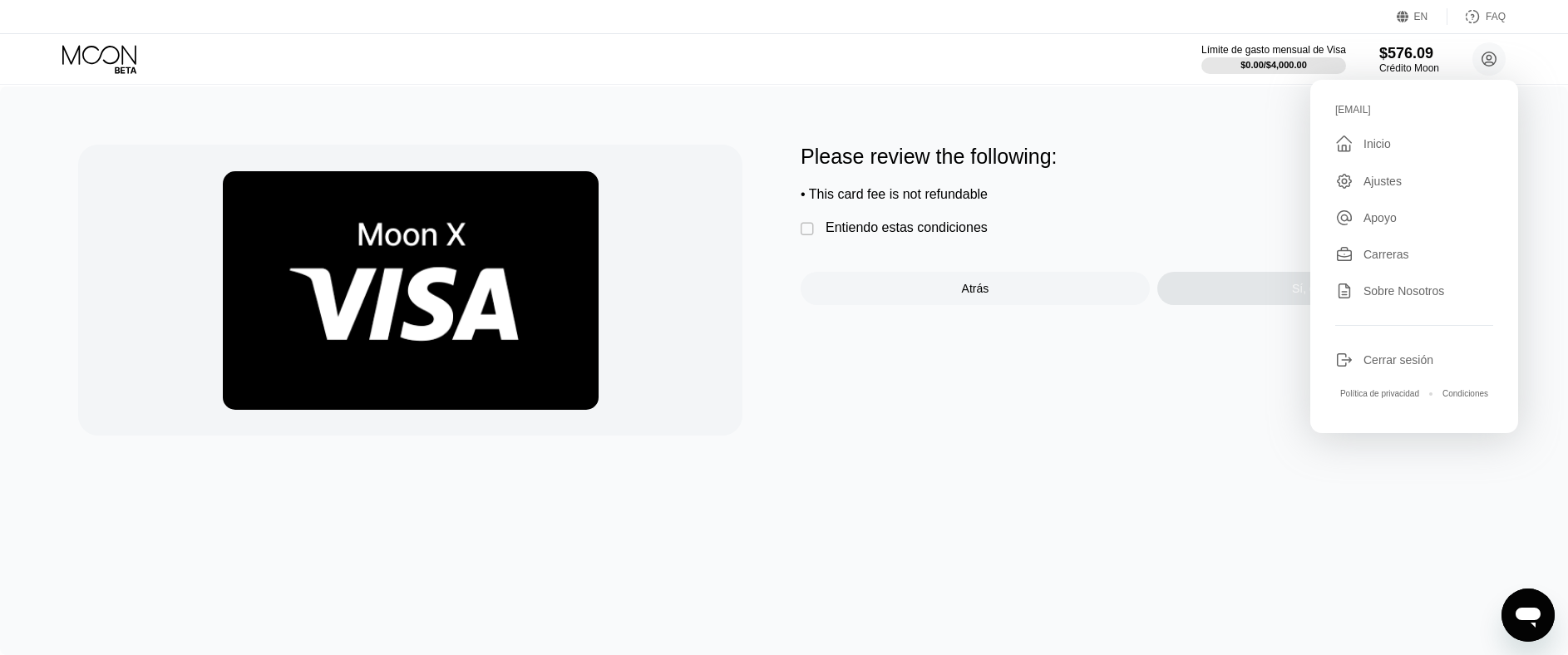 click on "Entiendo estas condiciones" at bounding box center (906, 228) 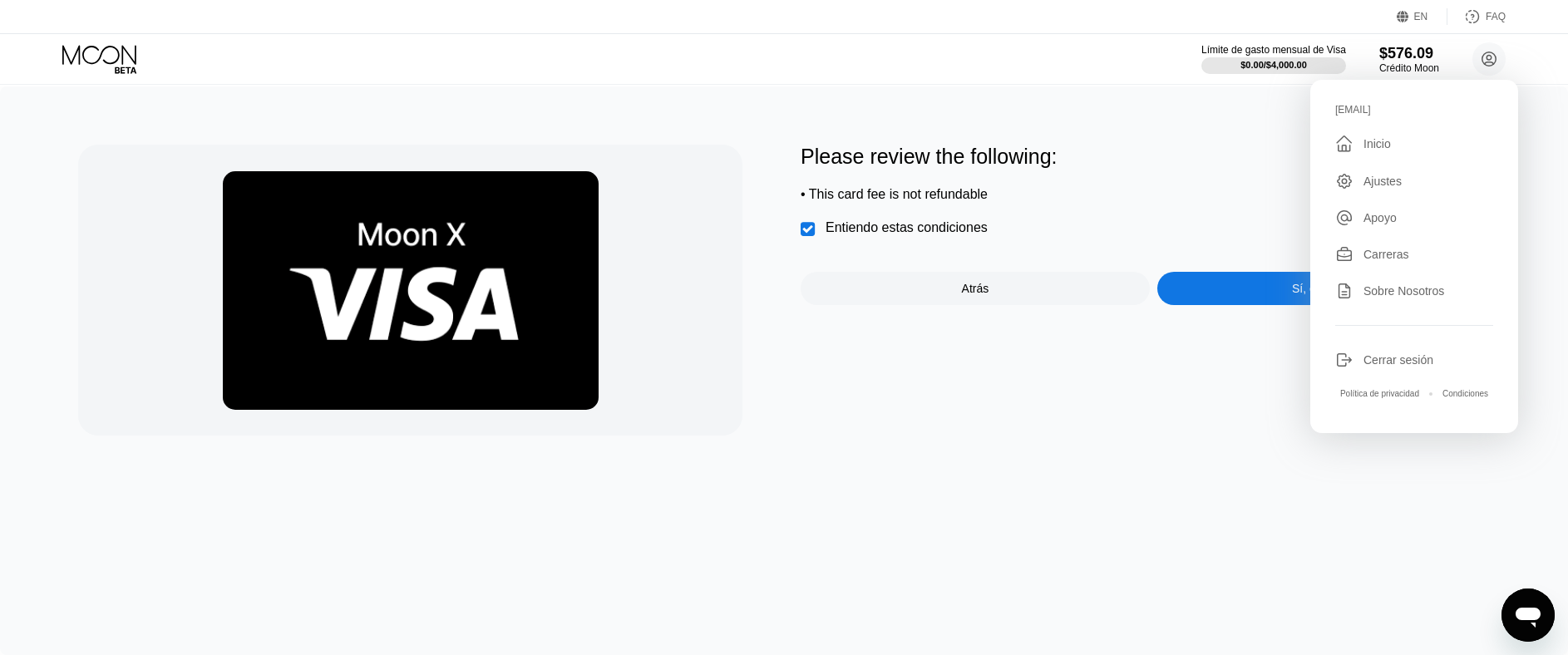 click on "Please review the following: • This card fee is not refundable  Entiendo estas condiciones Atrás Sí, crear tarjeta" at bounding box center (1153, 290) 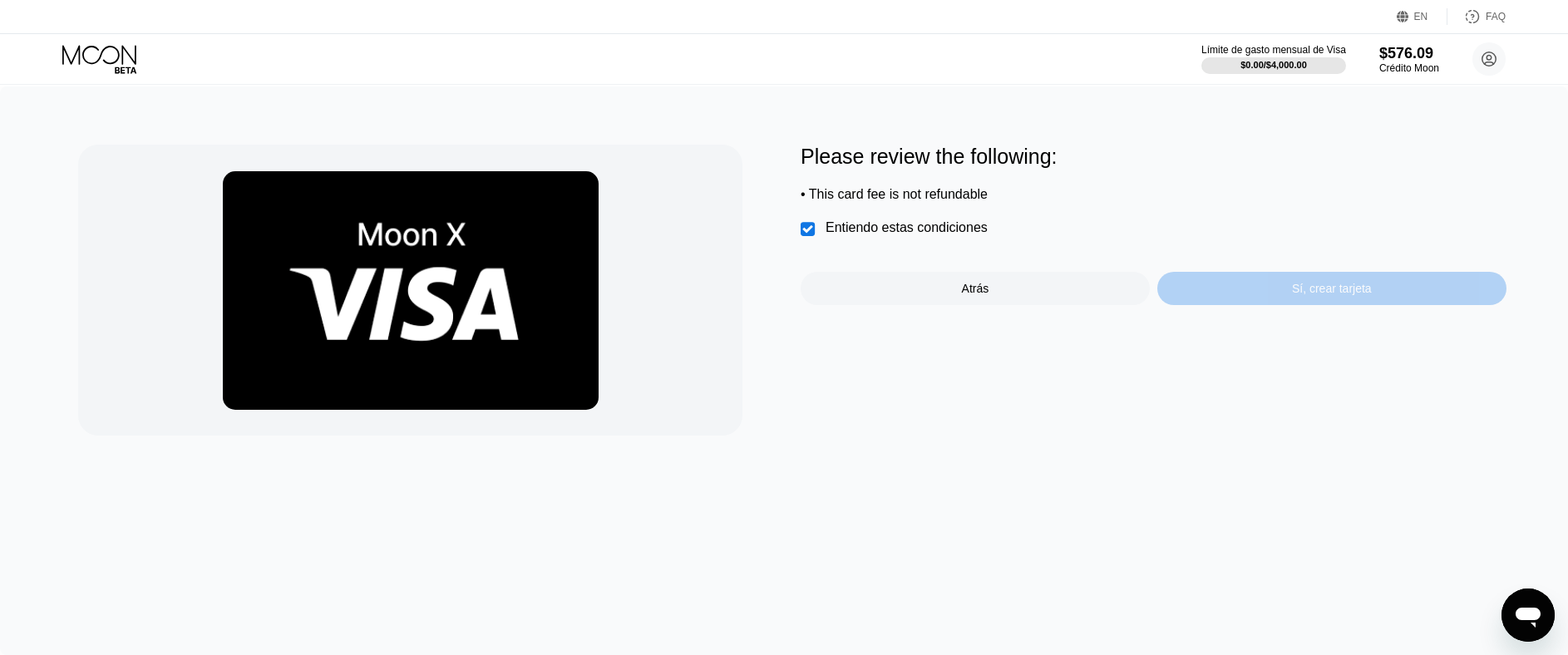 click on "Sí, crear tarjeta" at bounding box center (1332, 288) 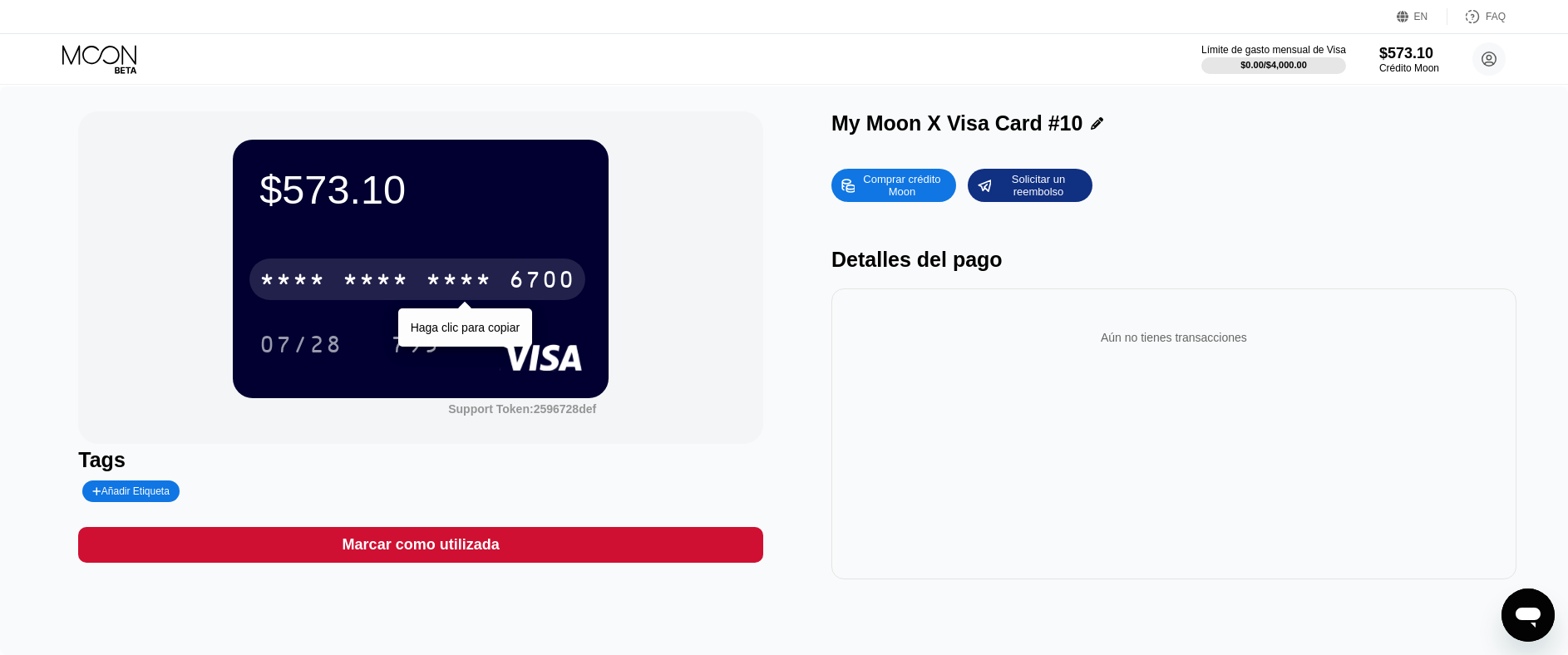 click on "* * * *" at bounding box center [293, 282] 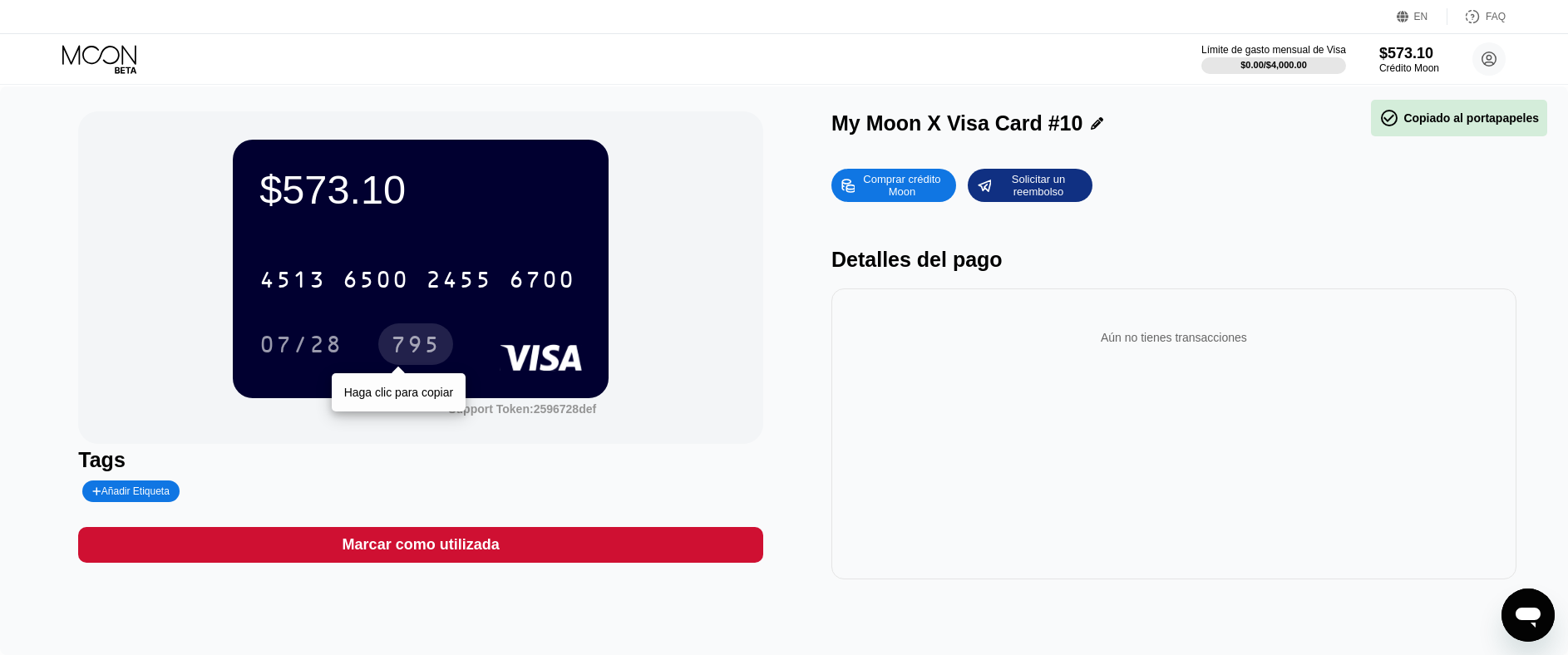 drag, startPoint x: 411, startPoint y: 352, endPoint x: 3, endPoint y: 341, distance: 408.14826 